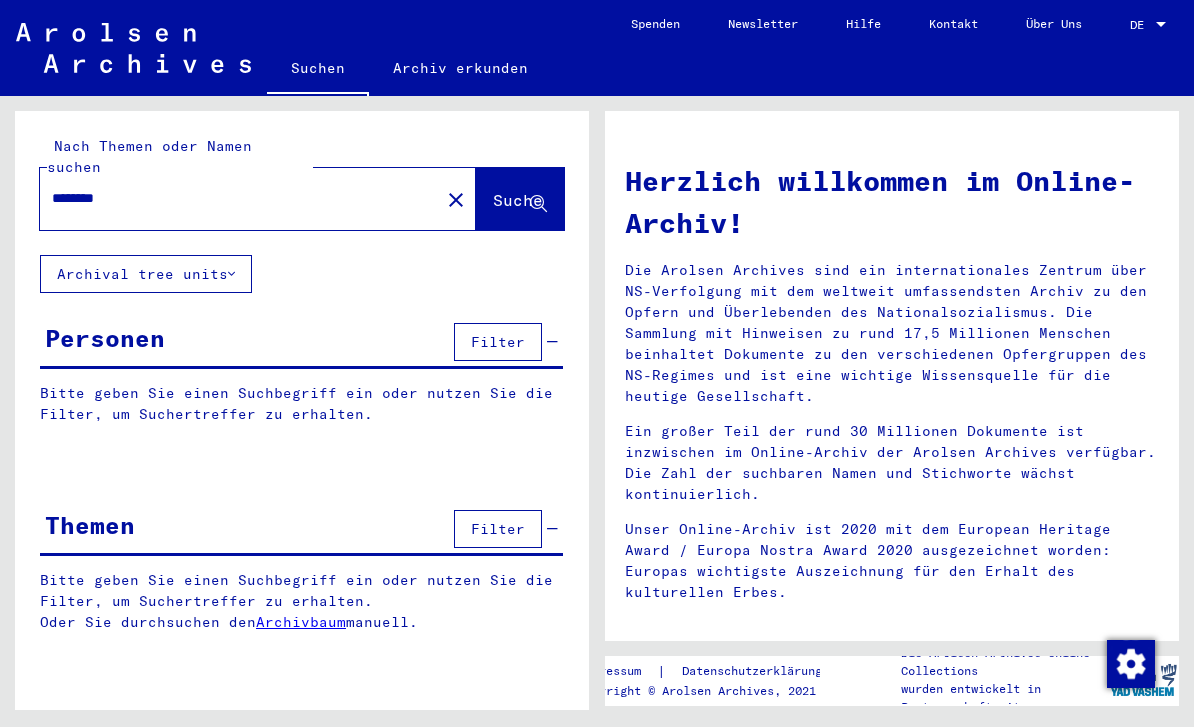 scroll, scrollTop: 0, scrollLeft: 0, axis: both 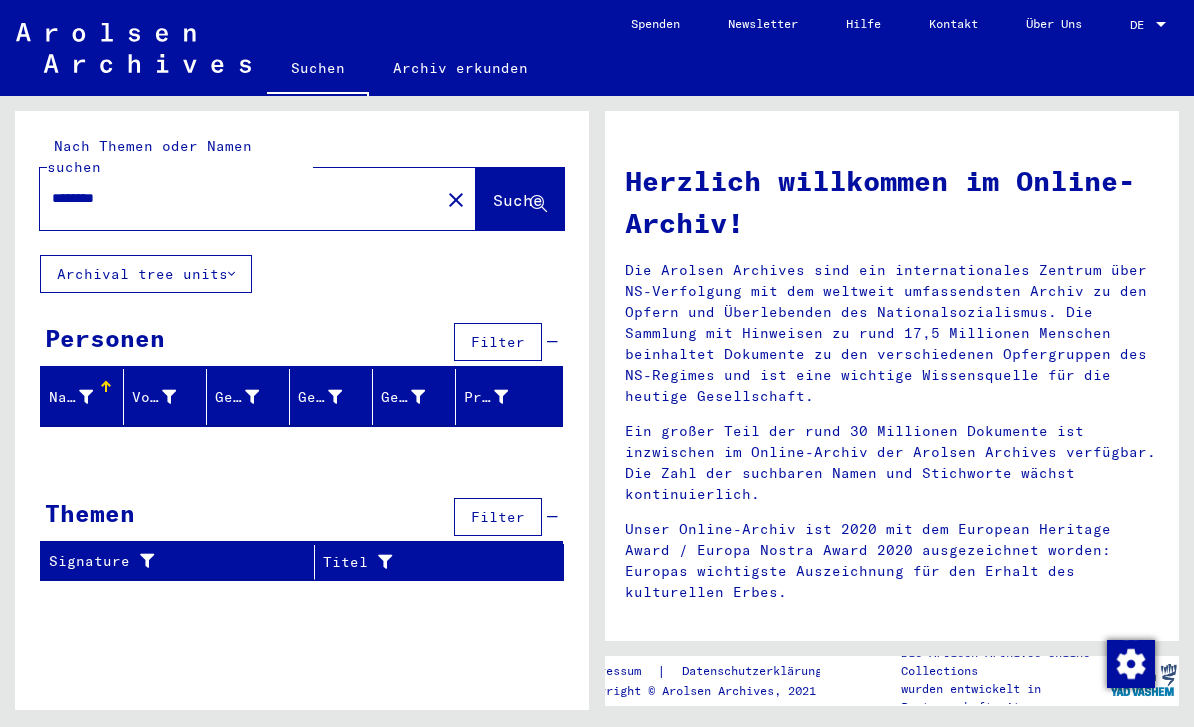 click on "********" at bounding box center [234, 198] 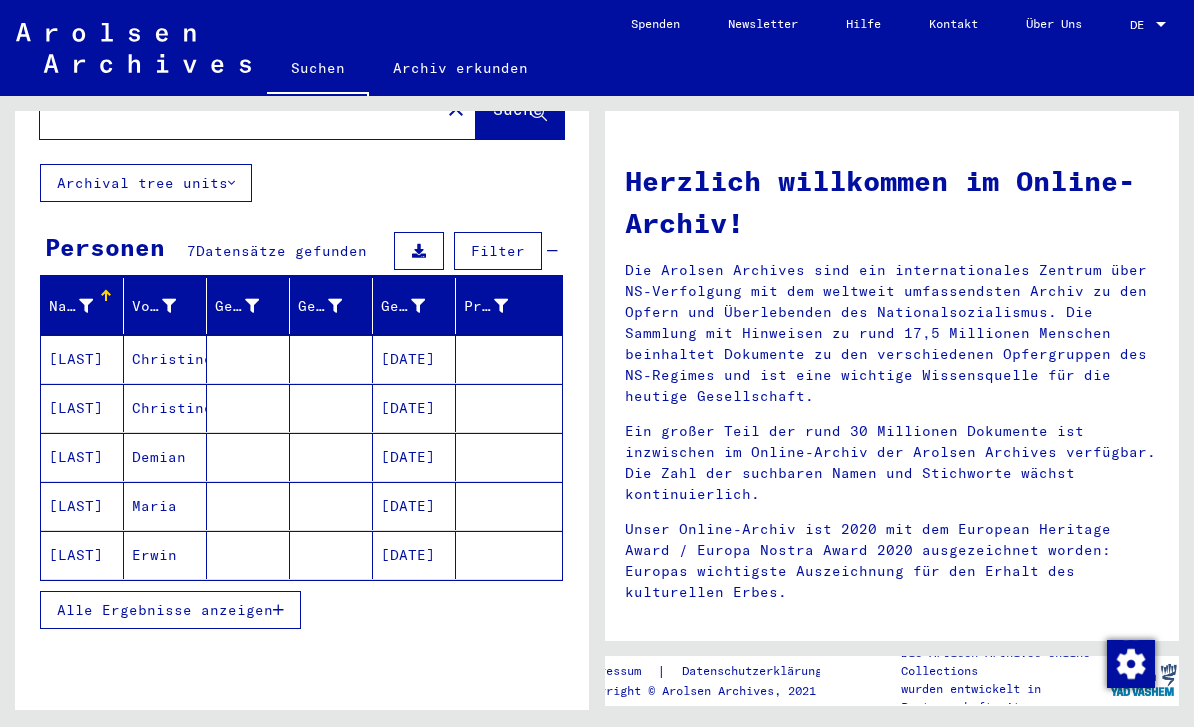 scroll, scrollTop: 90, scrollLeft: 0, axis: vertical 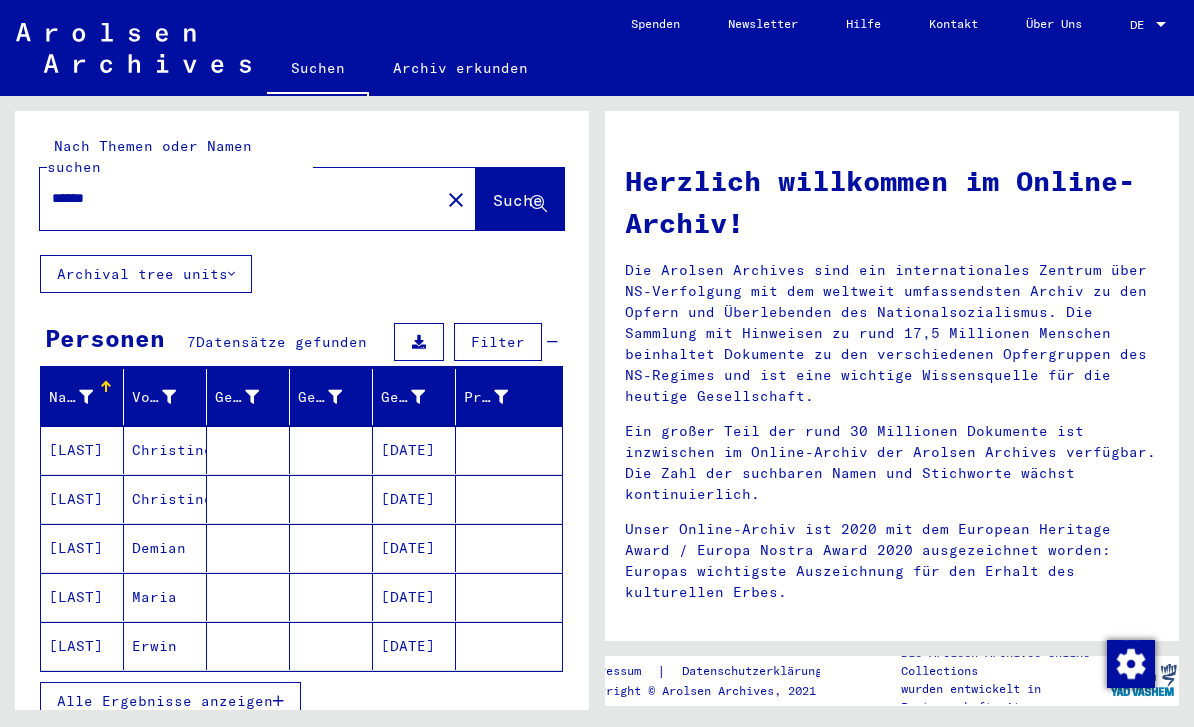 type on "******" 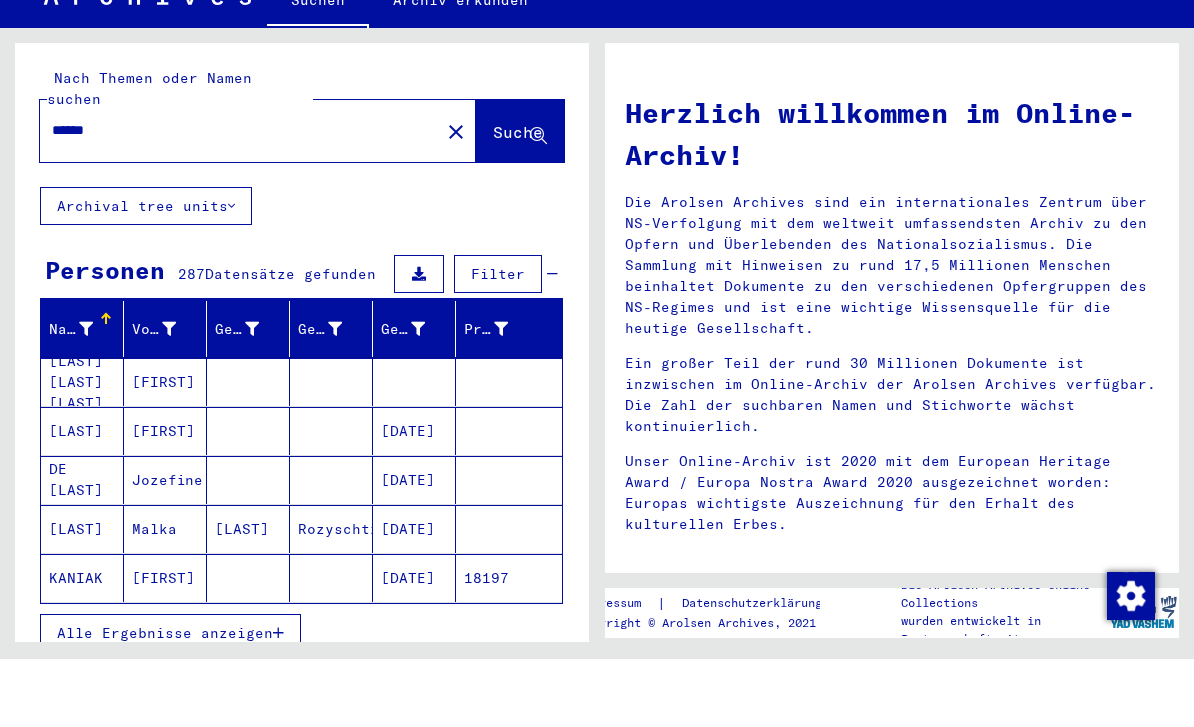 scroll, scrollTop: 0, scrollLeft: 0, axis: both 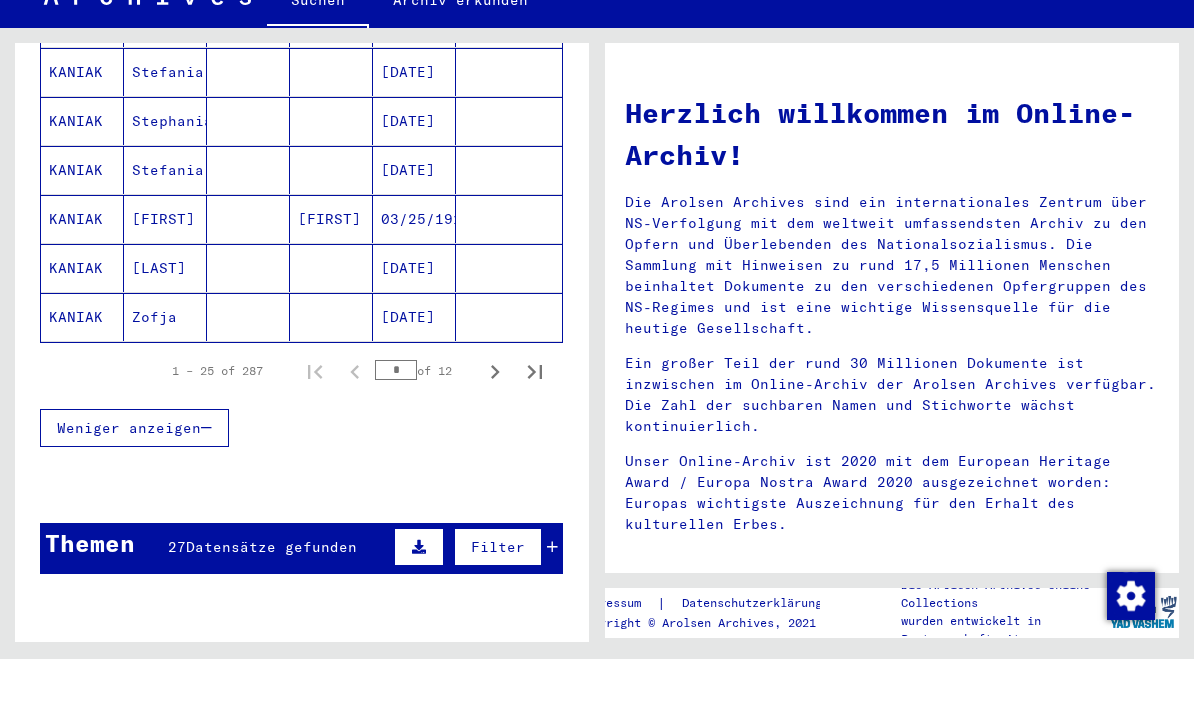 click on "*  of 12" at bounding box center [425, 438] 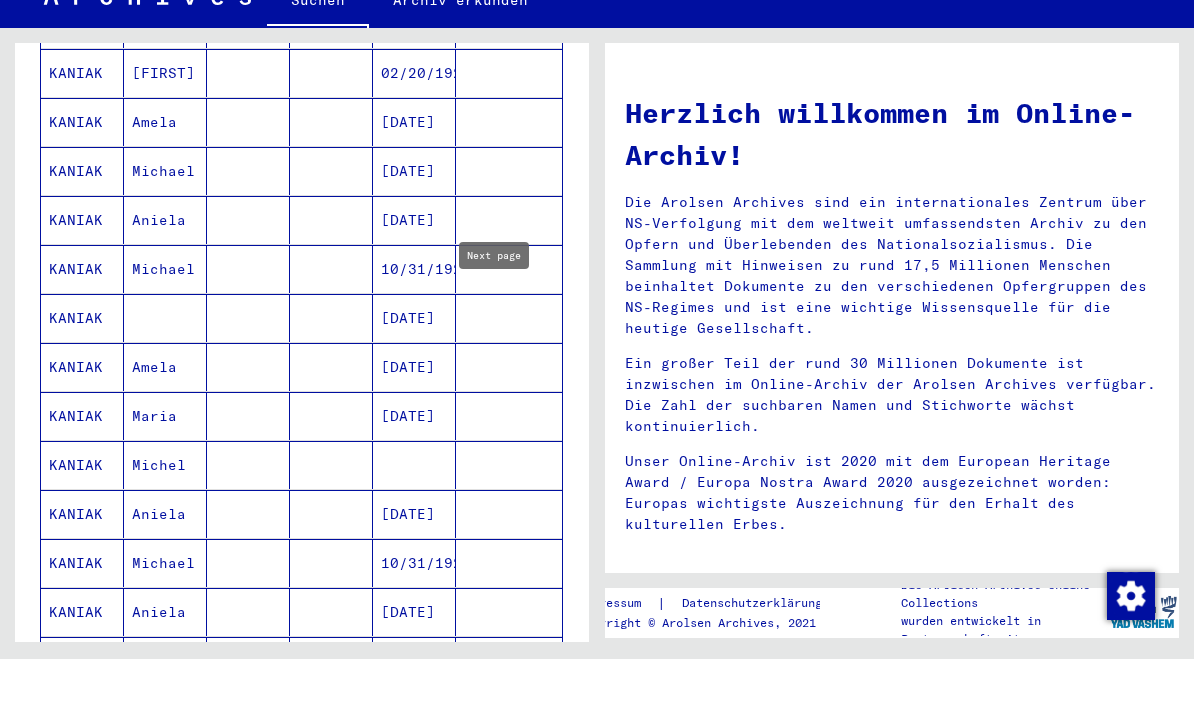scroll, scrollTop: 335, scrollLeft: 0, axis: vertical 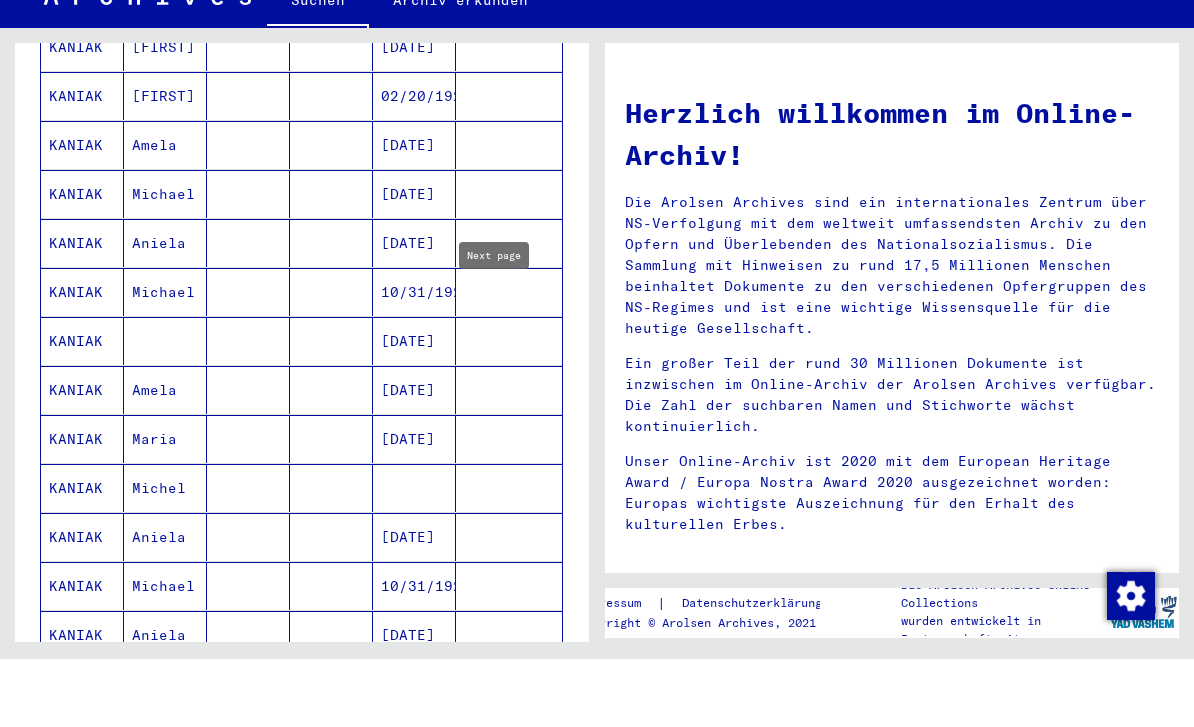 click at bounding box center (331, 458) 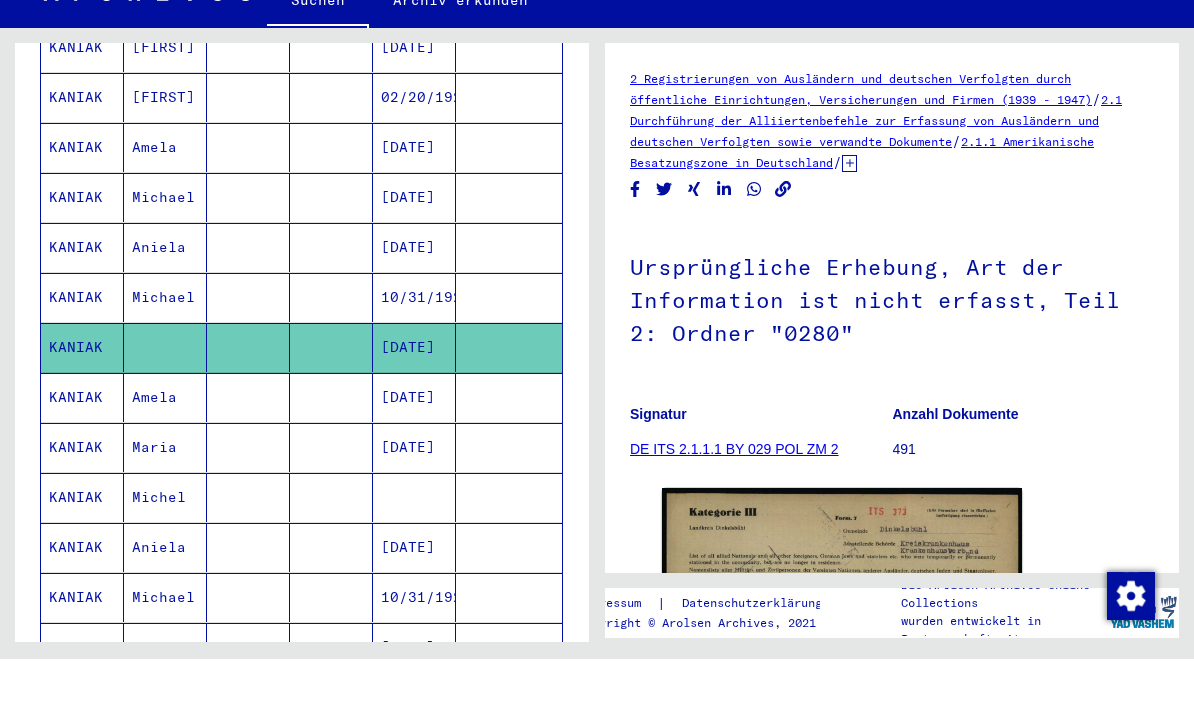 scroll, scrollTop: 0, scrollLeft: 0, axis: both 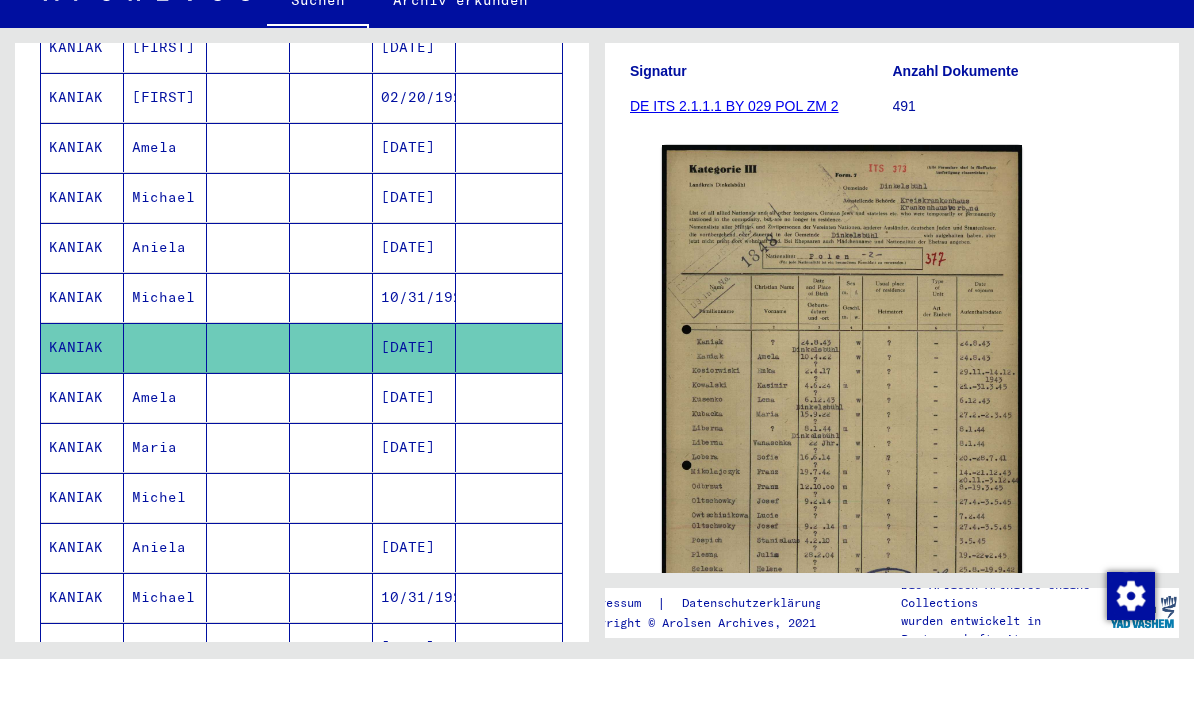 click at bounding box center (414, 615) 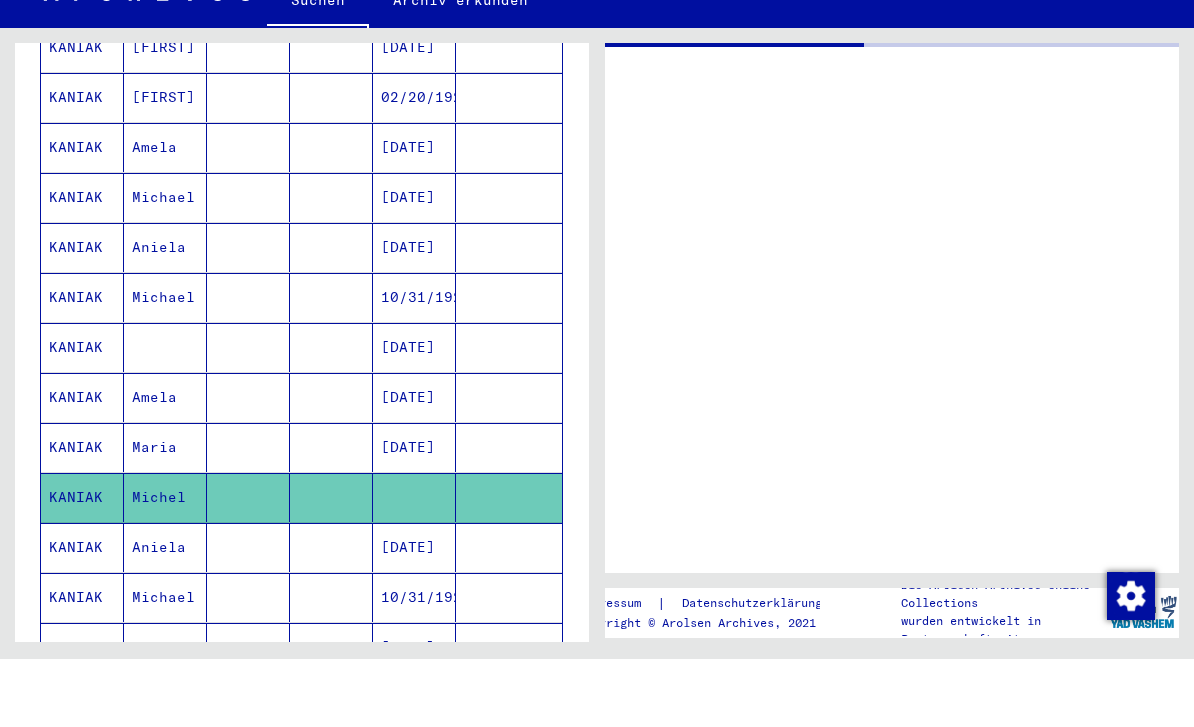 scroll, scrollTop: 0, scrollLeft: 0, axis: both 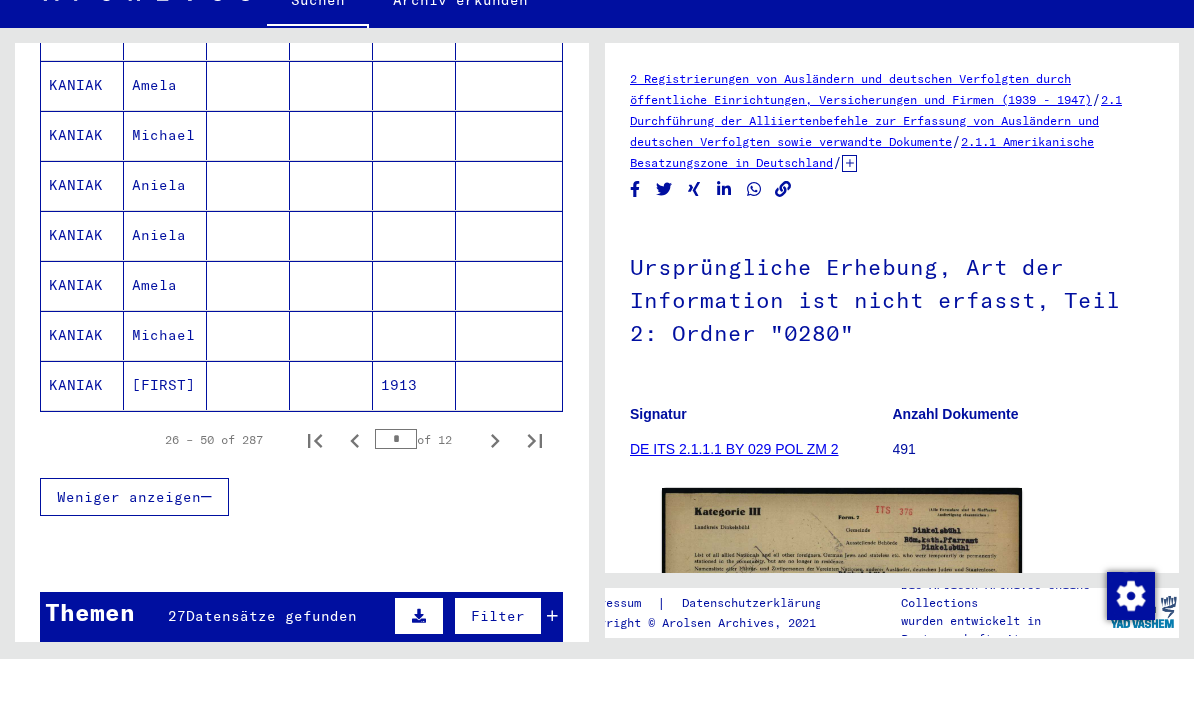 click 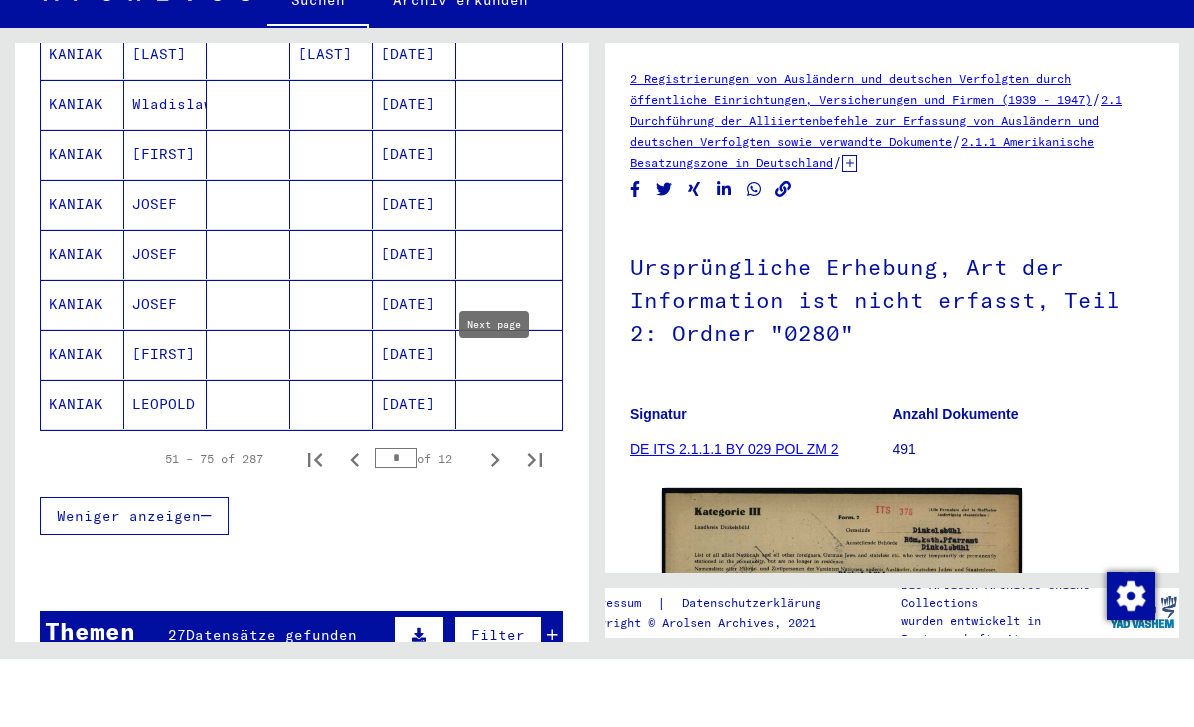 scroll, scrollTop: 1216, scrollLeft: 0, axis: vertical 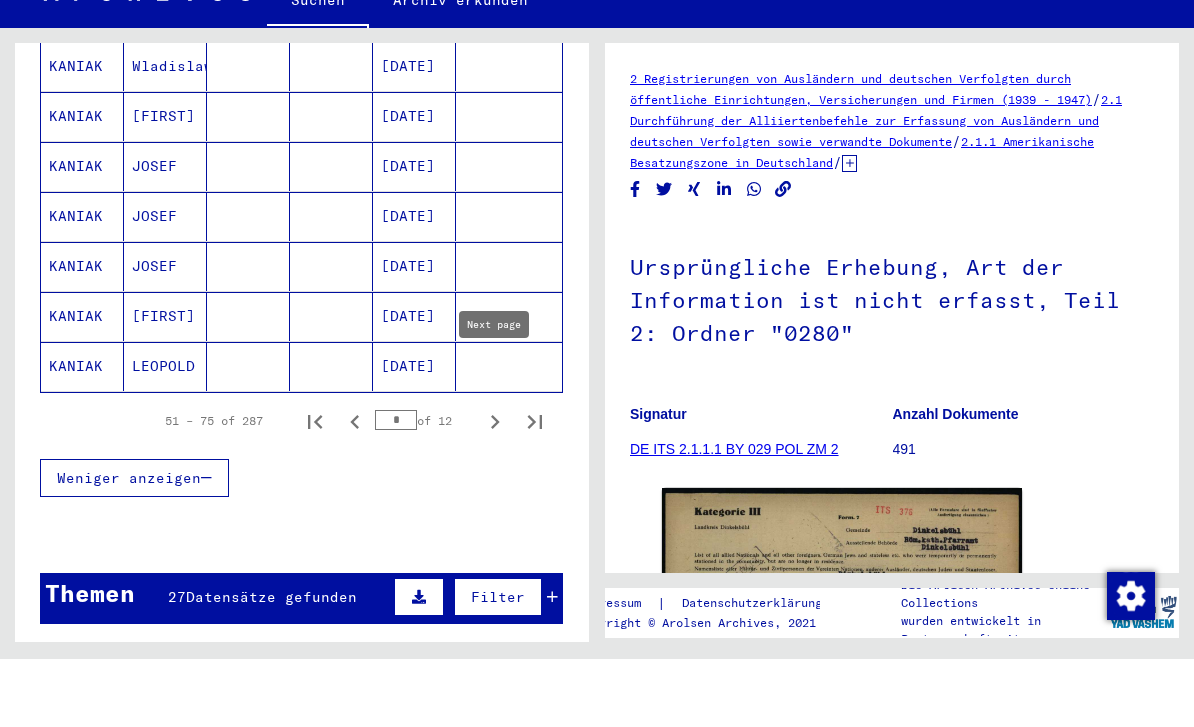 click at bounding box center (495, 489) 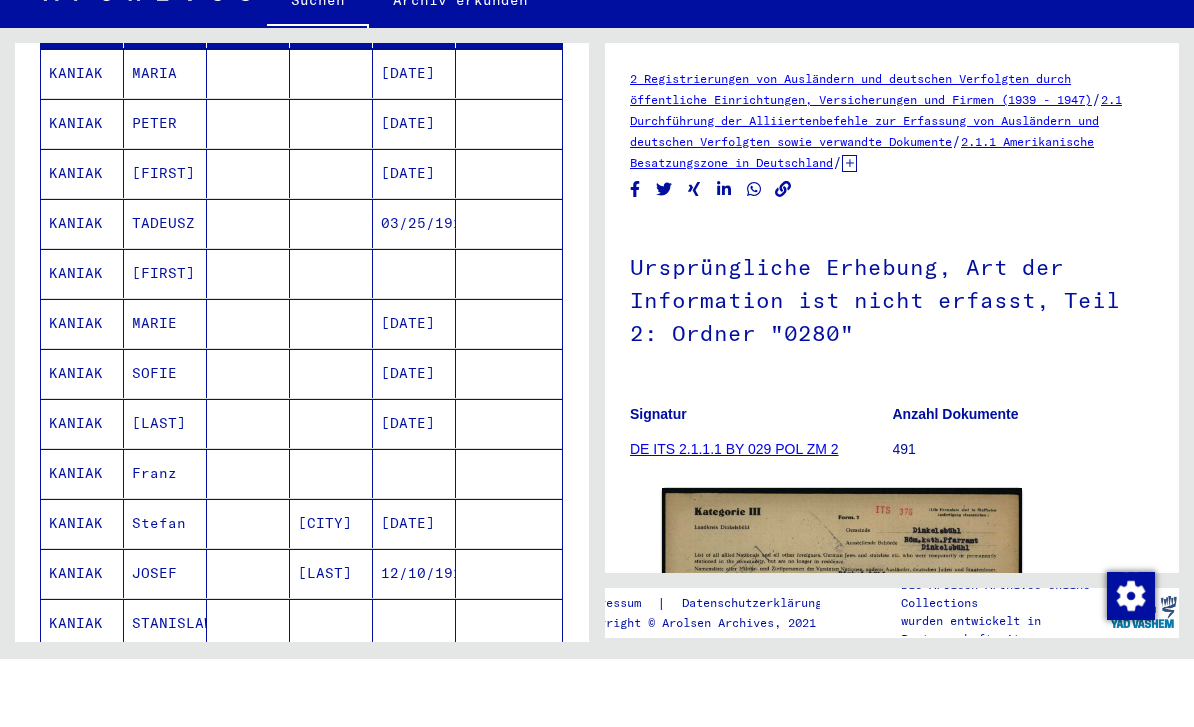 scroll, scrollTop: 310, scrollLeft: 0, axis: vertical 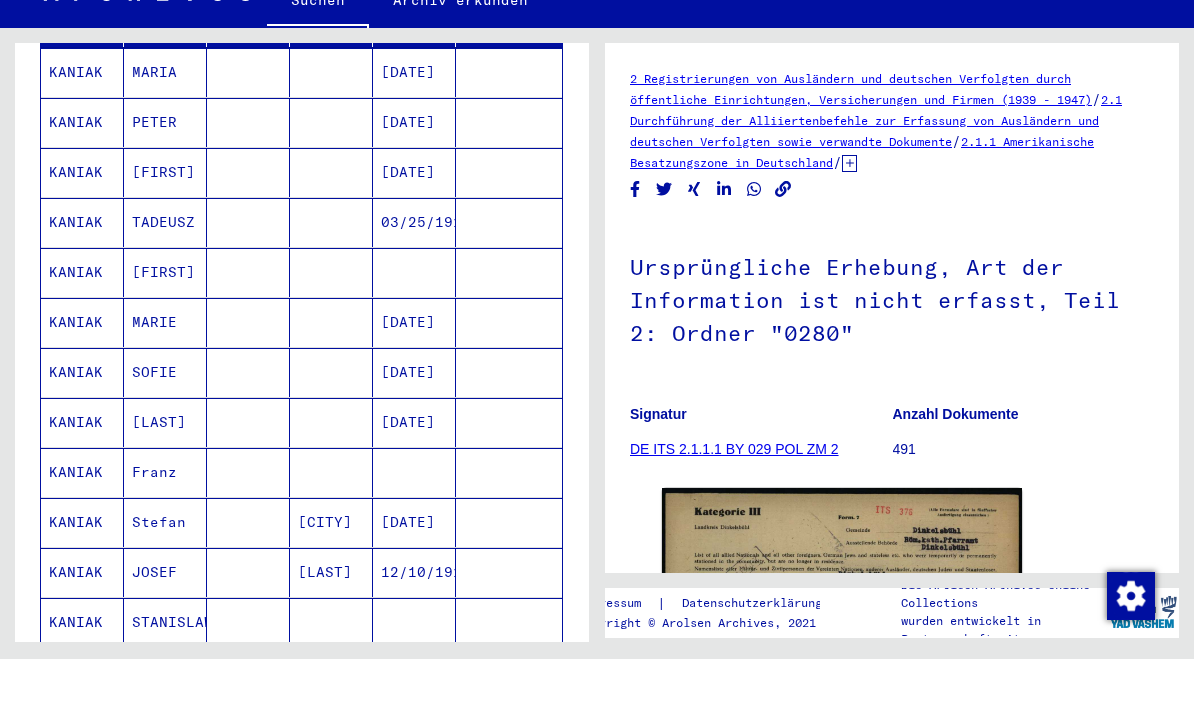 click on "[LAST]" at bounding box center (165, 540) 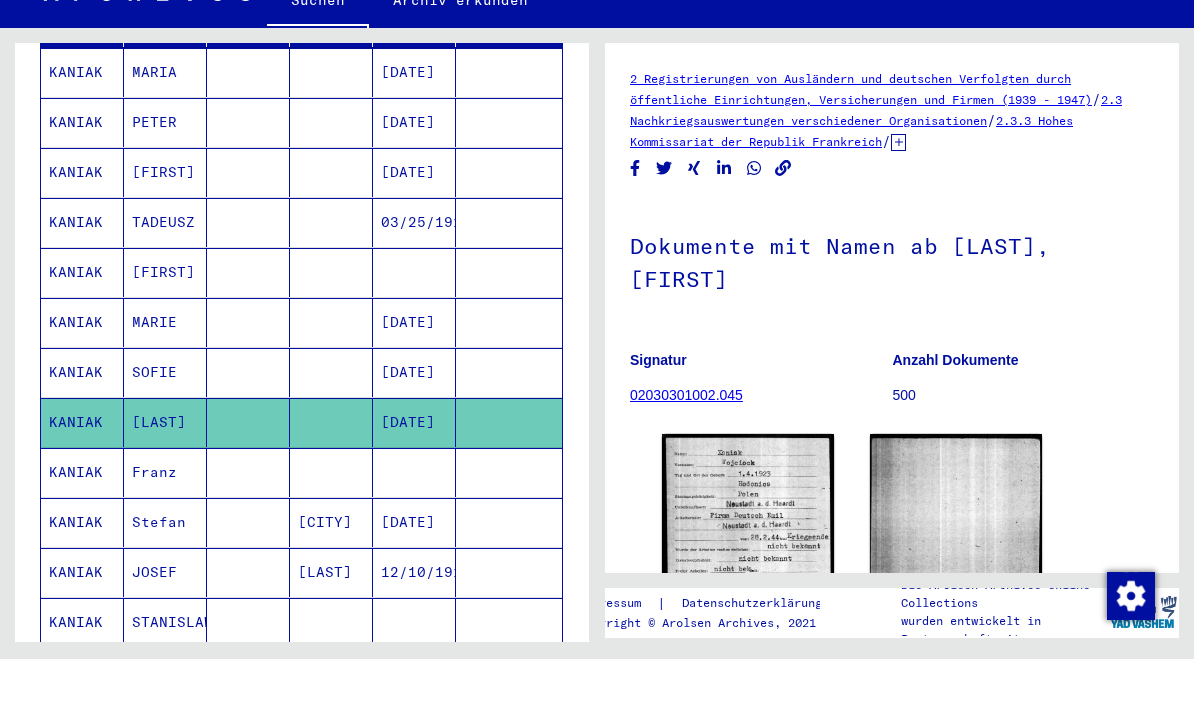 scroll, scrollTop: 0, scrollLeft: 0, axis: both 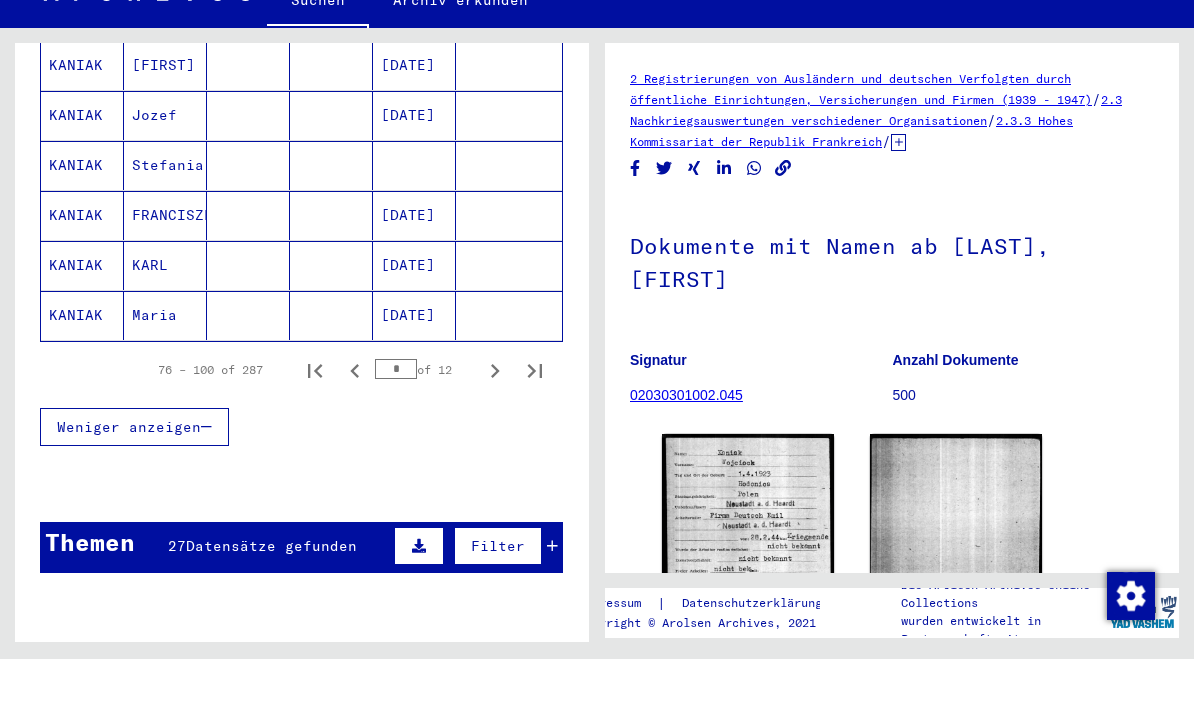 click 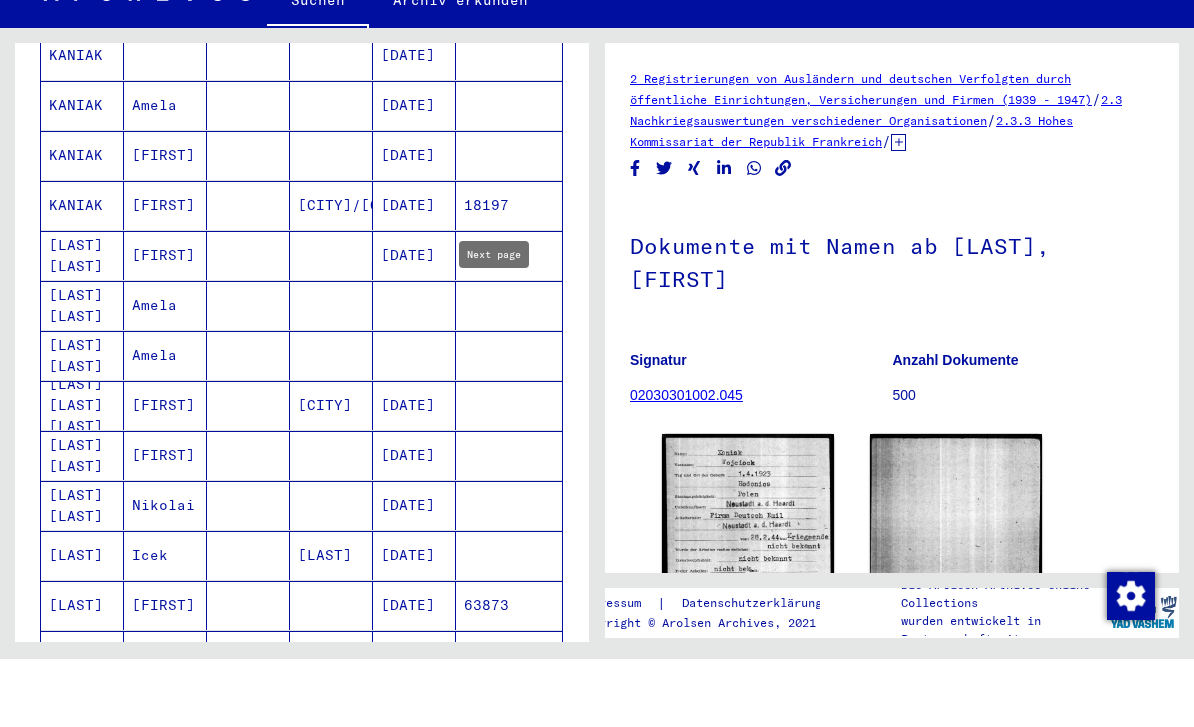 scroll, scrollTop: 568, scrollLeft: 0, axis: vertical 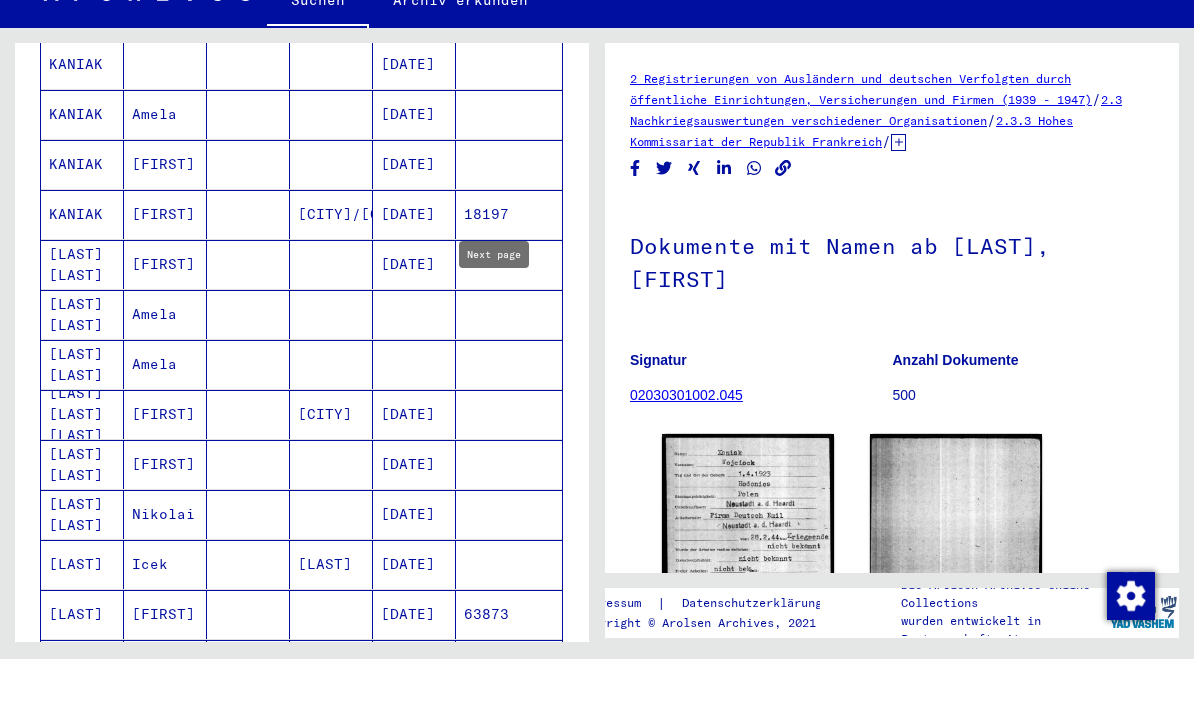 click on "[FIRST]" at bounding box center (165, 532) 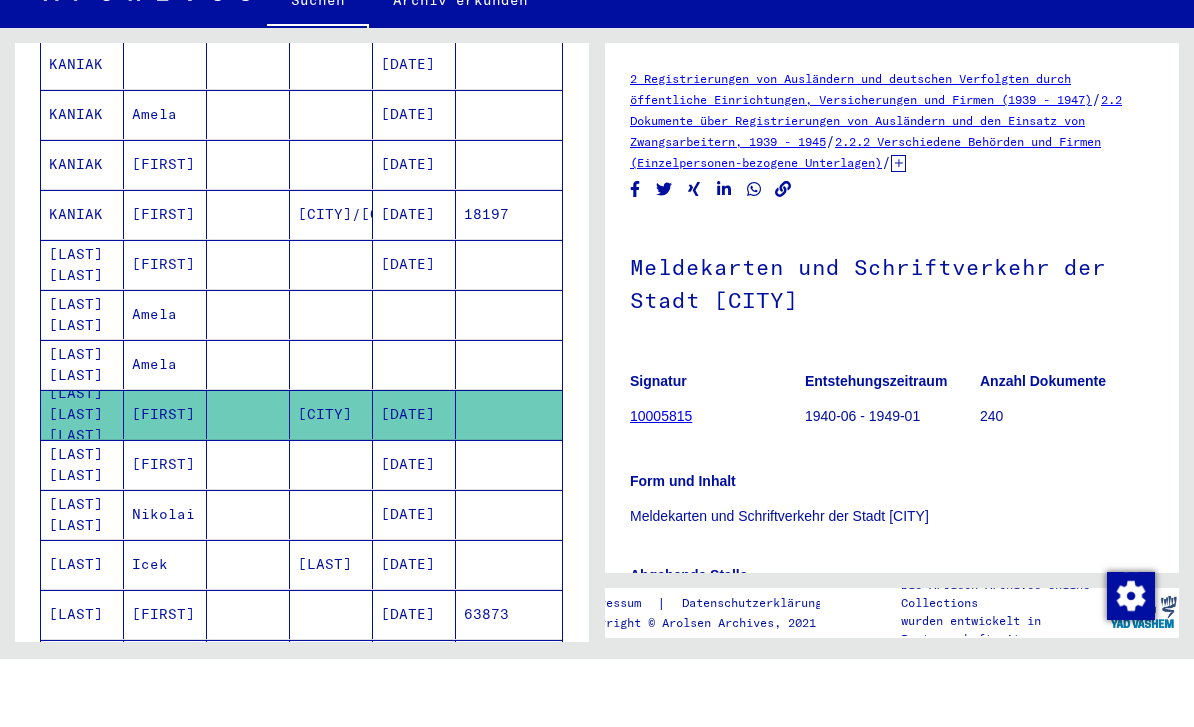 scroll, scrollTop: 0, scrollLeft: 0, axis: both 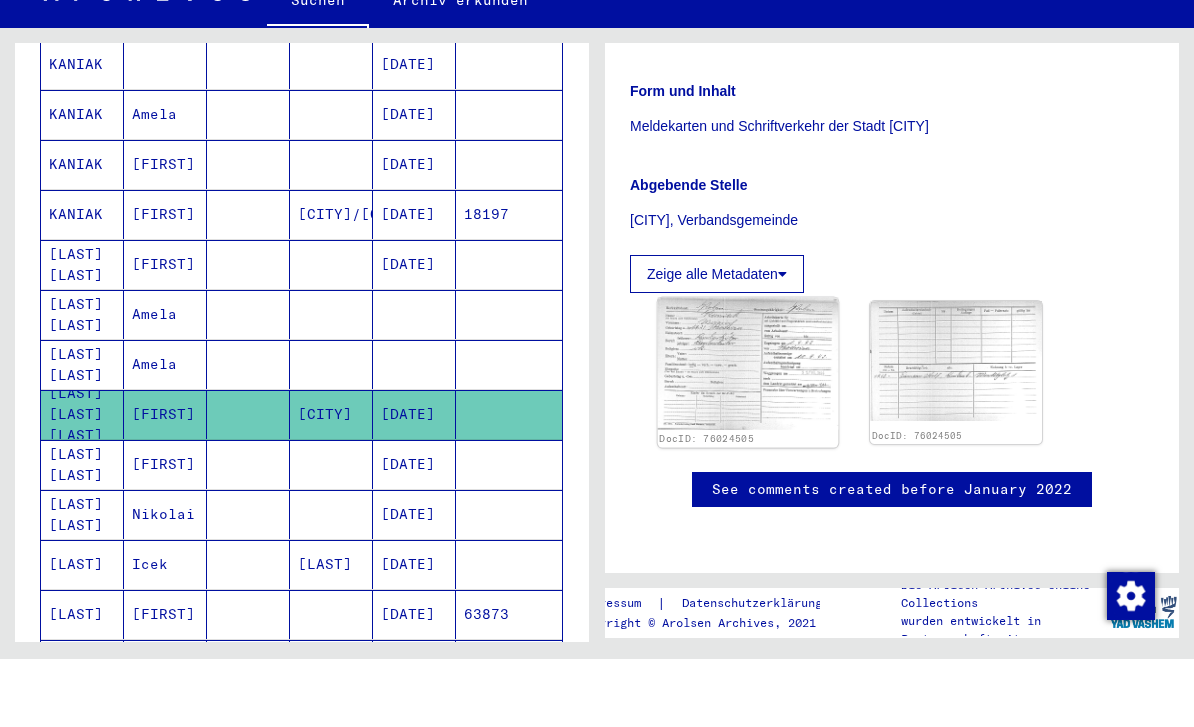 click 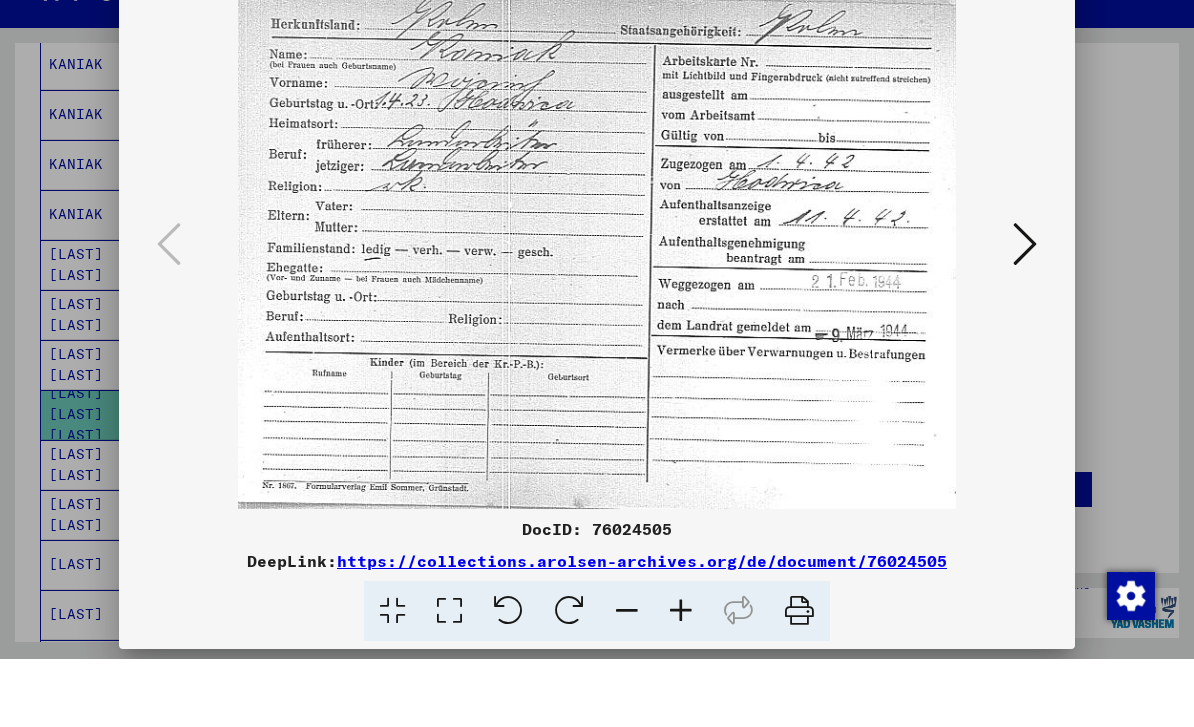 click at bounding box center [596, 313] 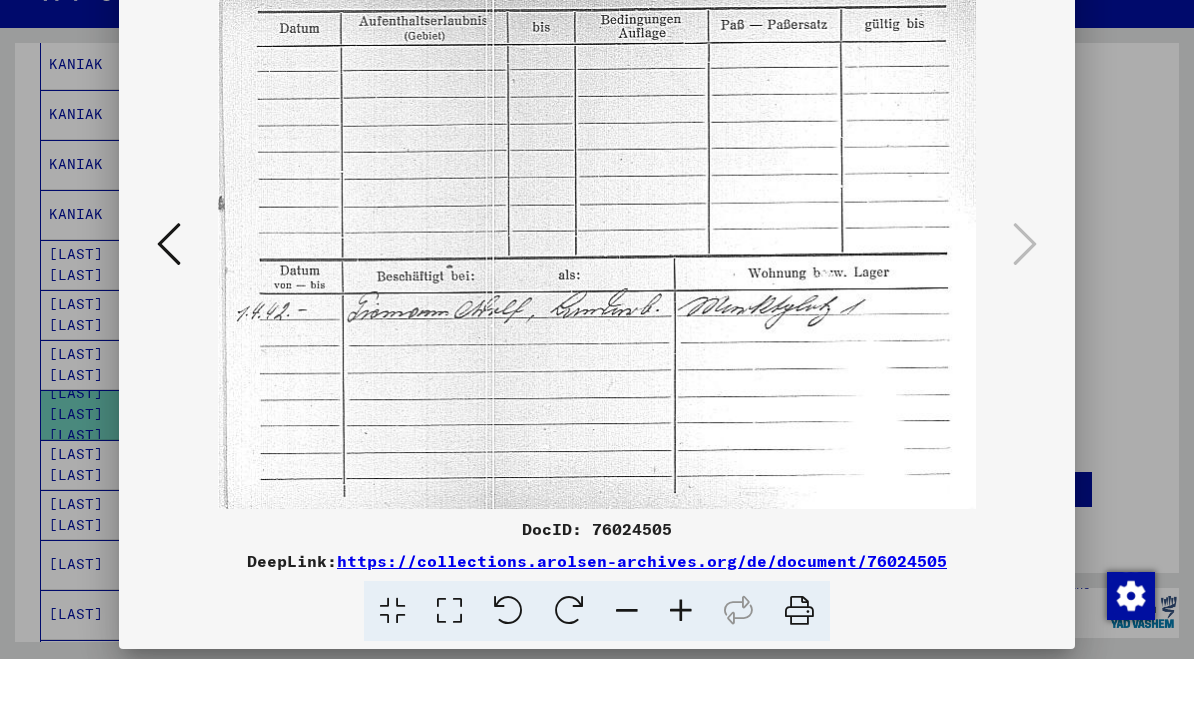 click at bounding box center [169, 312] 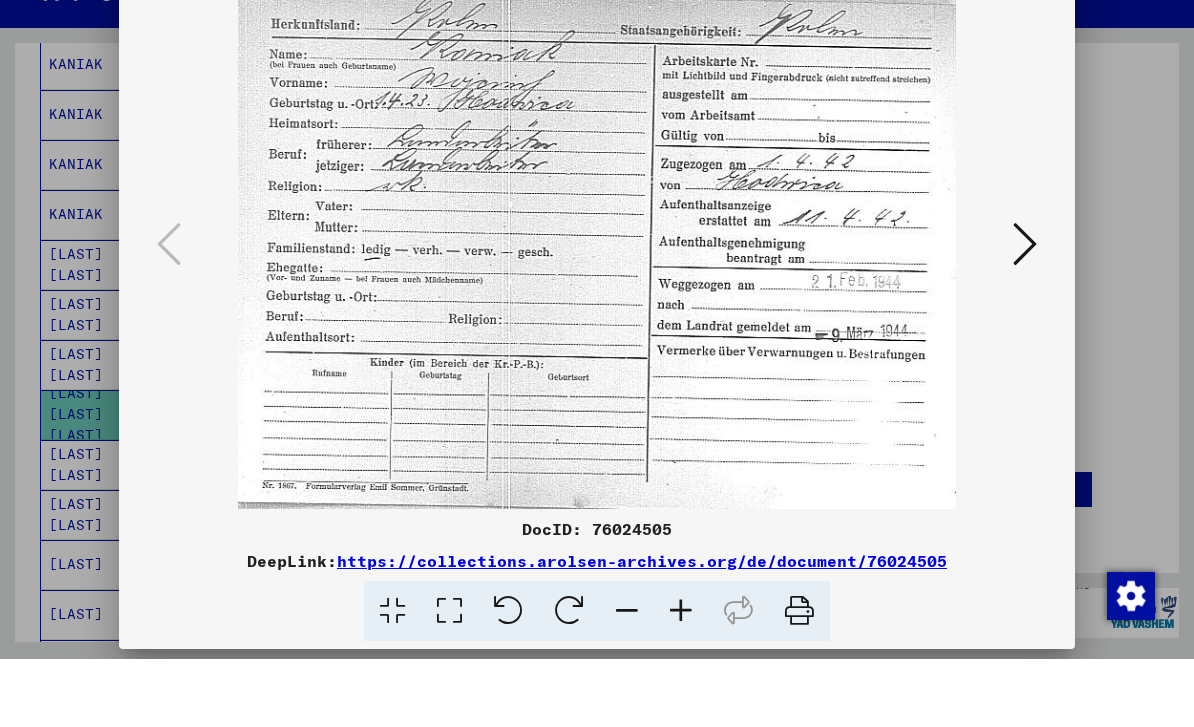 click at bounding box center [596, 30] 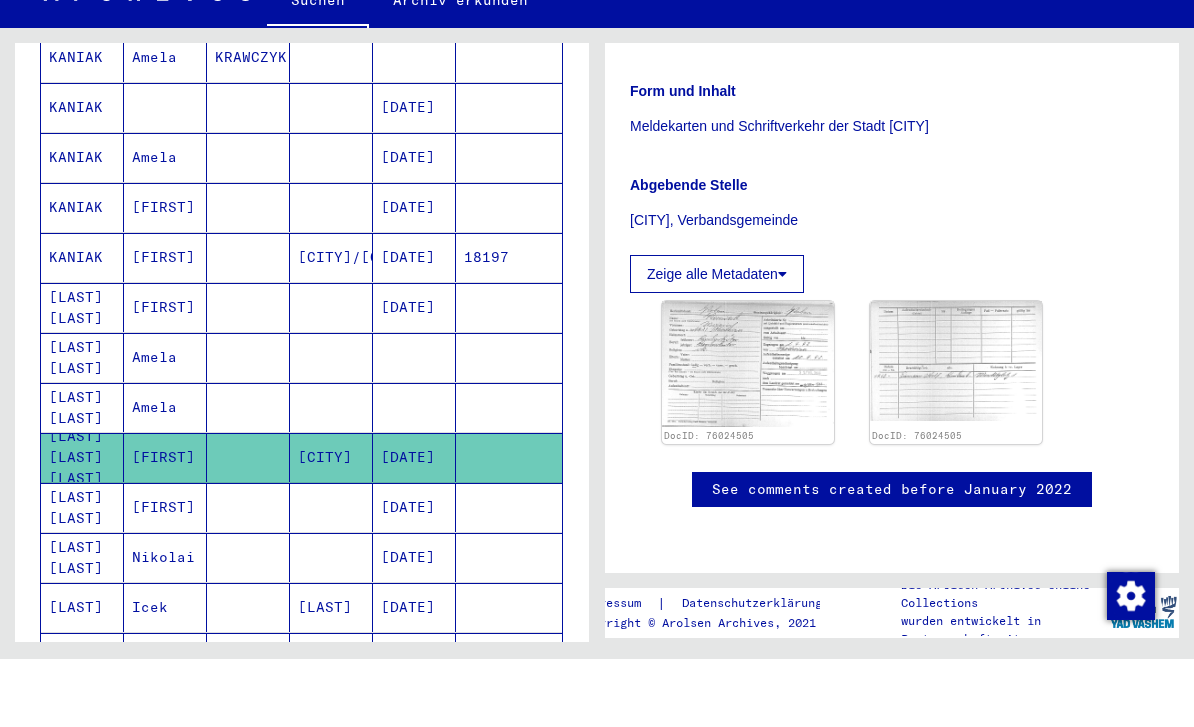 scroll, scrollTop: 524, scrollLeft: 0, axis: vertical 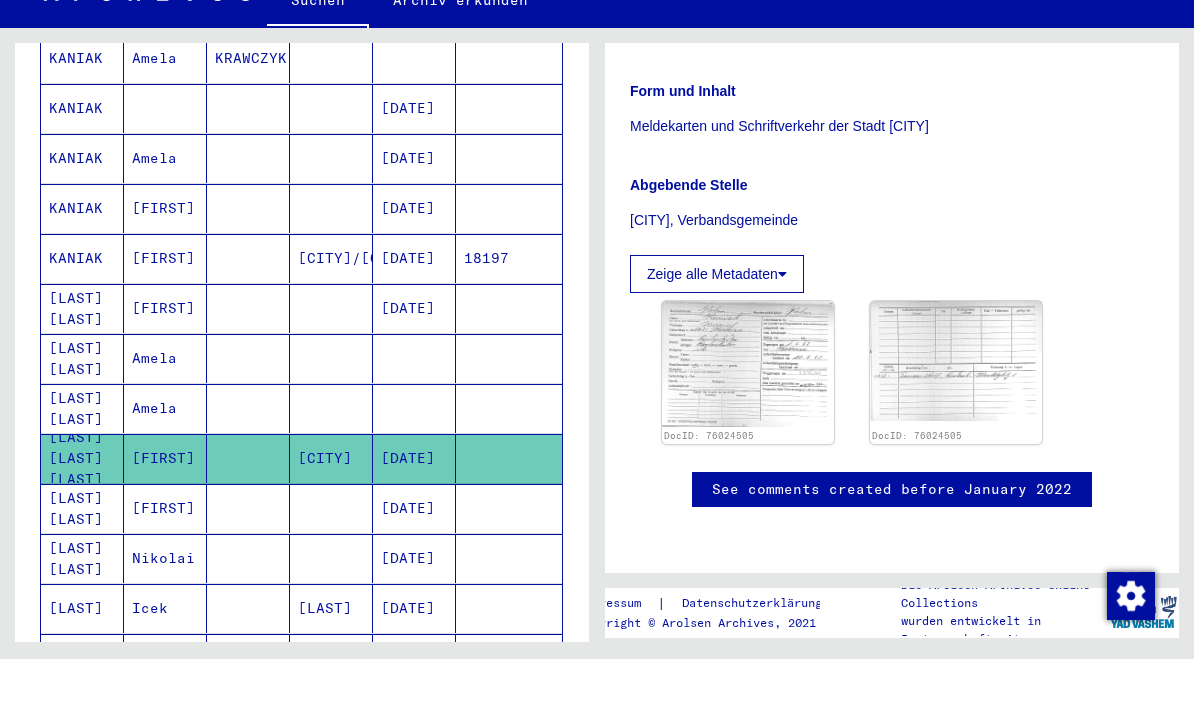 click on "[DATE]" at bounding box center (414, 426) 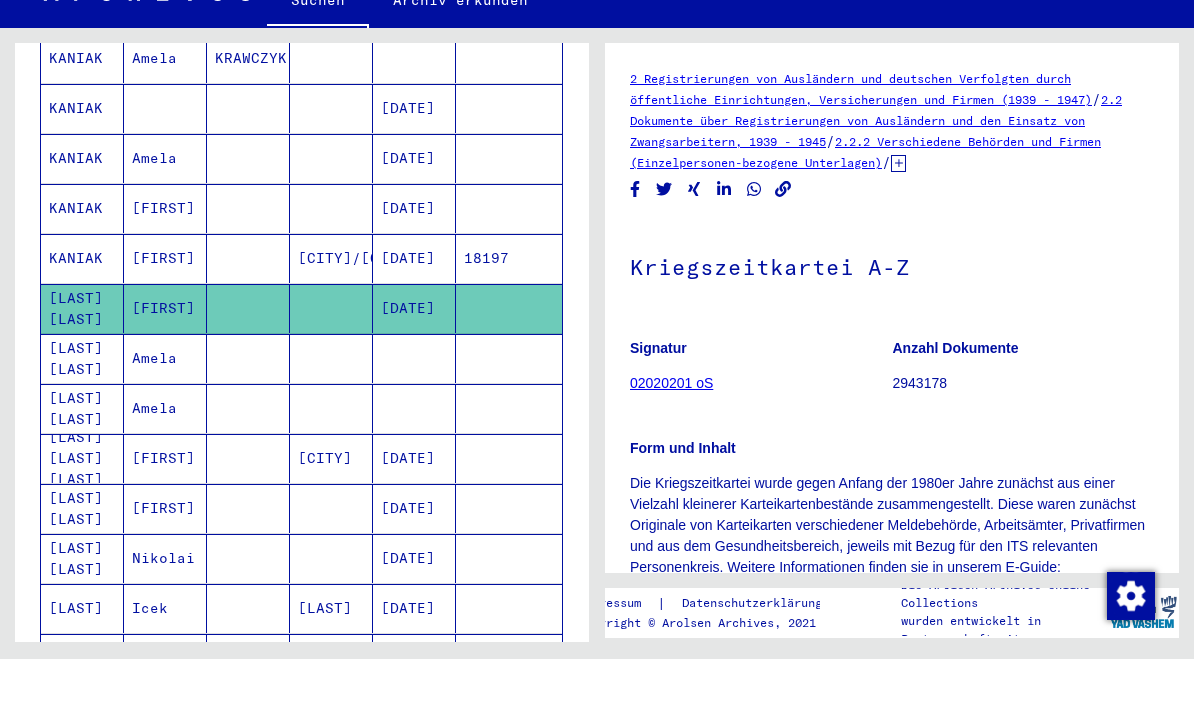 scroll, scrollTop: 0, scrollLeft: 0, axis: both 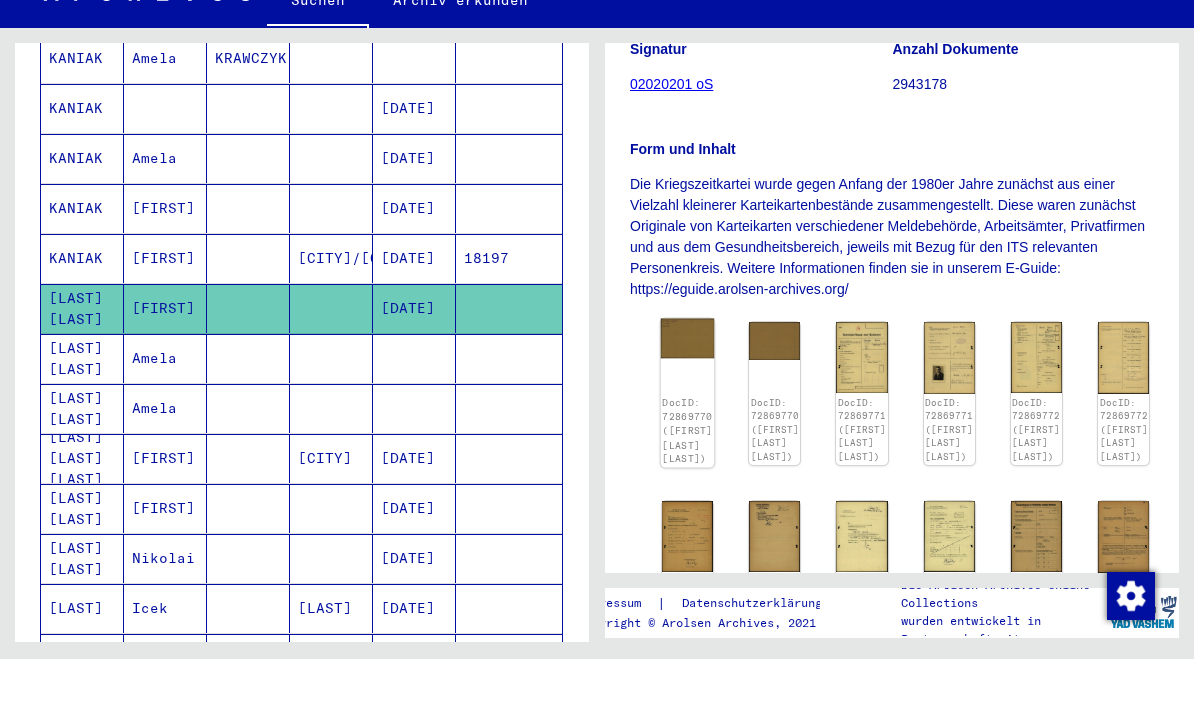 click 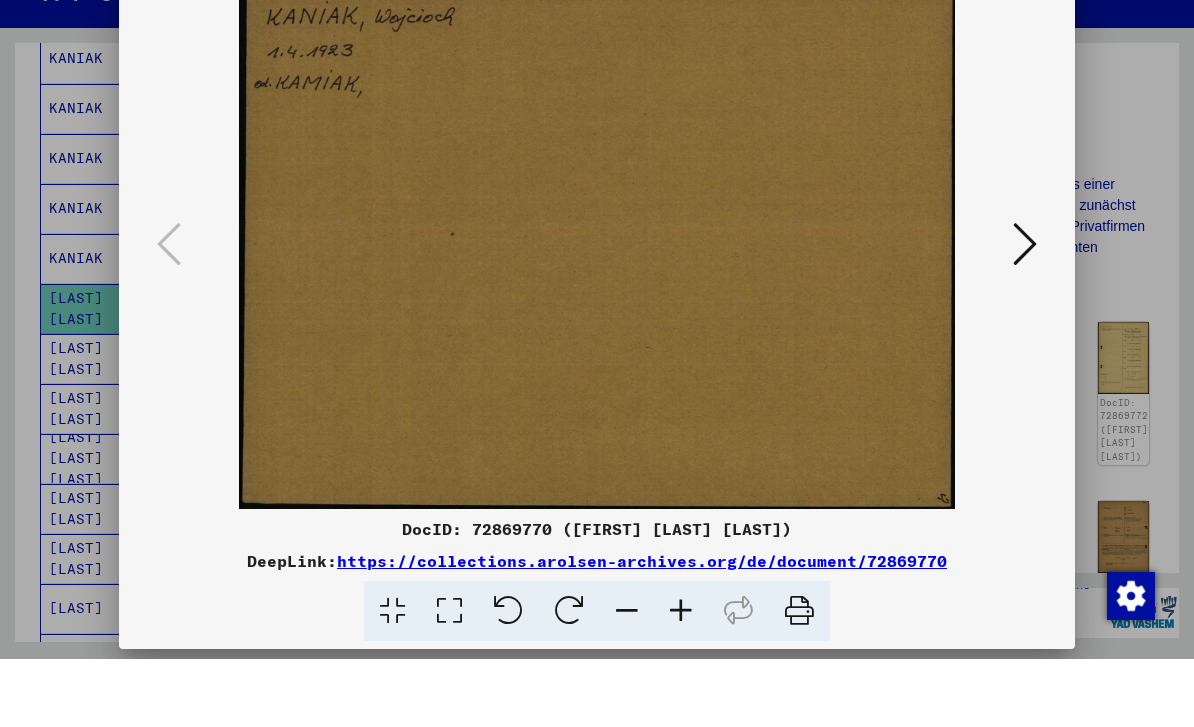 click at bounding box center [1025, 312] 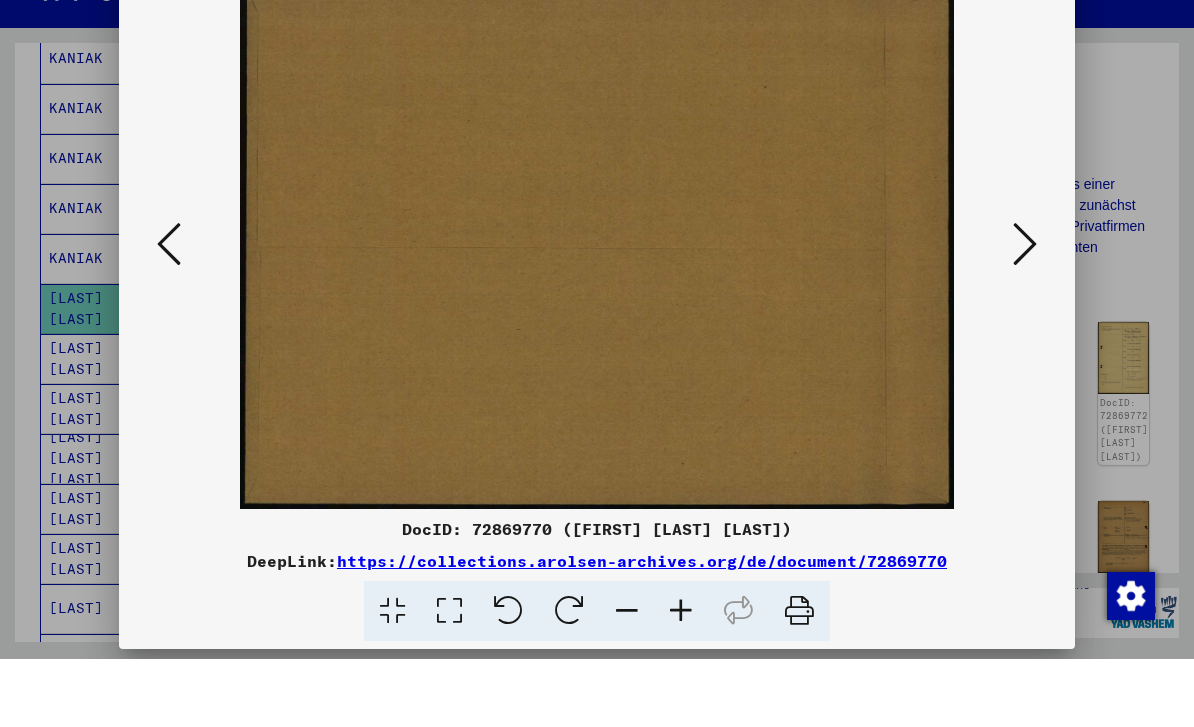 click at bounding box center (1025, 312) 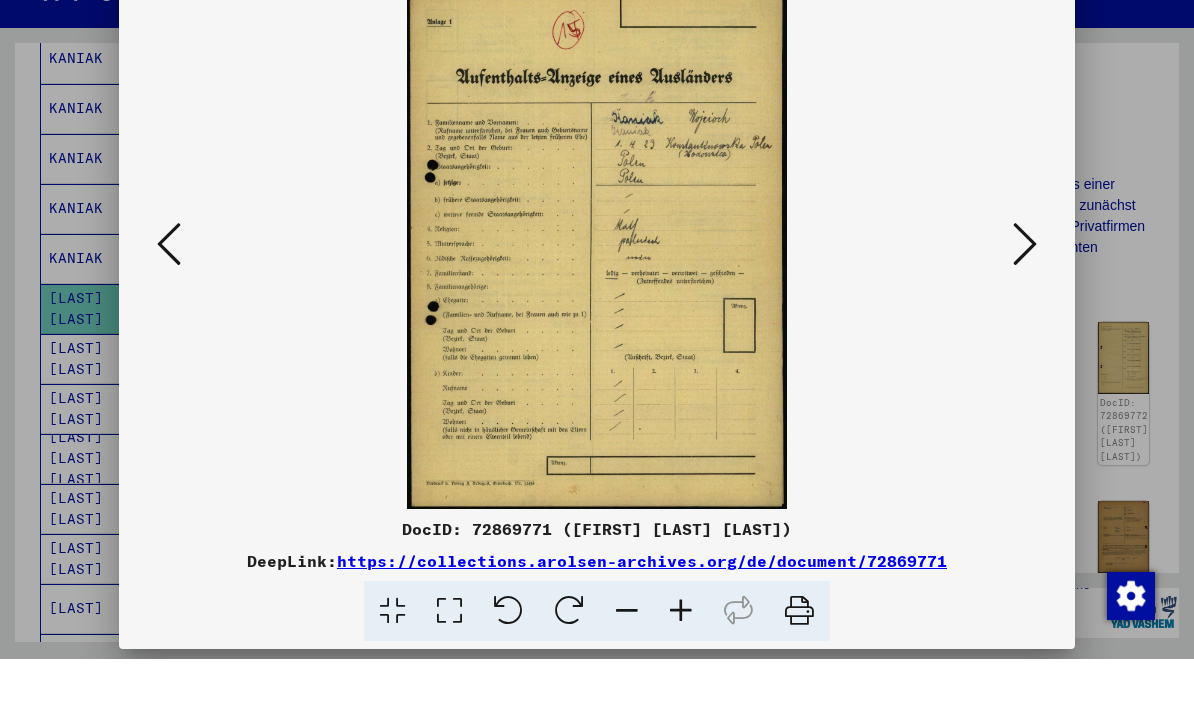 click at bounding box center (1025, 312) 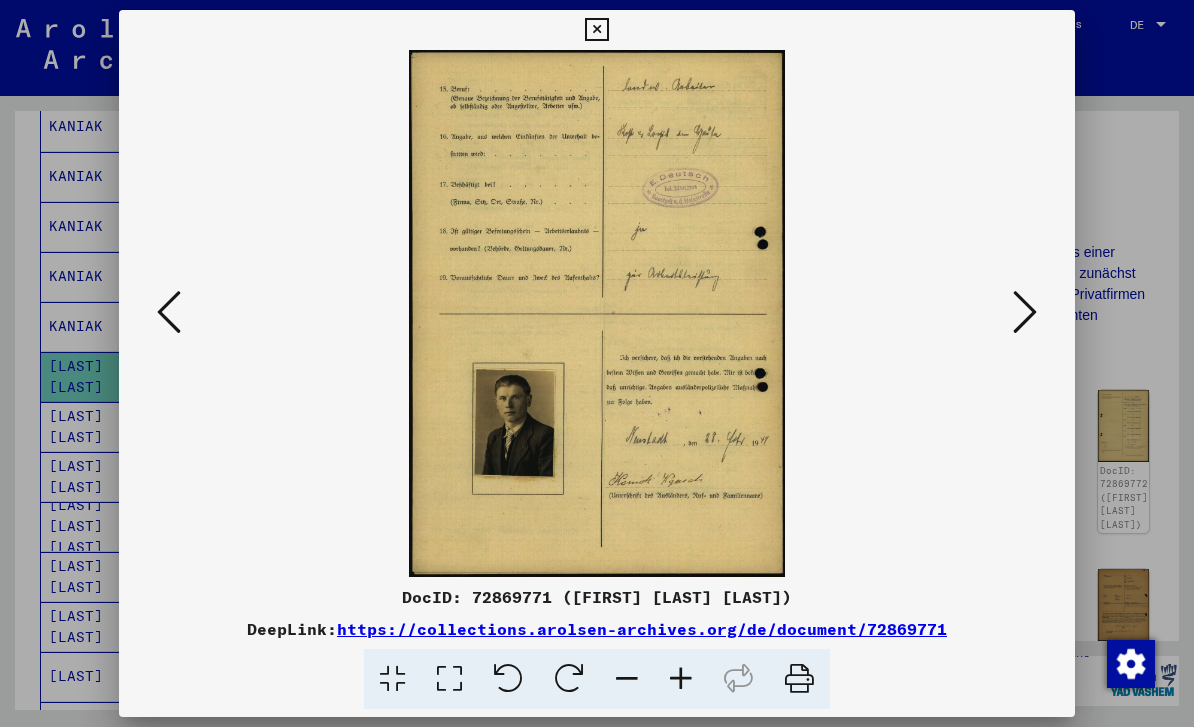 click at bounding box center [169, 312] 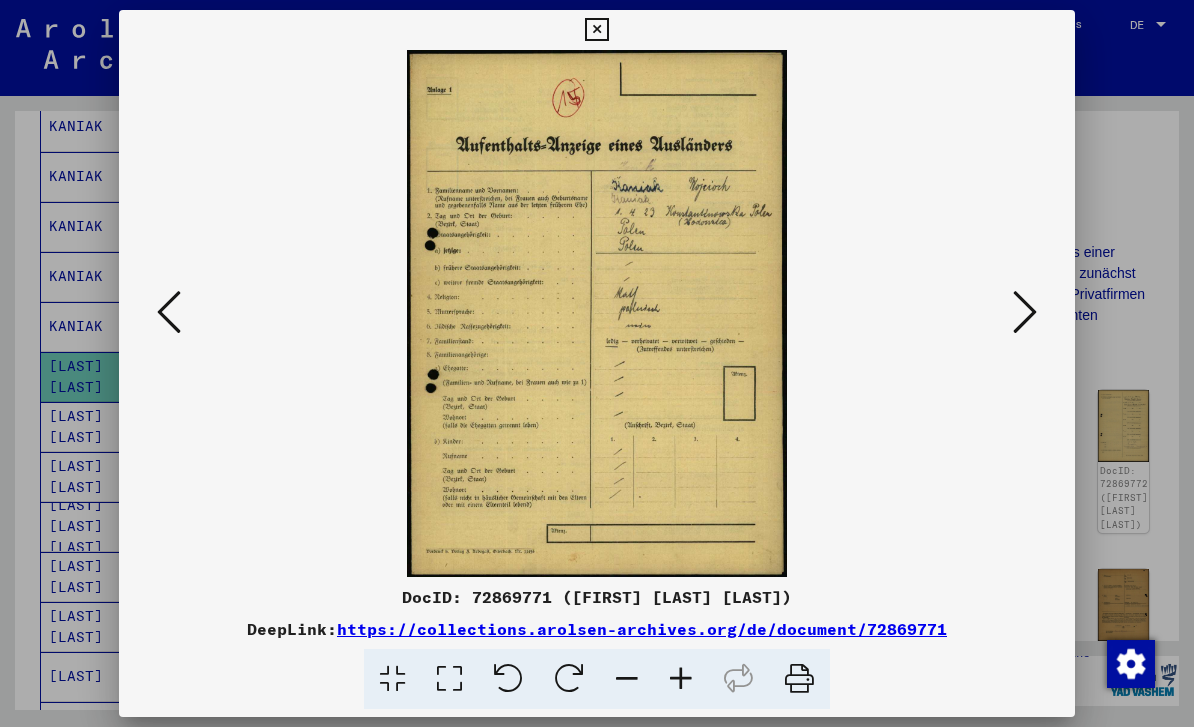 click at bounding box center (1025, 313) 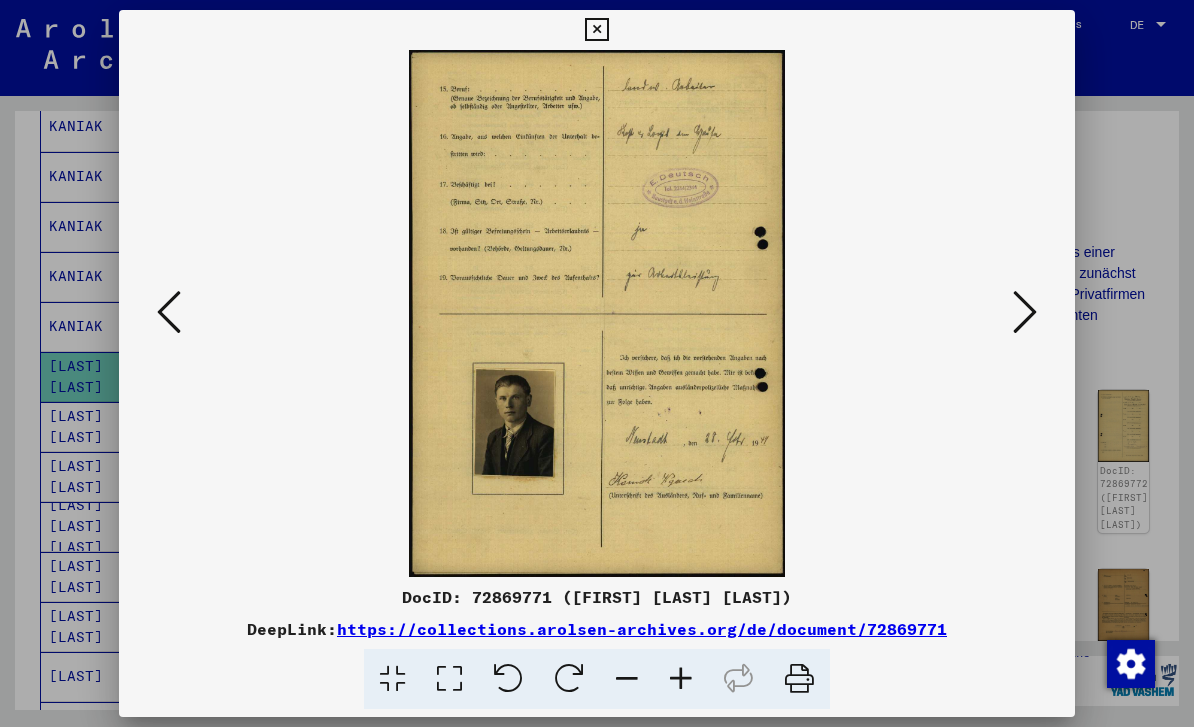 click at bounding box center (596, 313) 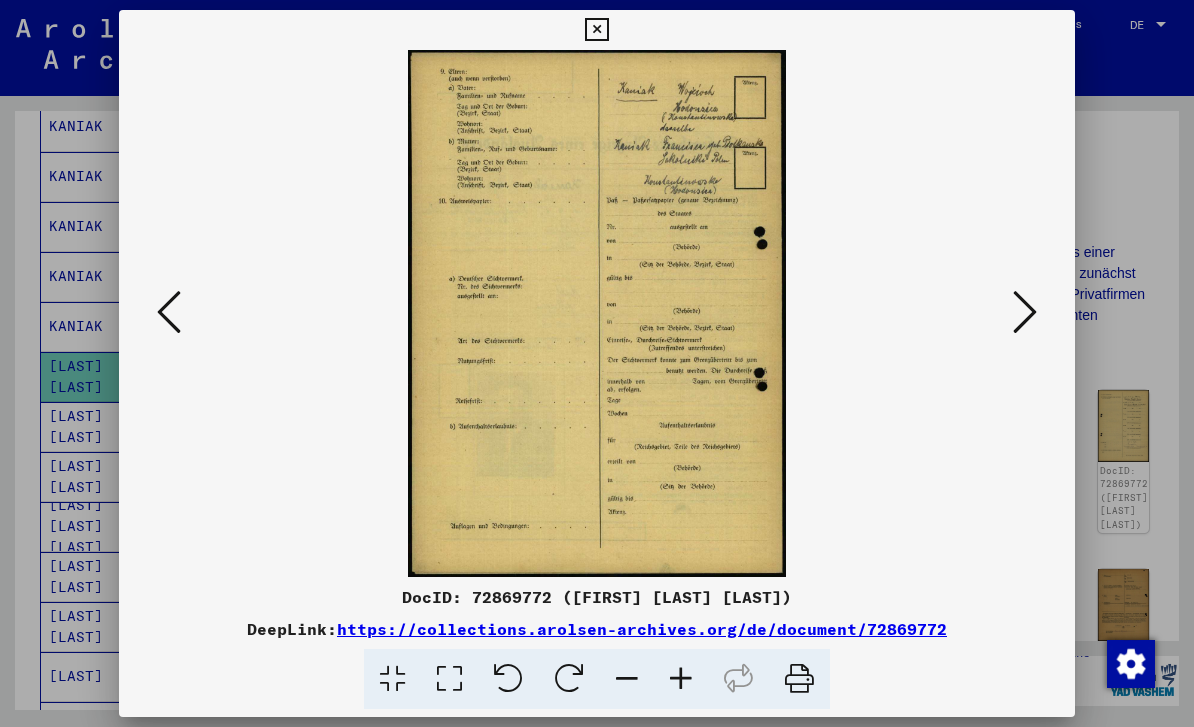 click at bounding box center (1025, 312) 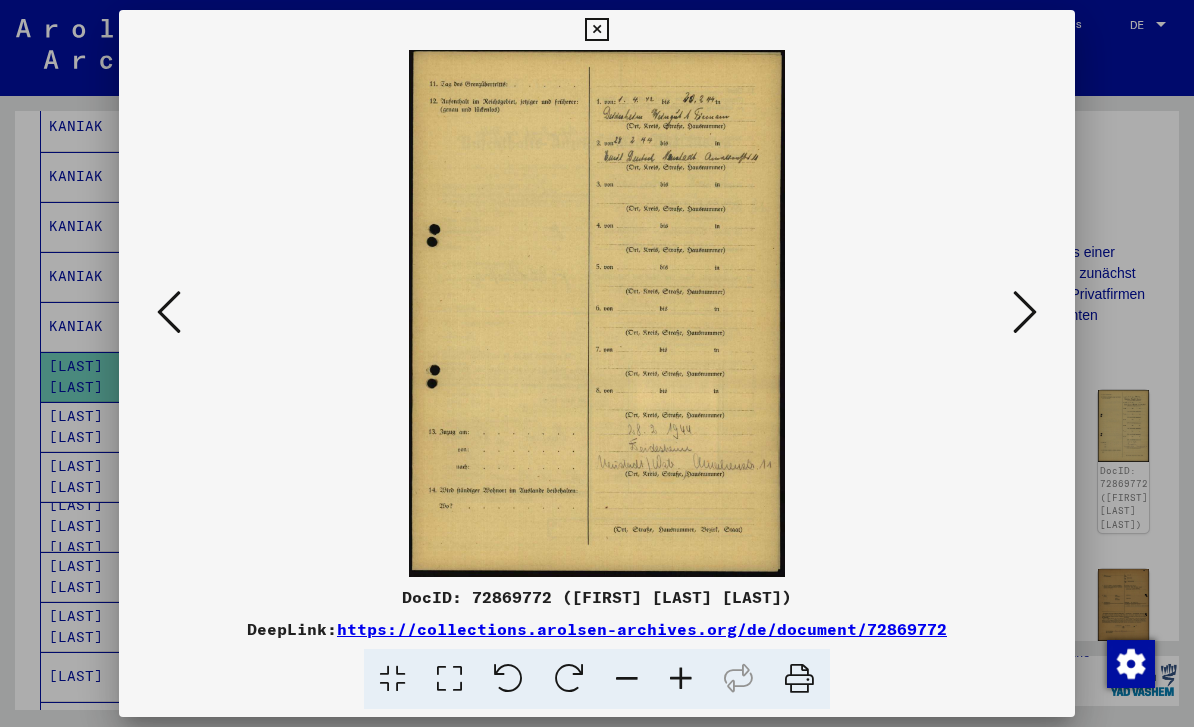 click at bounding box center [597, 363] 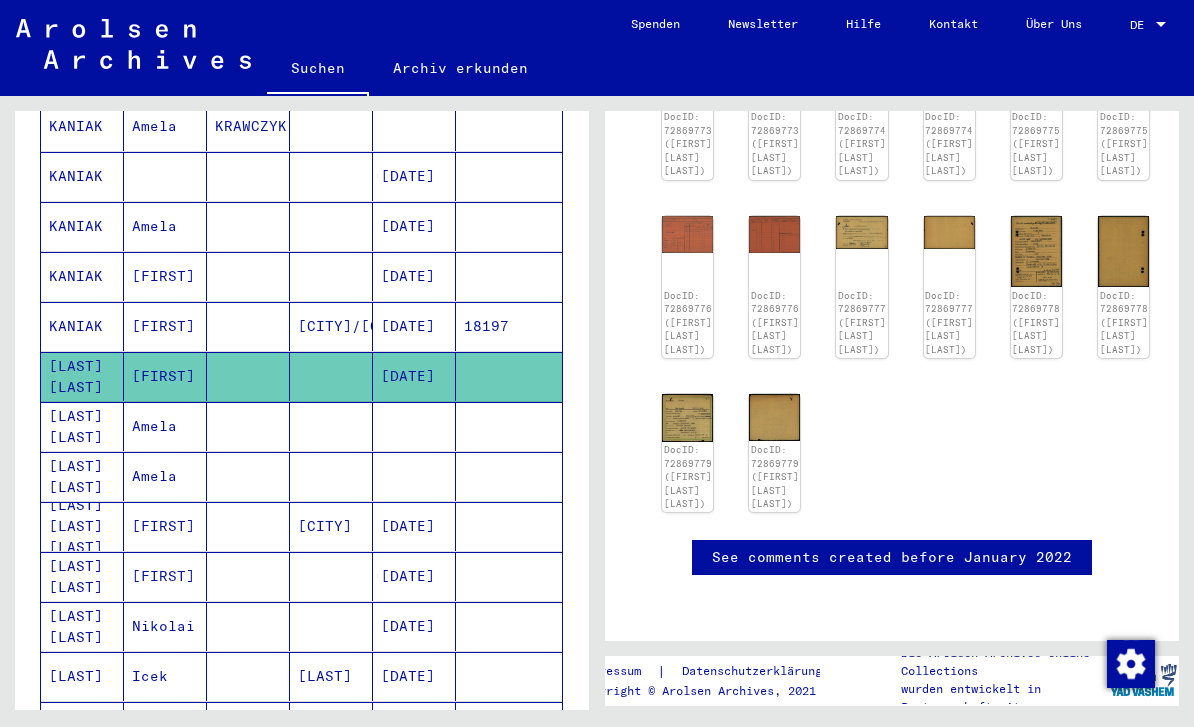 scroll, scrollTop: 847, scrollLeft: 0, axis: vertical 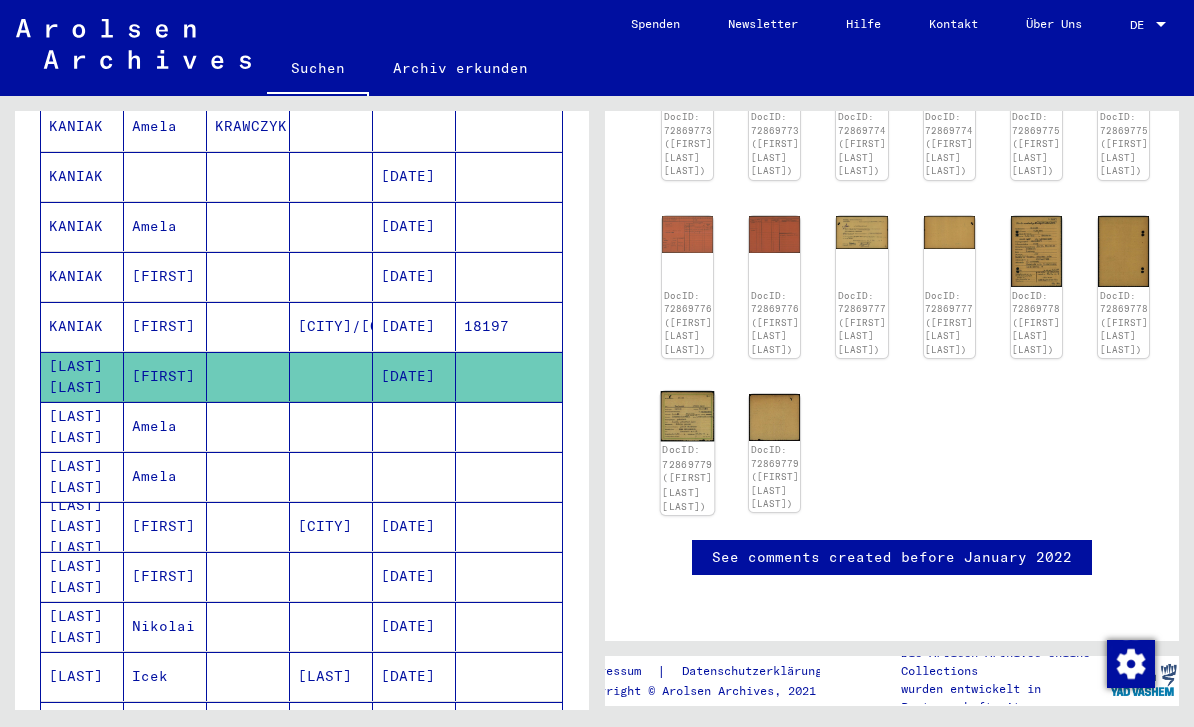 click 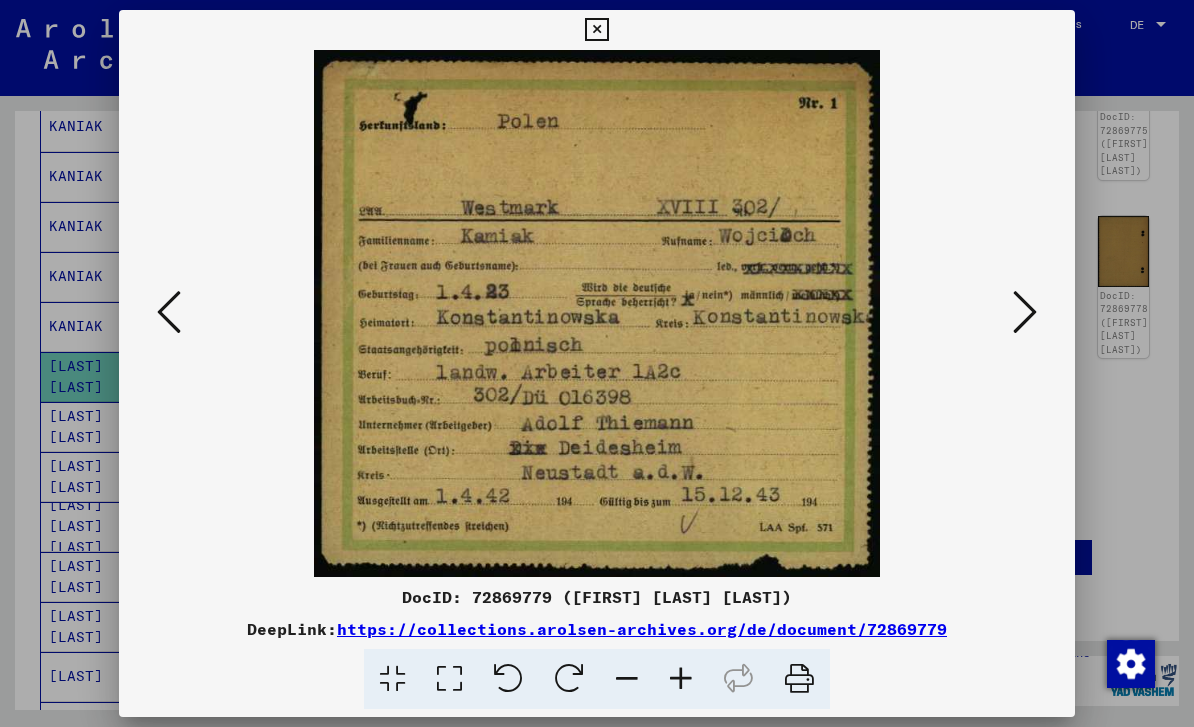 click at bounding box center [597, 363] 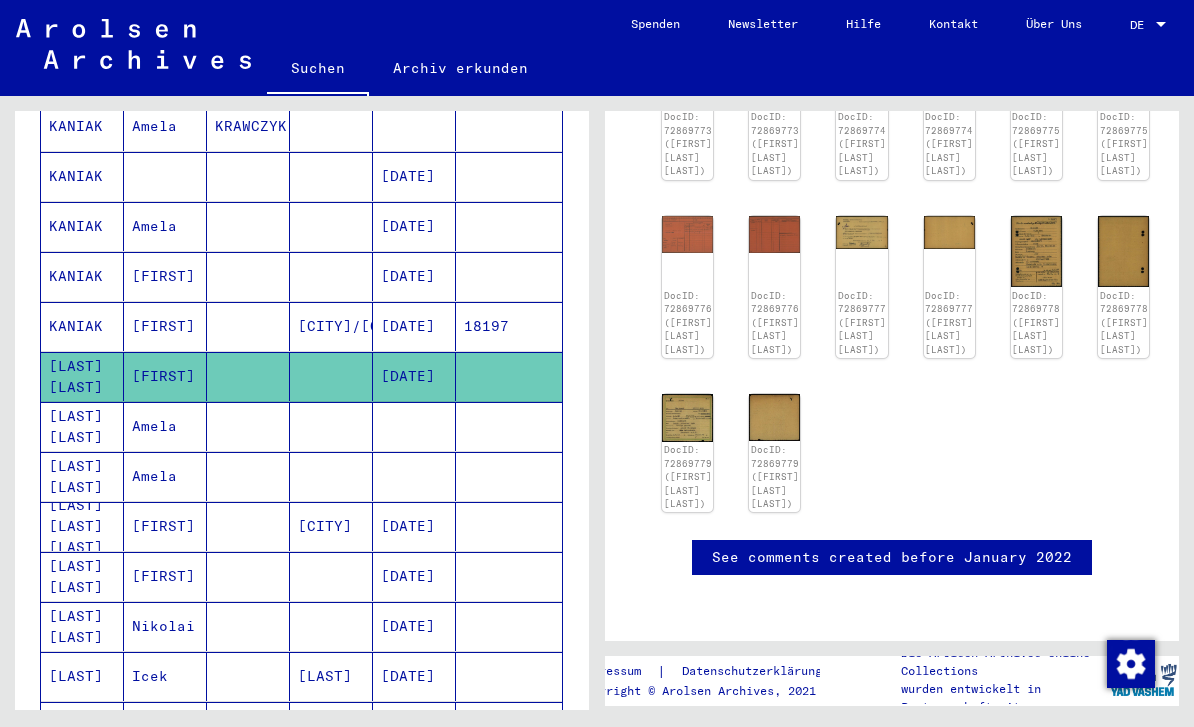 scroll, scrollTop: 750, scrollLeft: 0, axis: vertical 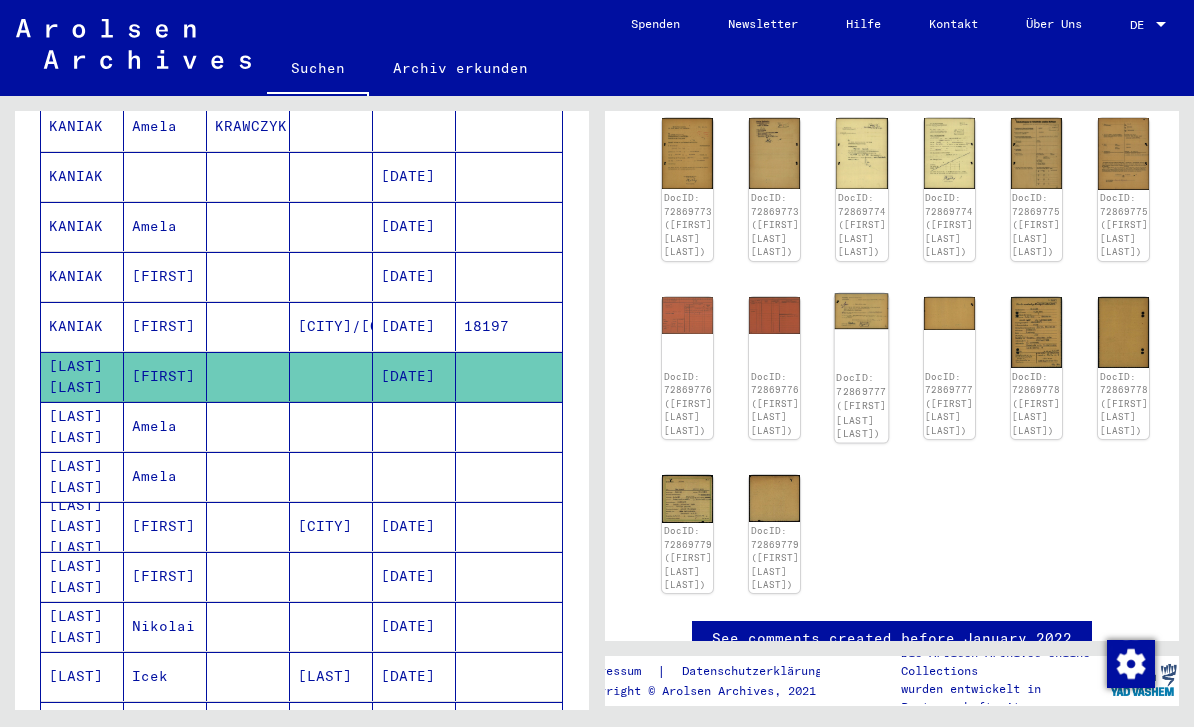 click on "DocID: 72869777 ([FIRST] [LAST] [LAST])" 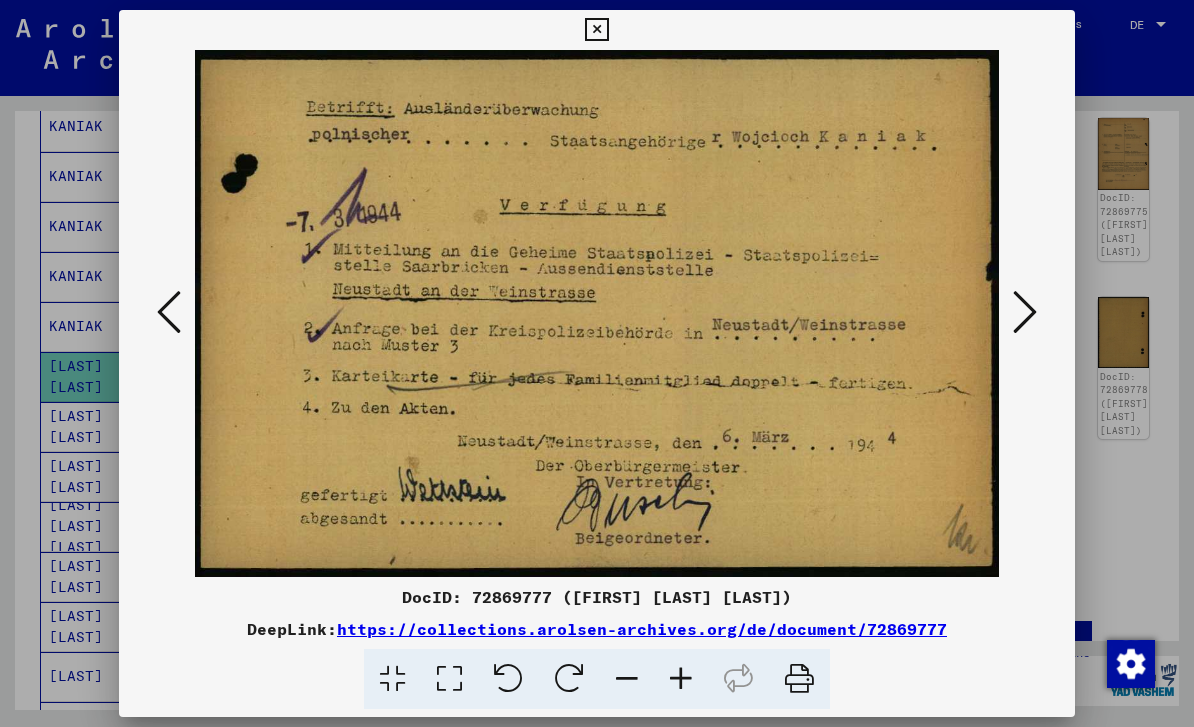 click at bounding box center (597, 363) 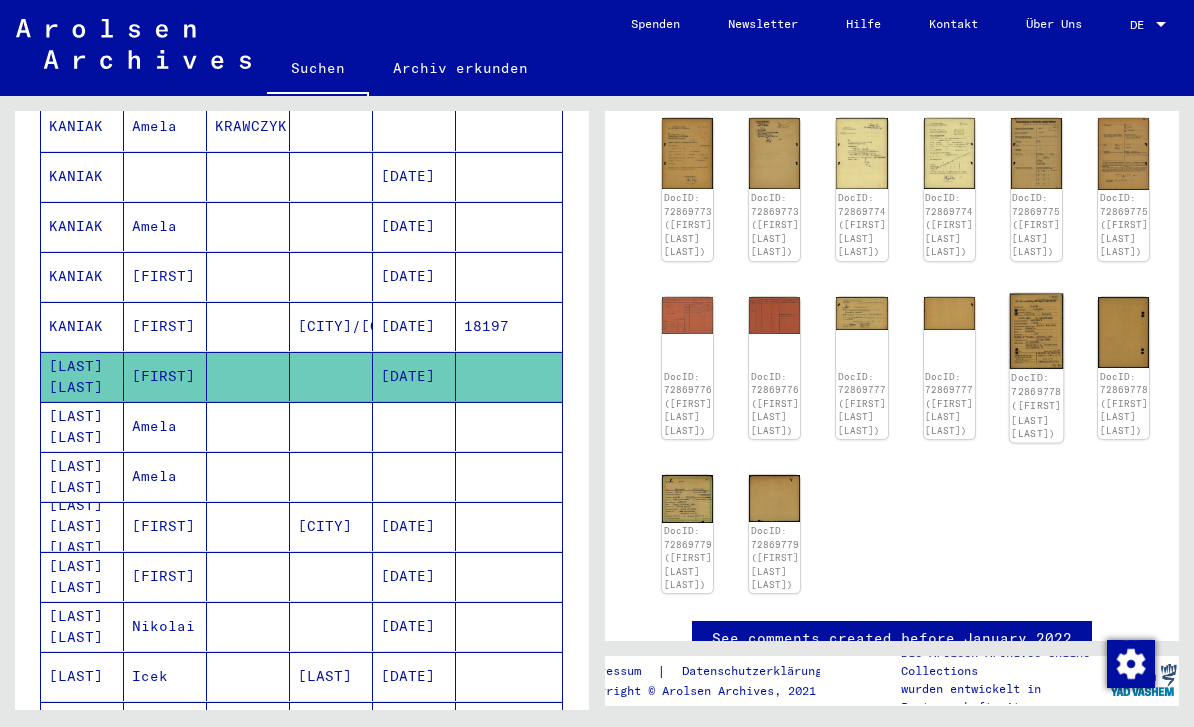 click 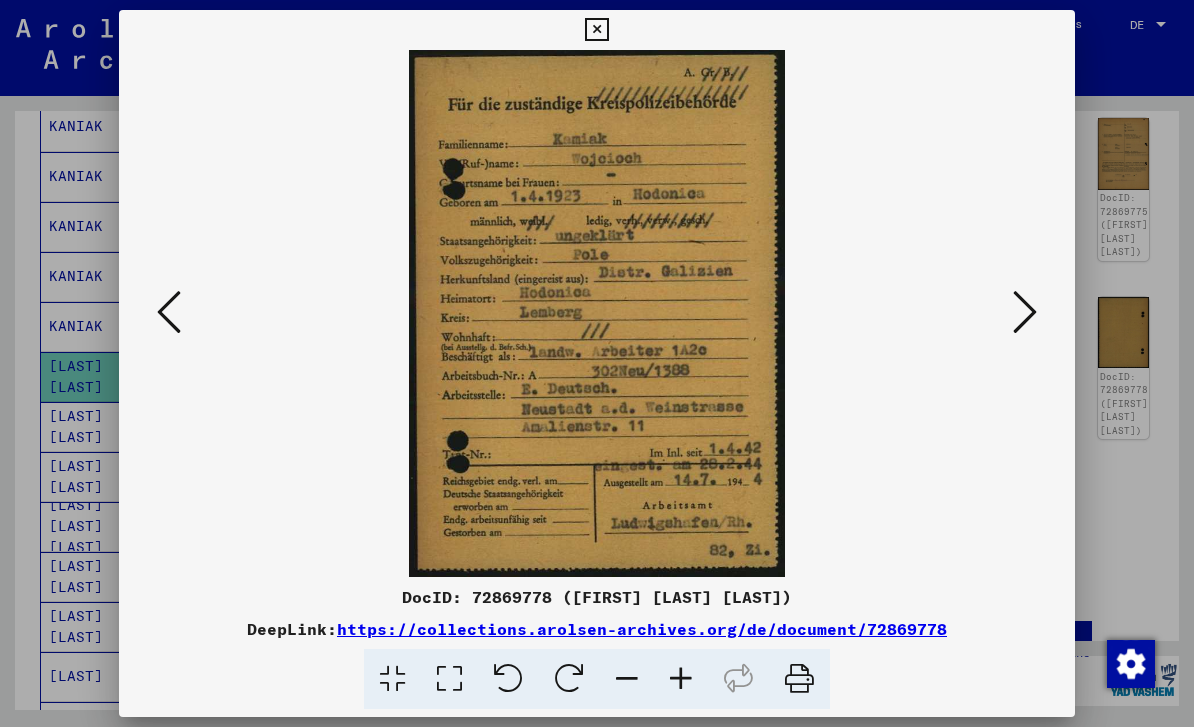 click at bounding box center [597, 363] 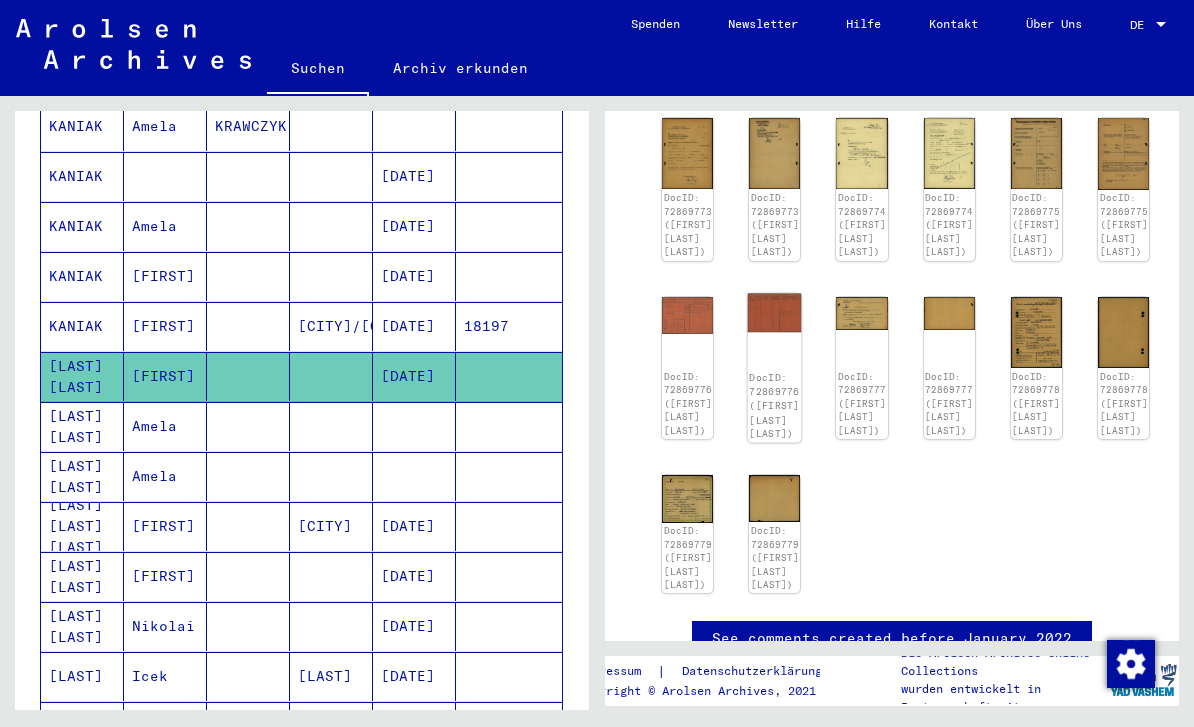 click 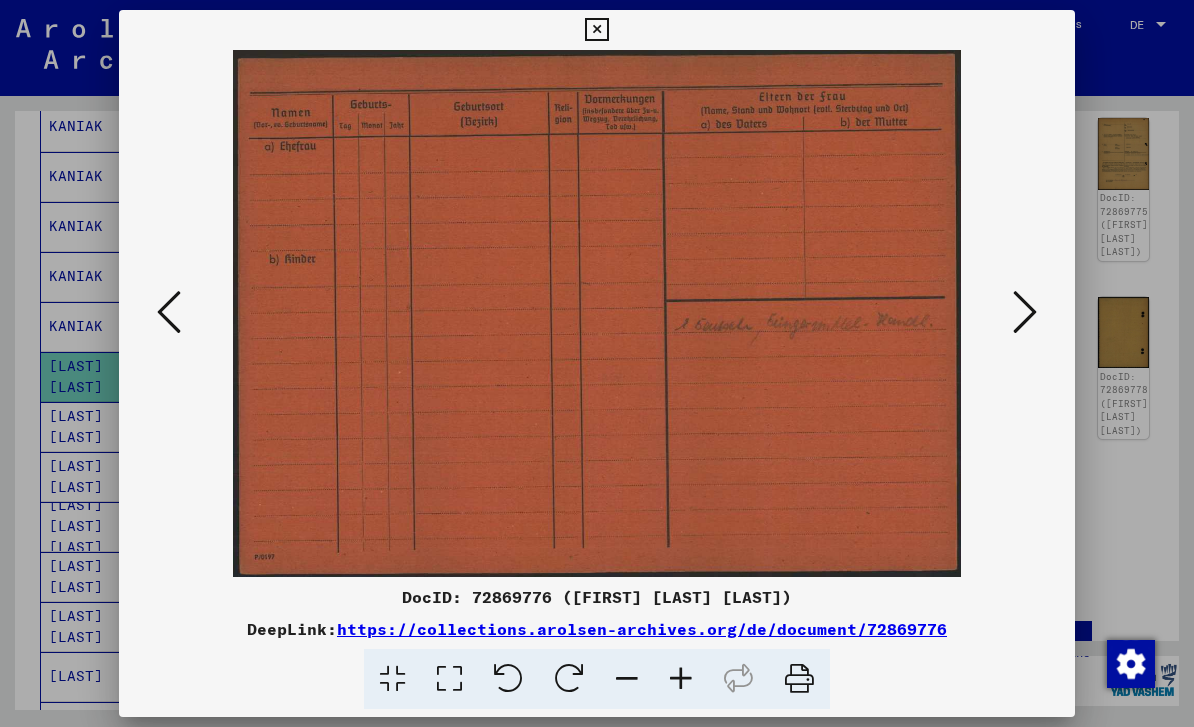 click at bounding box center [596, 313] 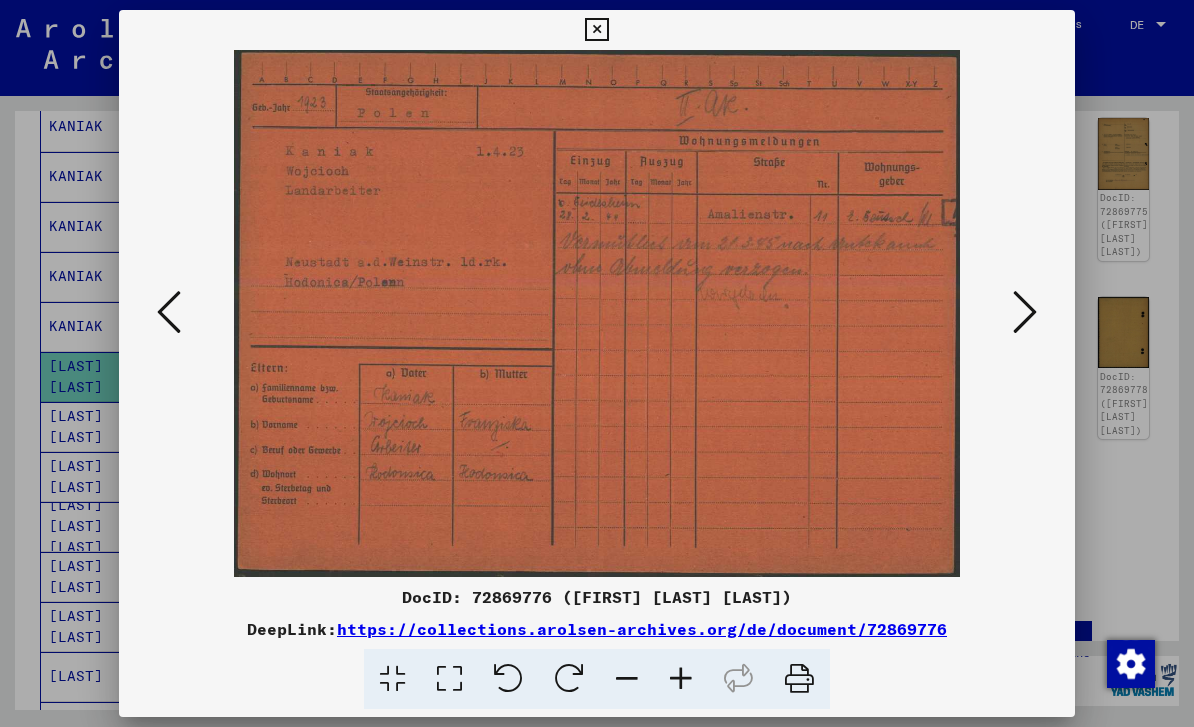 click at bounding box center (597, 363) 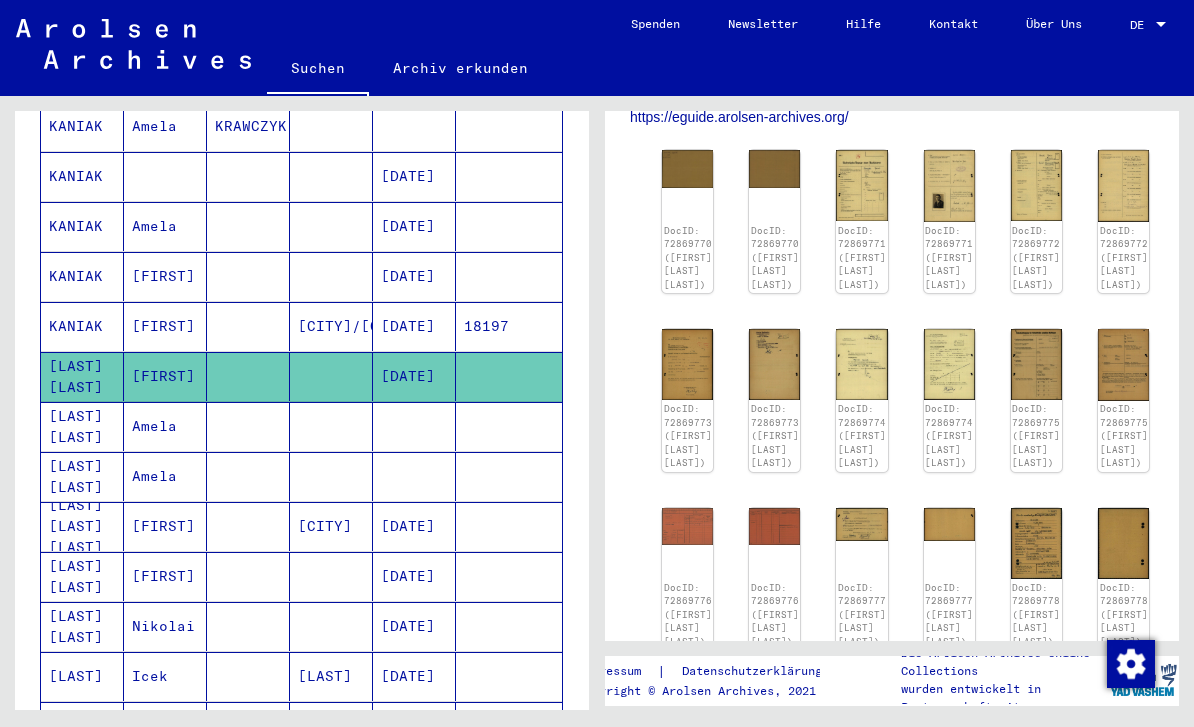 scroll, scrollTop: 497, scrollLeft: 0, axis: vertical 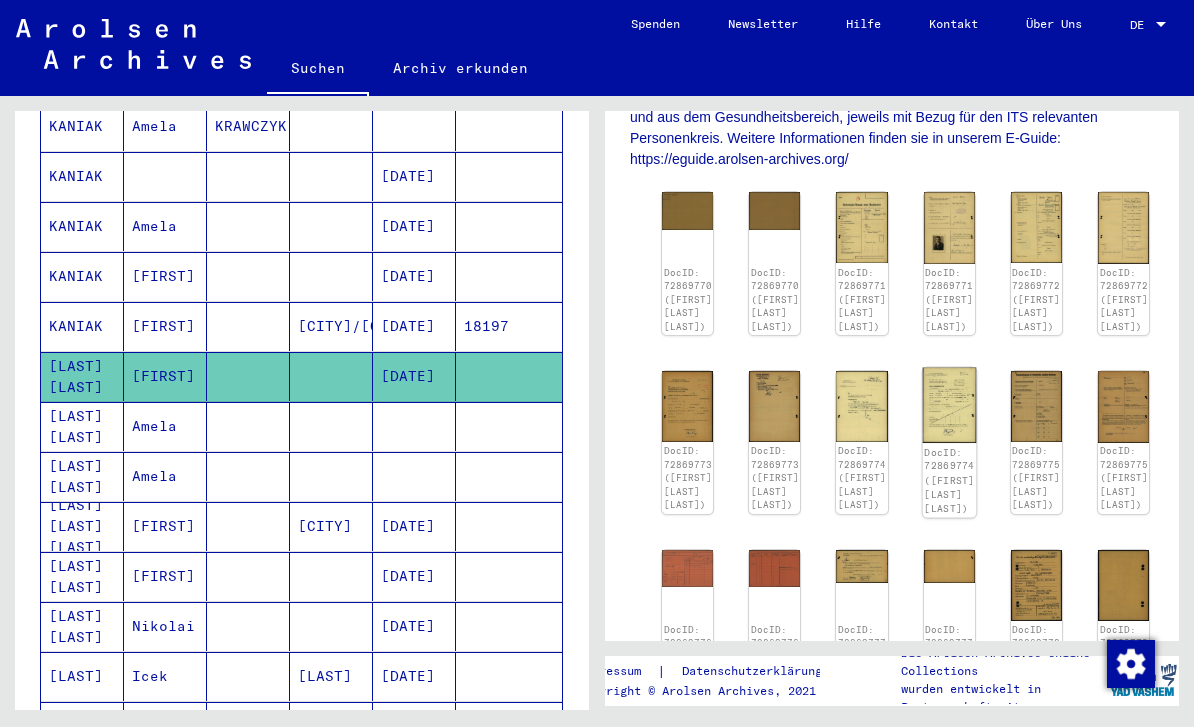 click 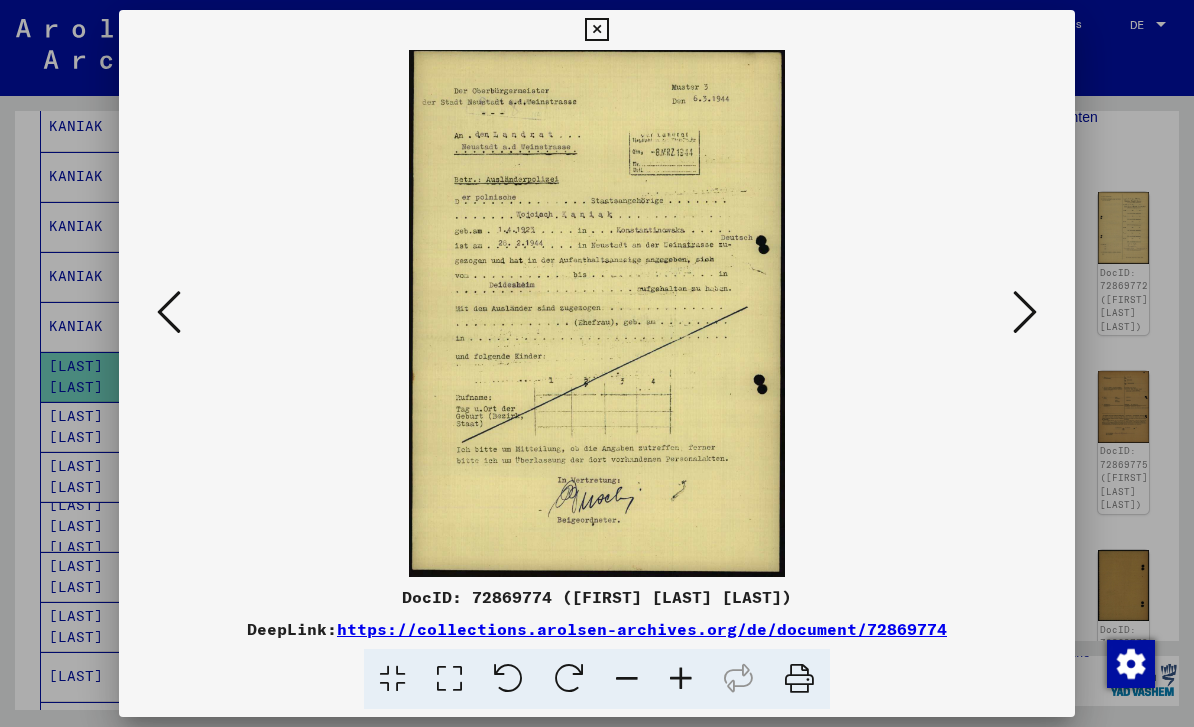 click at bounding box center [169, 312] 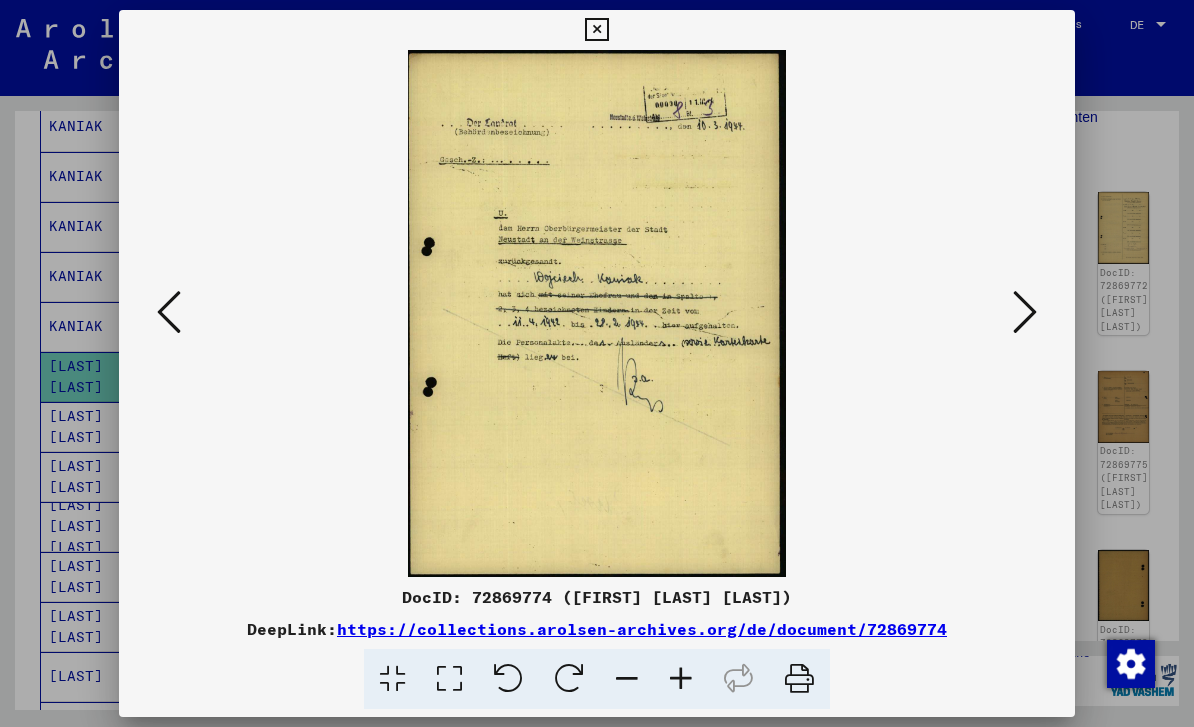 click at bounding box center (596, 30) 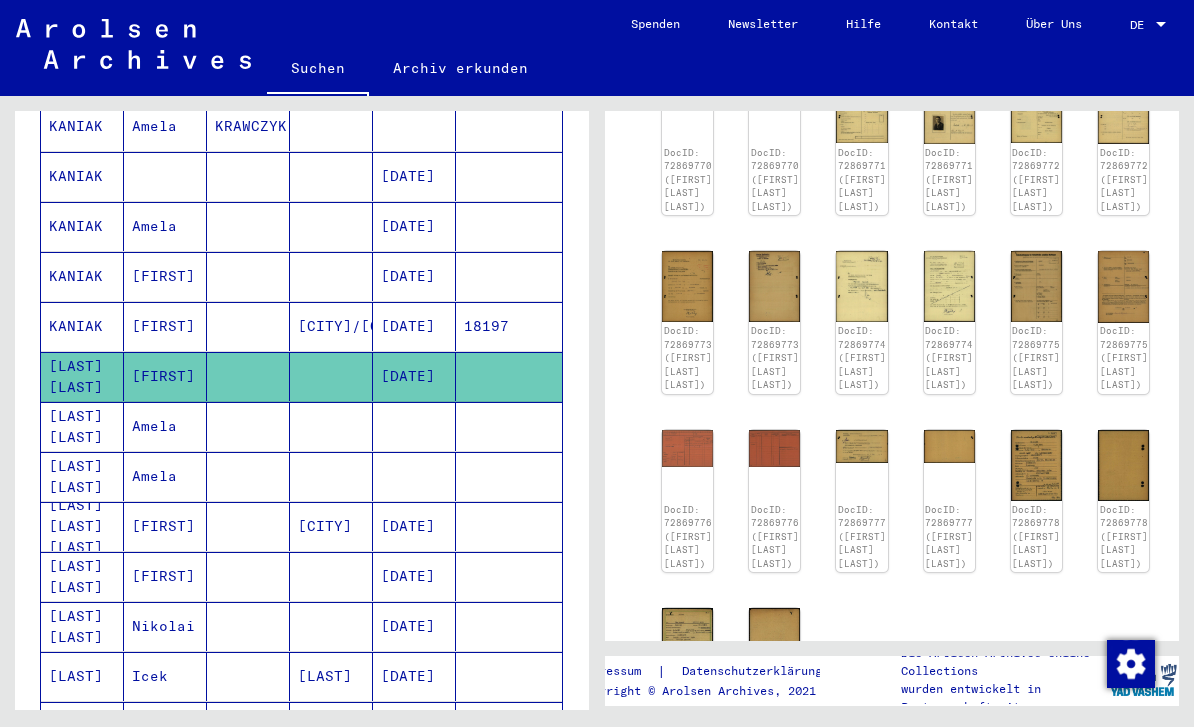 scroll, scrollTop: 618, scrollLeft: 0, axis: vertical 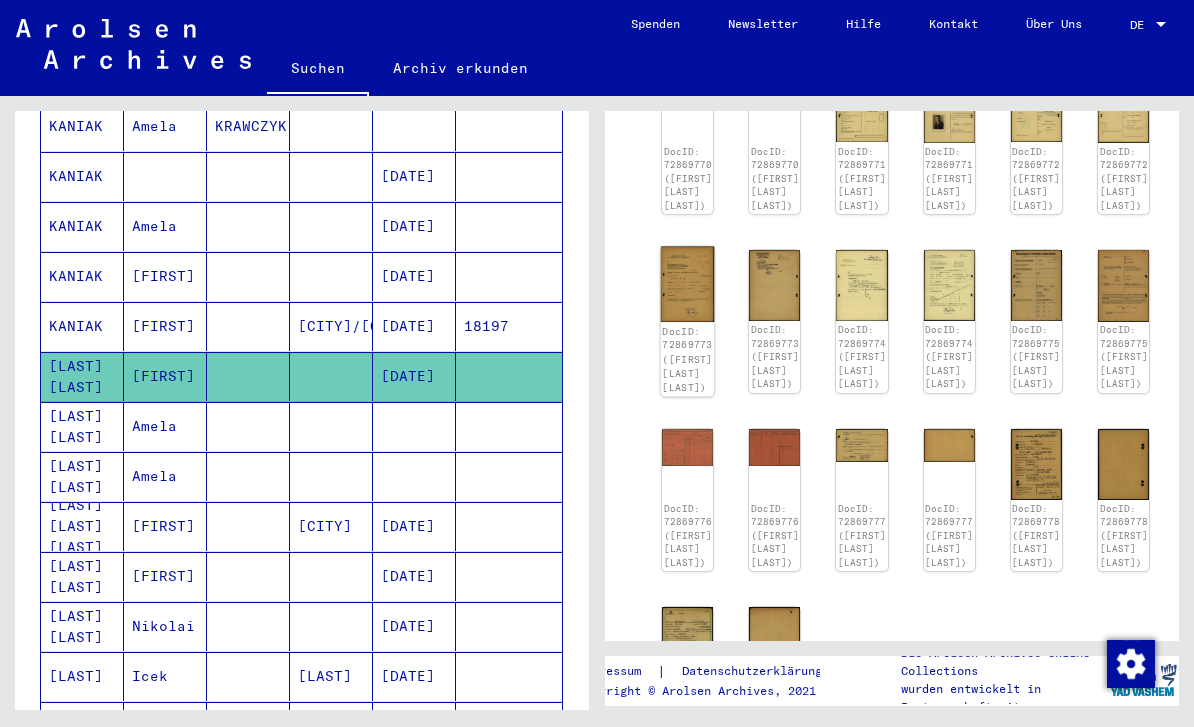 click 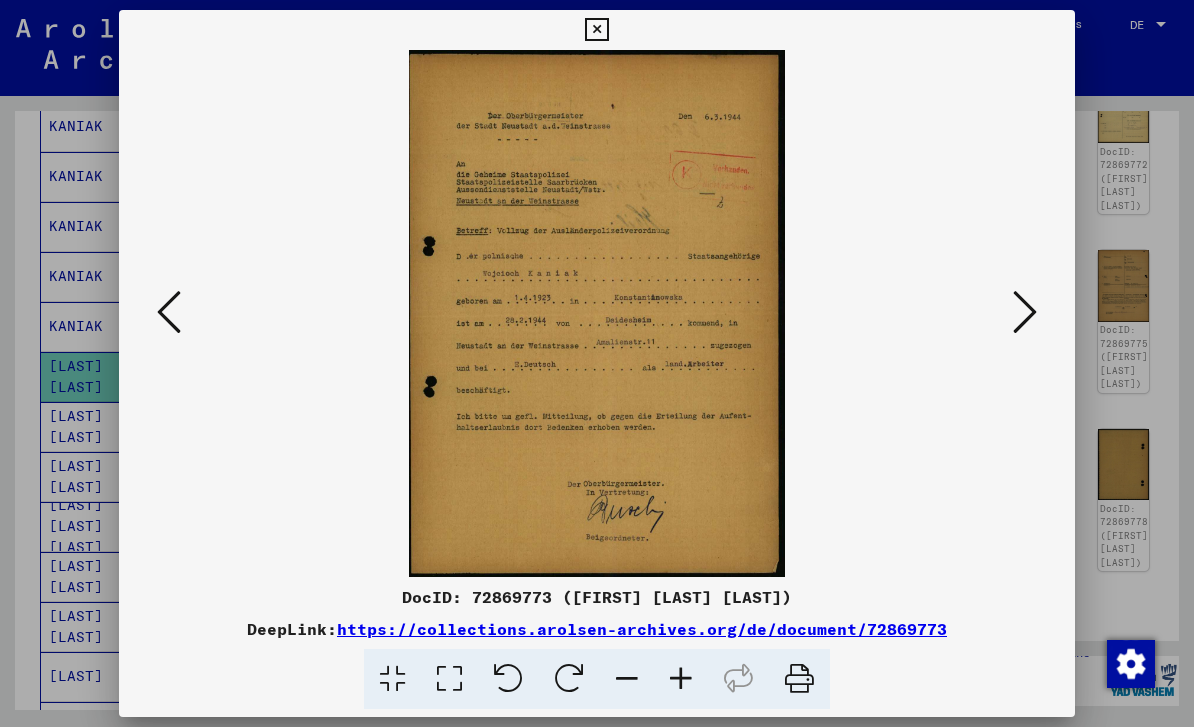 click at bounding box center [597, 363] 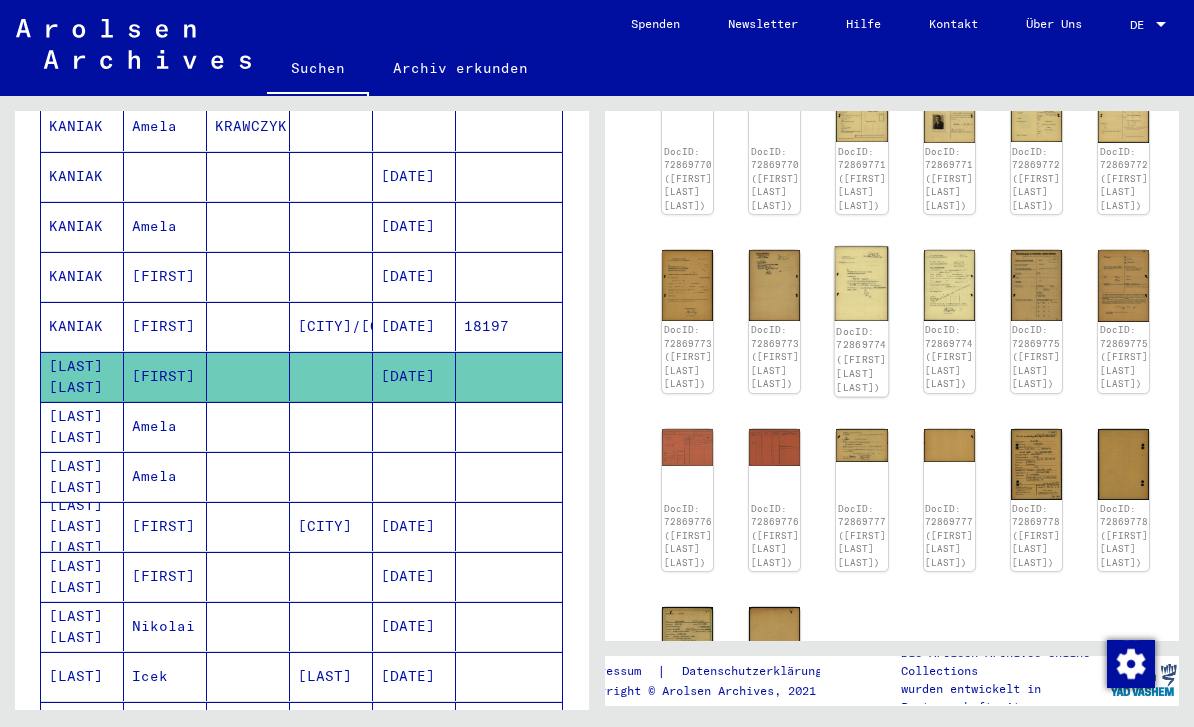 click 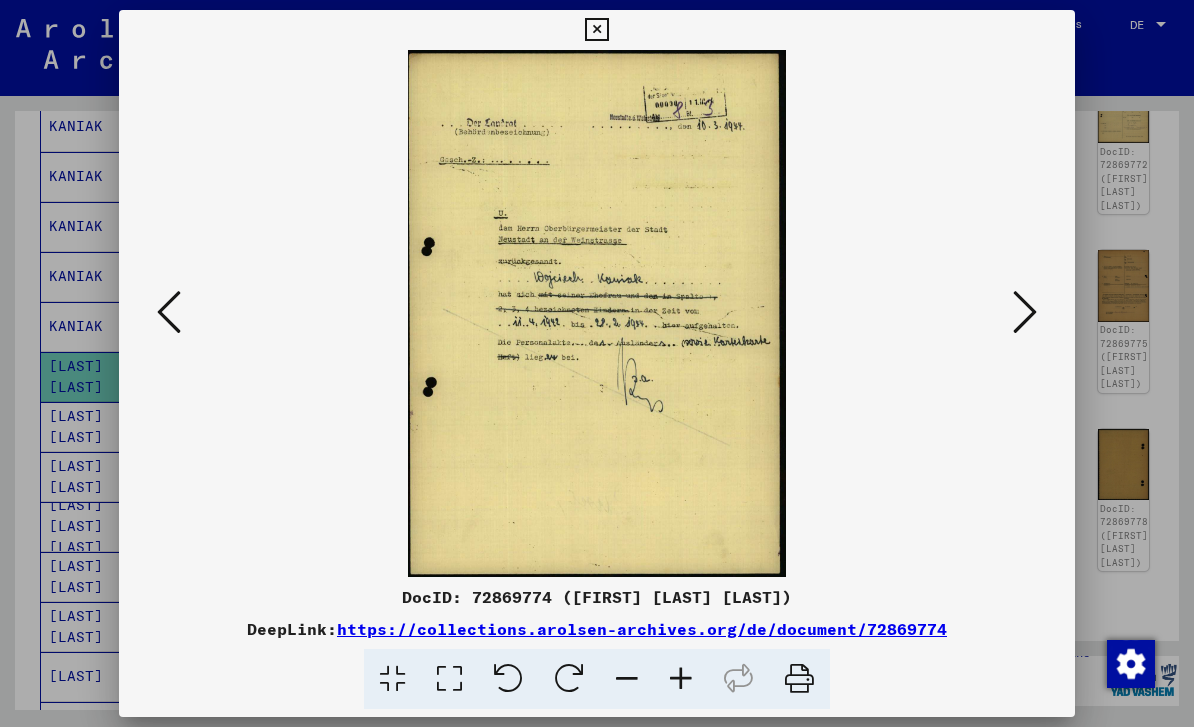 click at bounding box center [597, 363] 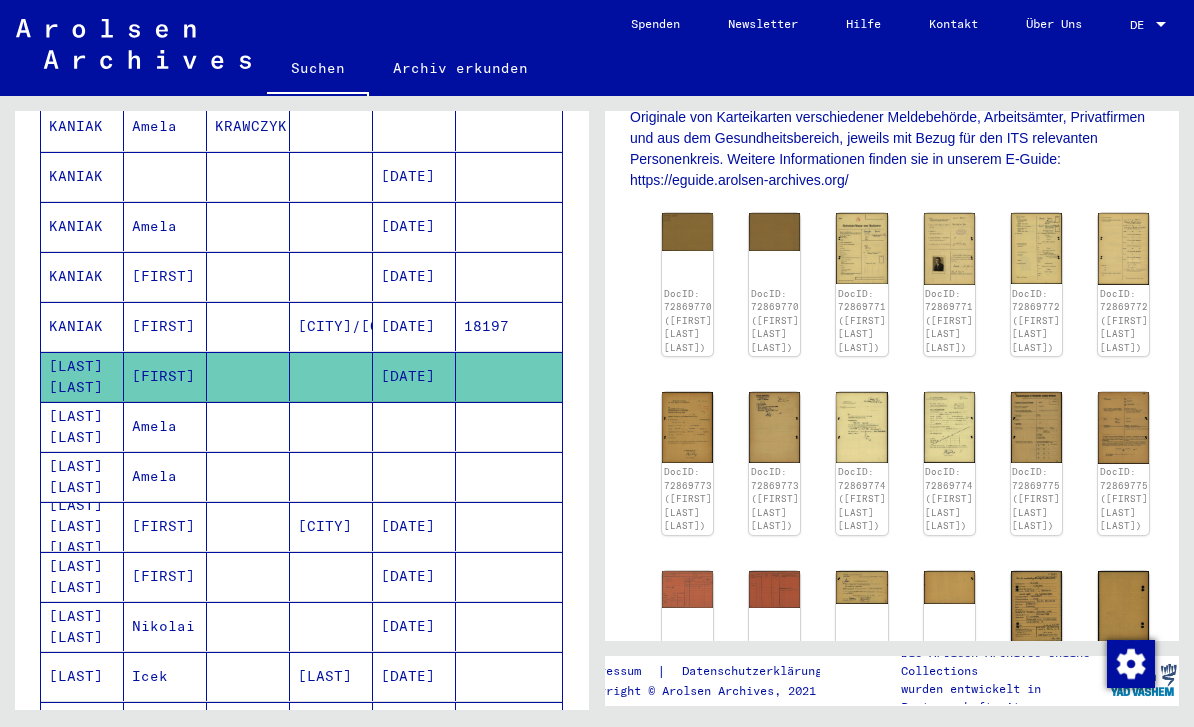 scroll, scrollTop: 484, scrollLeft: 0, axis: vertical 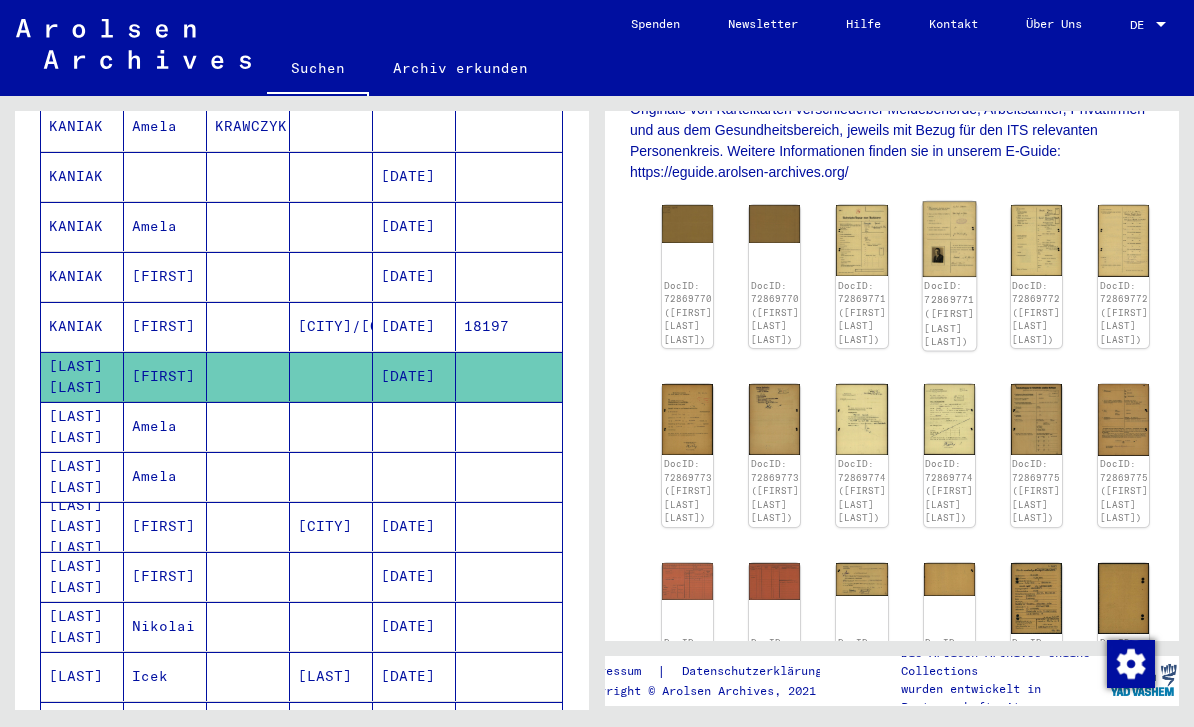 click 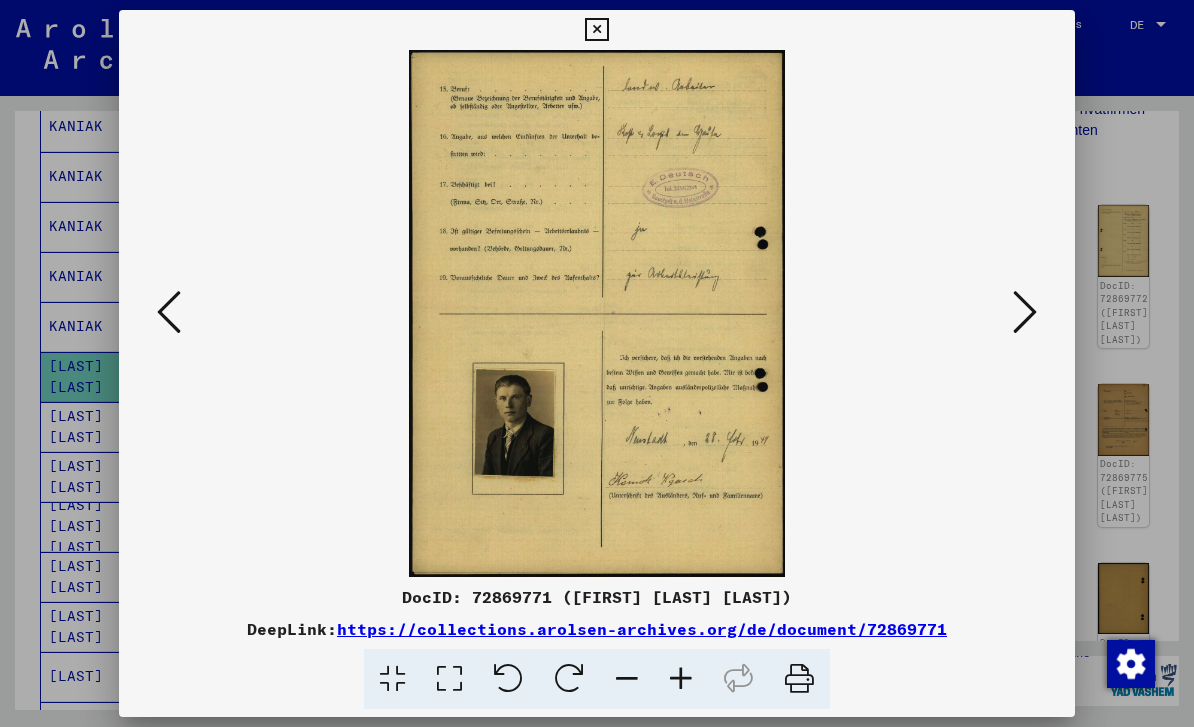 click at bounding box center (596, 313) 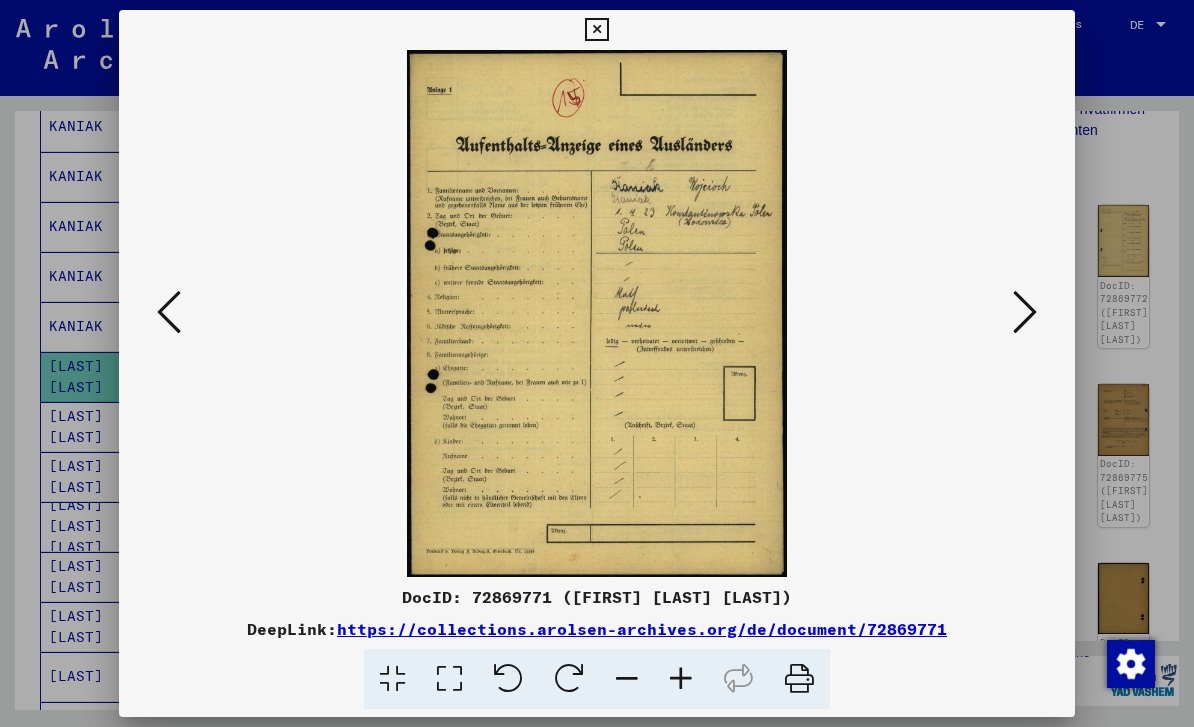 click at bounding box center (169, 313) 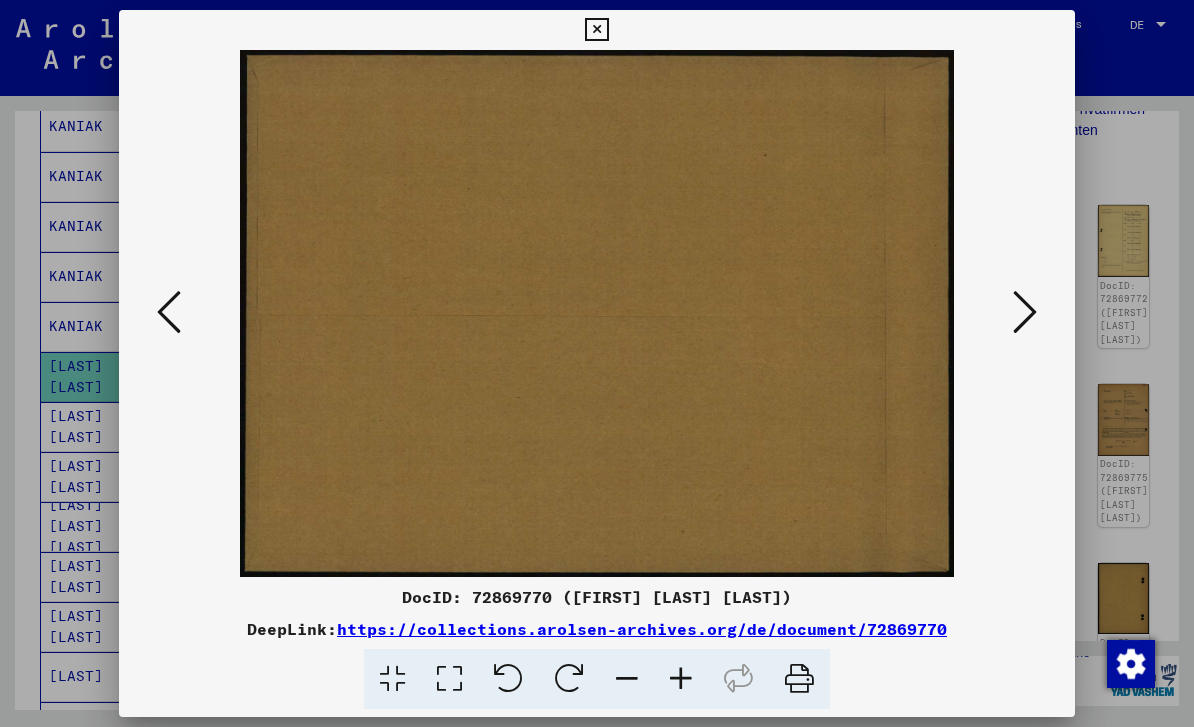 click at bounding box center [169, 312] 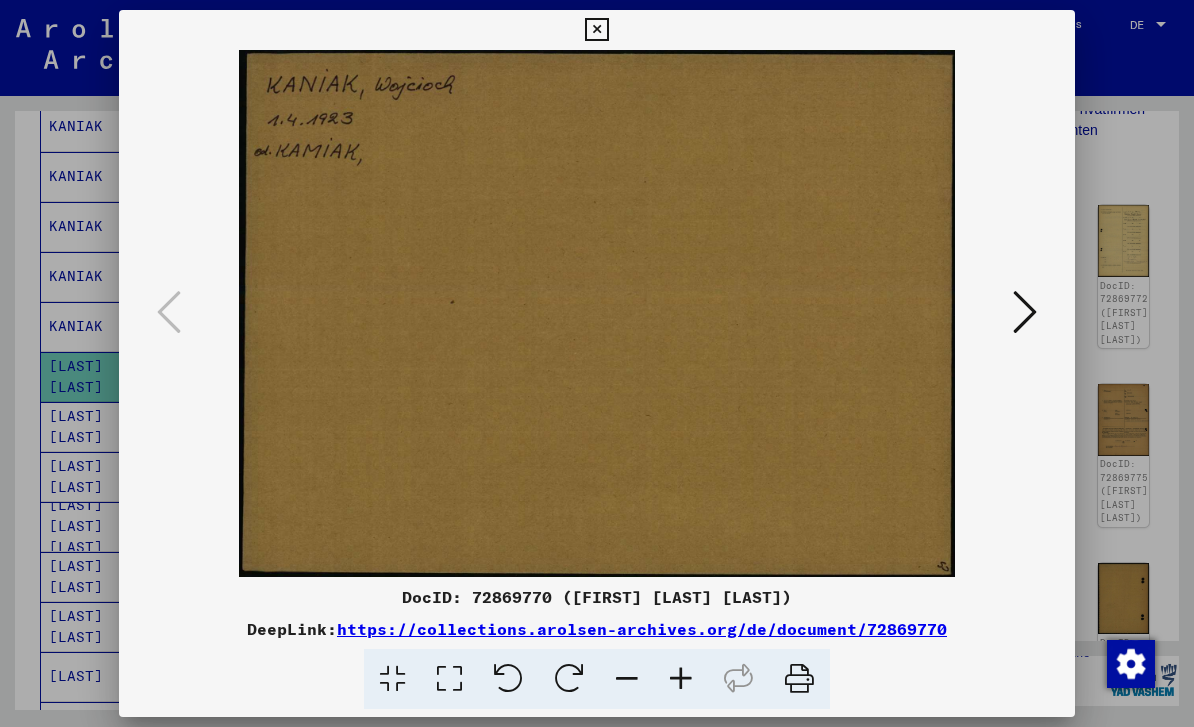 click at bounding box center [596, 30] 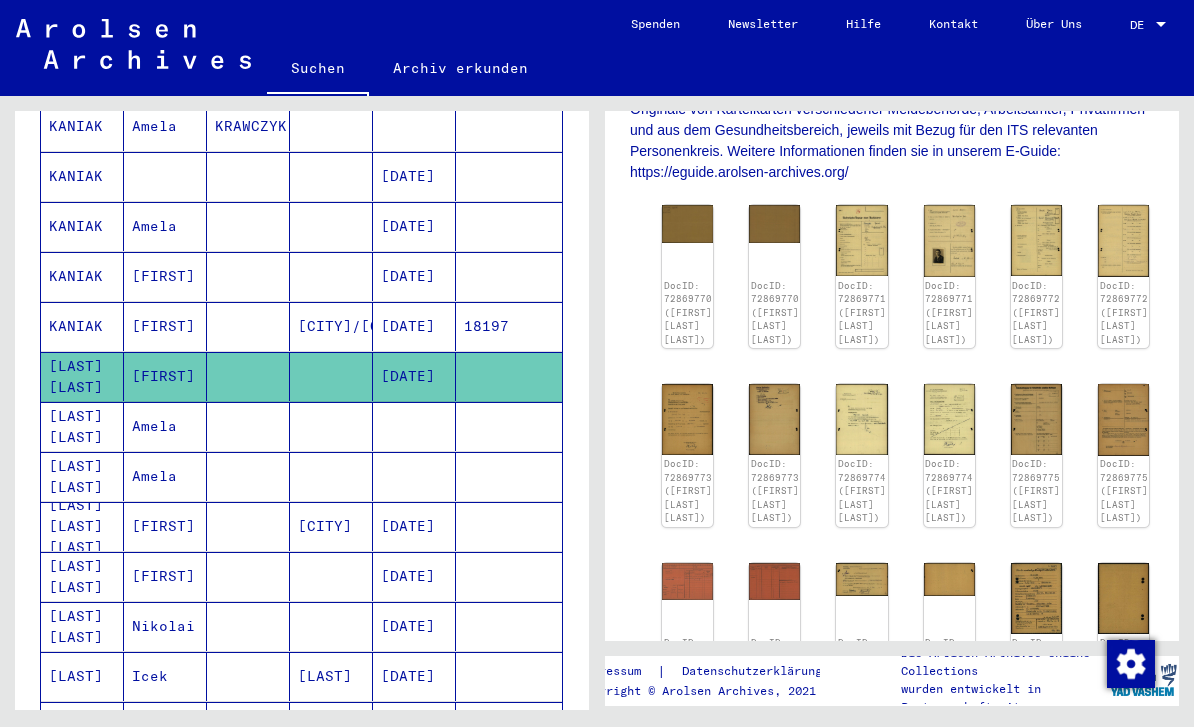 click on "DocID: 72869770 ([FIRST] [LAST] [LAST]) DocID: 72869770 ([FIRST] [LAST] [LAST]) DocID: 72869771 ([FIRST] [LAST] [LAST]) DocID: 72869771 ([FIRST] [LAST] [LAST]) DocID: 72869772 ([FIRST] [LAST] [LAST]) DocID: 72869772 ([FIRST] [LAST] [LAST]) DocID: 72869773 ([FIRST] [LAST] [LAST]) DocID: 72869773 ([FIRST] [LAST] [LAST]) DocID: 72869774 ([FIRST] [LAST] [LAST]) DocID: 72869774 ([FIRST] [LAST] [LAST]) DocID: 72869775 ([FIRST] [LAST] [LAST]) DocID: 72869775 ([FIRST] [LAST] [LAST]) DocID: 72869776 ([FIRST] [LAST] [LAST]) DocID: 72869776 ([FIRST] [LAST] [LAST]) DocID: 72869777 ([FIRST] [LAST] [LAST]) DocID: 72869777 ([FIRST] [LAST] [LAST]) DocID: 72869778 ([FIRST] [LAST] [LAST]) DocID: 72869778 ([FIRST] [LAST] [LAST]) DocID: 72869779 ([FIRST] [LAST] [LAST]) DocID: 72869779 ([FIRST] [LAST] [LAST])" 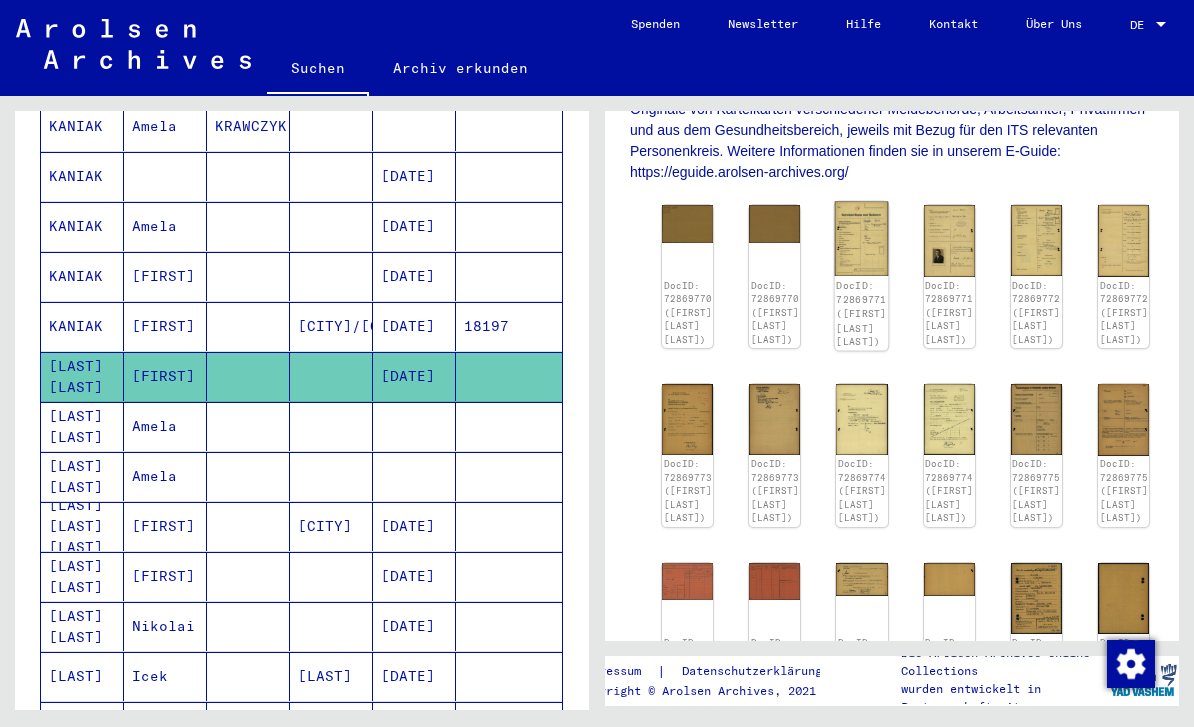 click 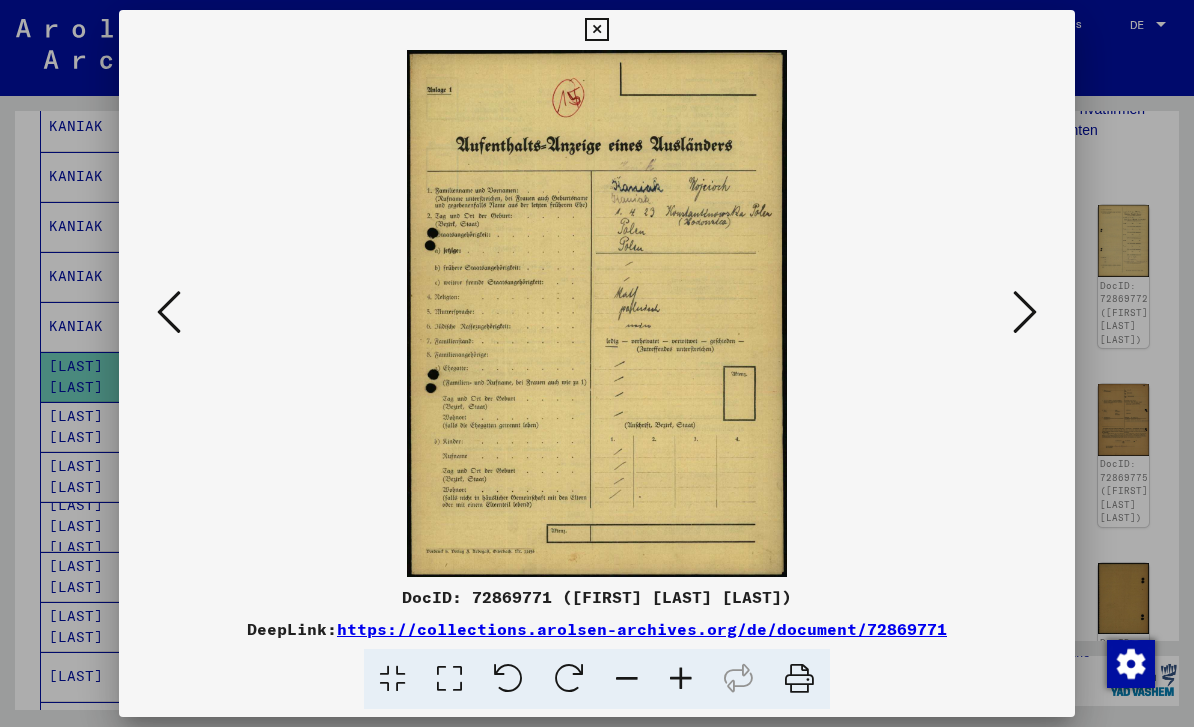 click at bounding box center (1025, 312) 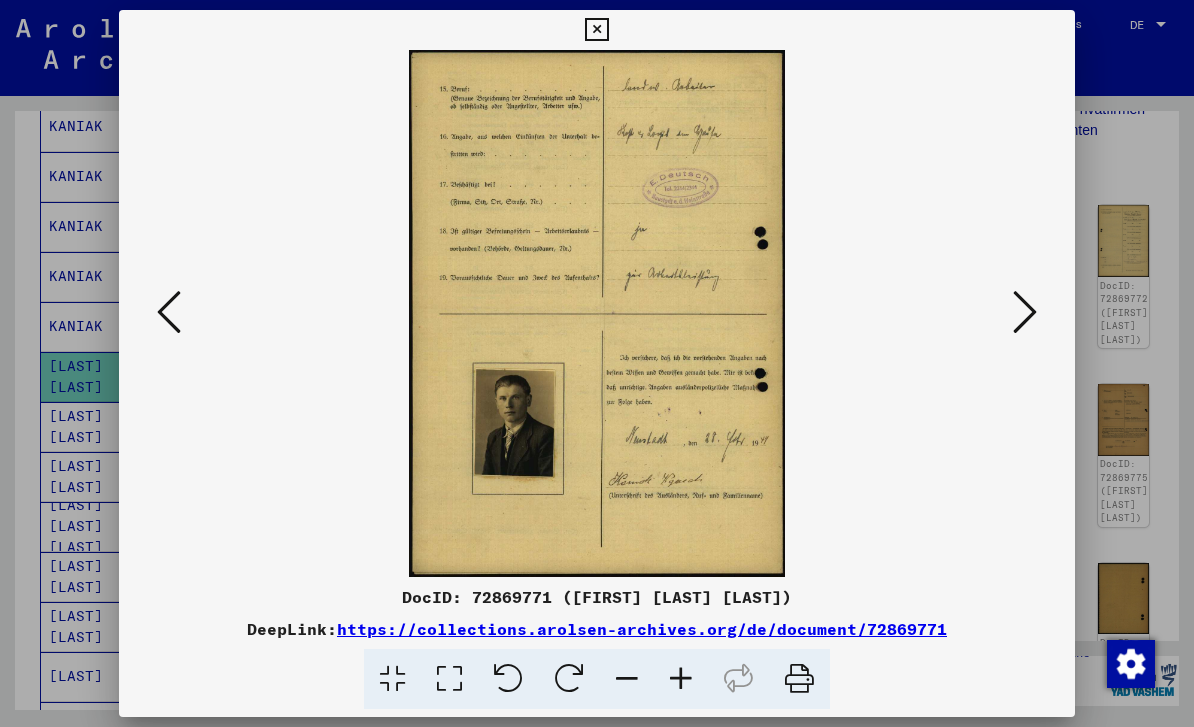 click at bounding box center [1025, 313] 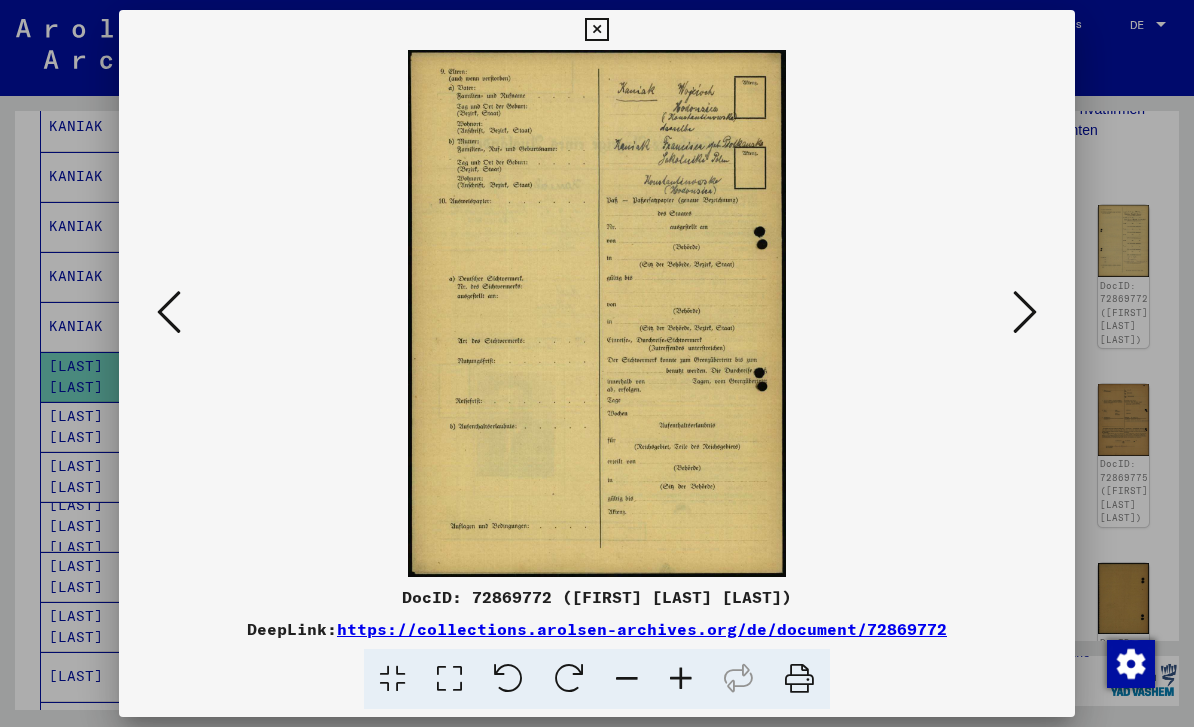 click at bounding box center (1025, 312) 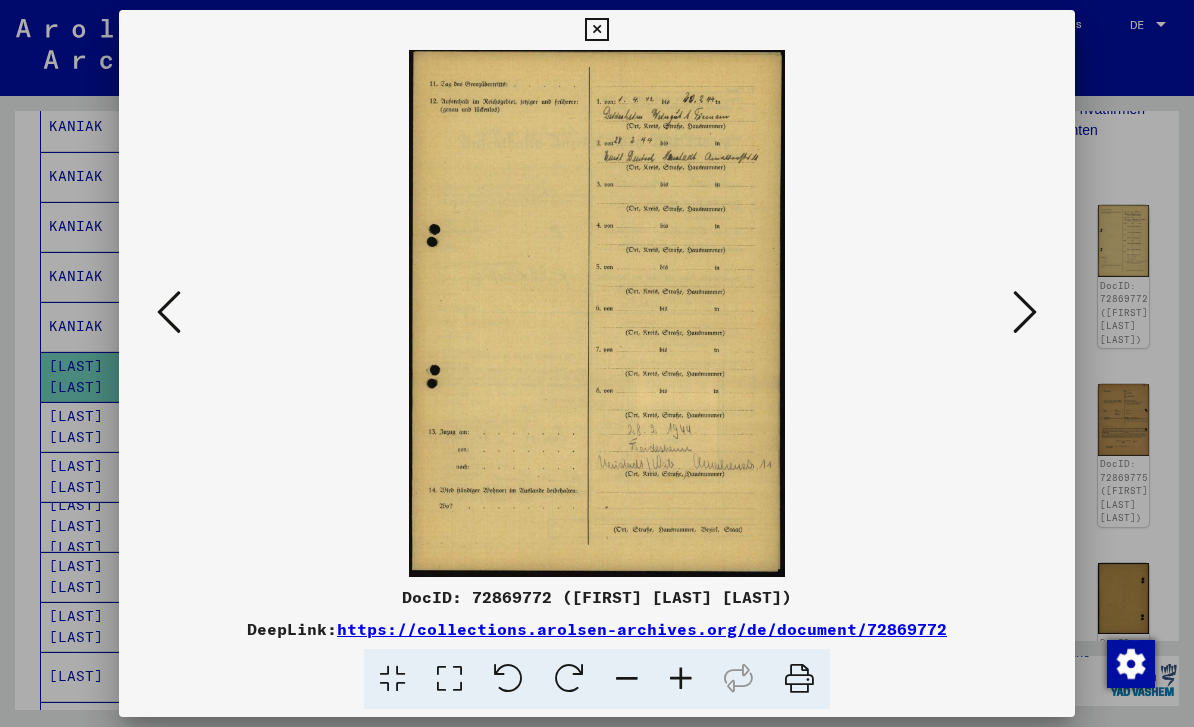 click at bounding box center (1025, 312) 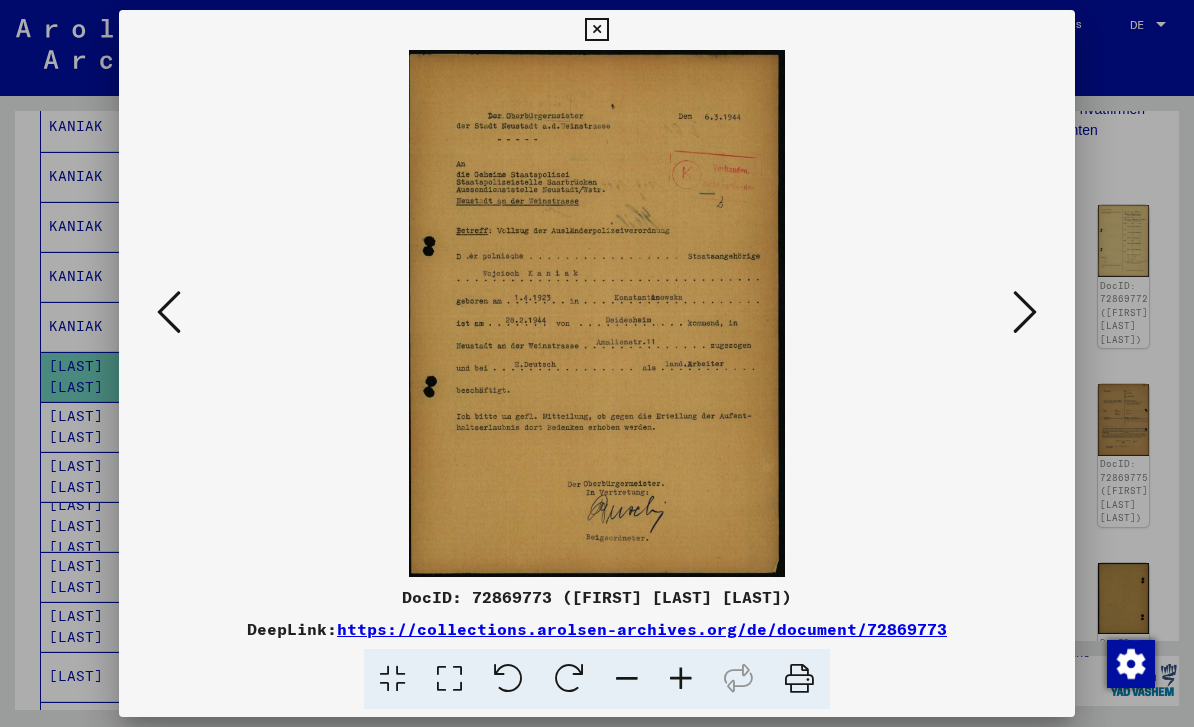 click at bounding box center (1025, 312) 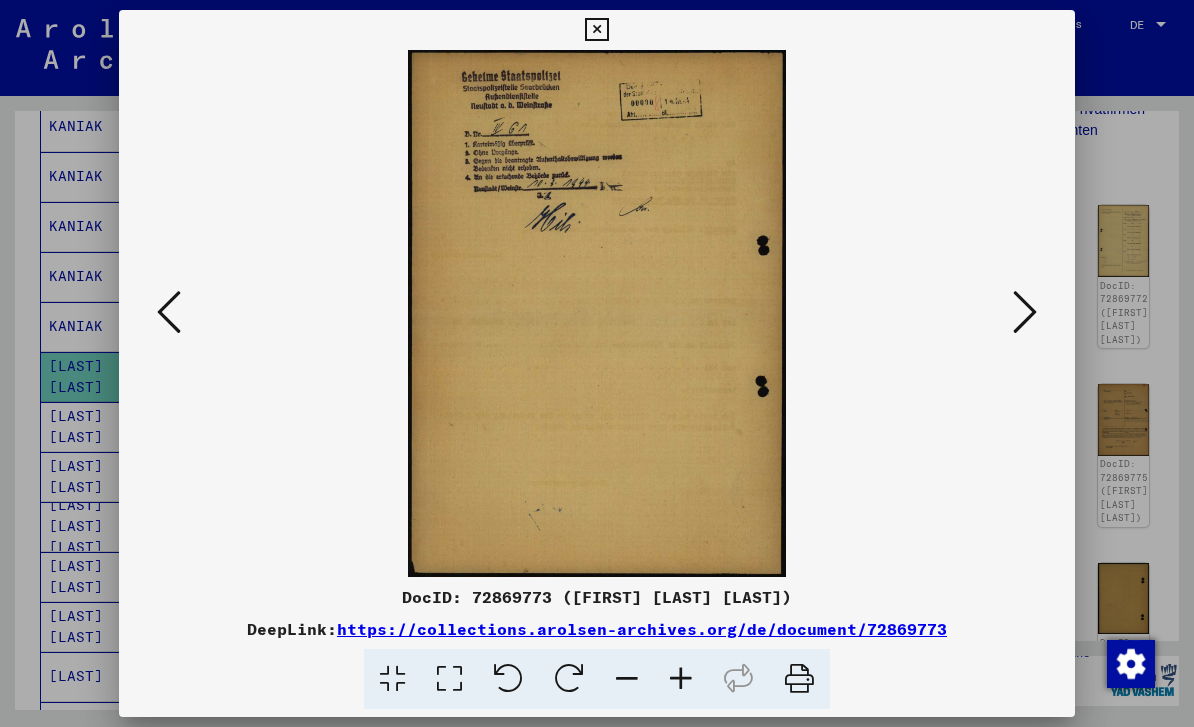click at bounding box center (1025, 312) 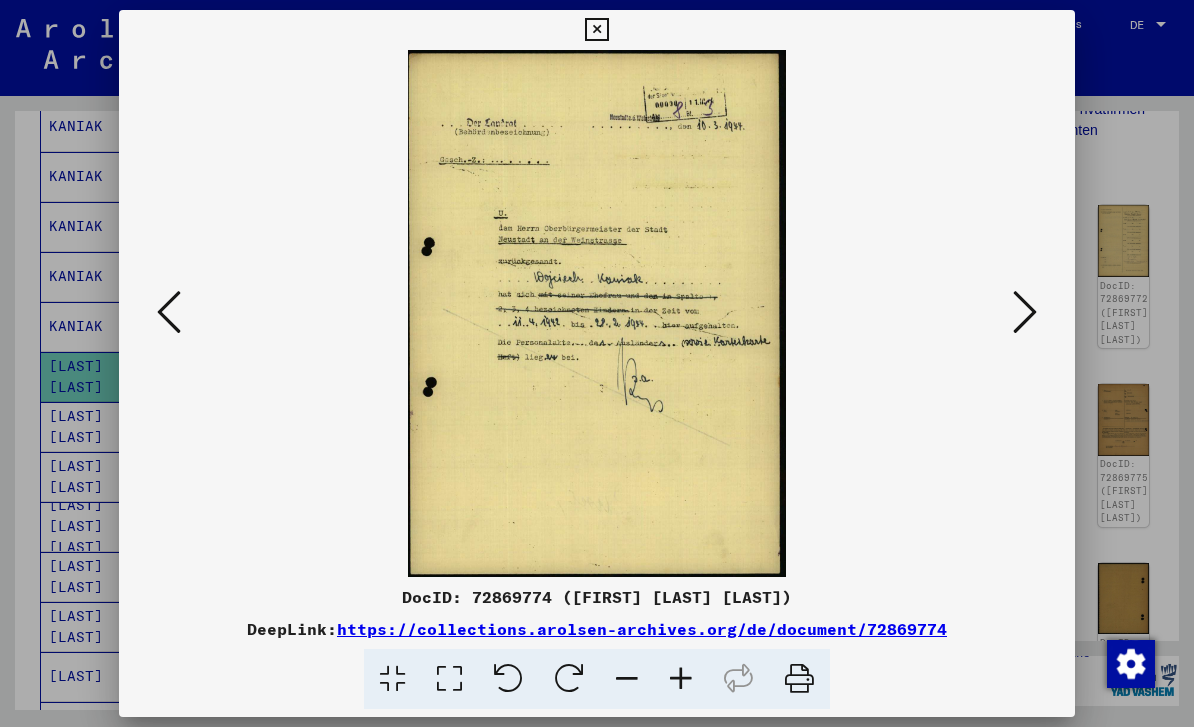 click at bounding box center (1025, 312) 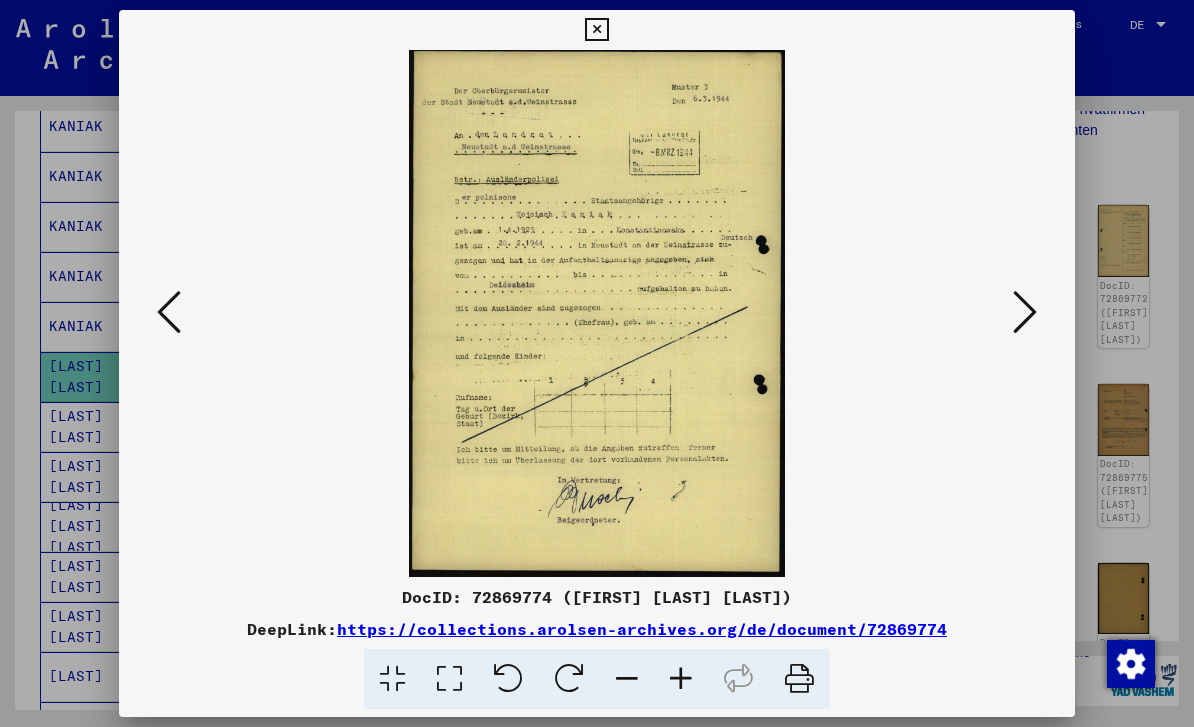 click at bounding box center (1025, 312) 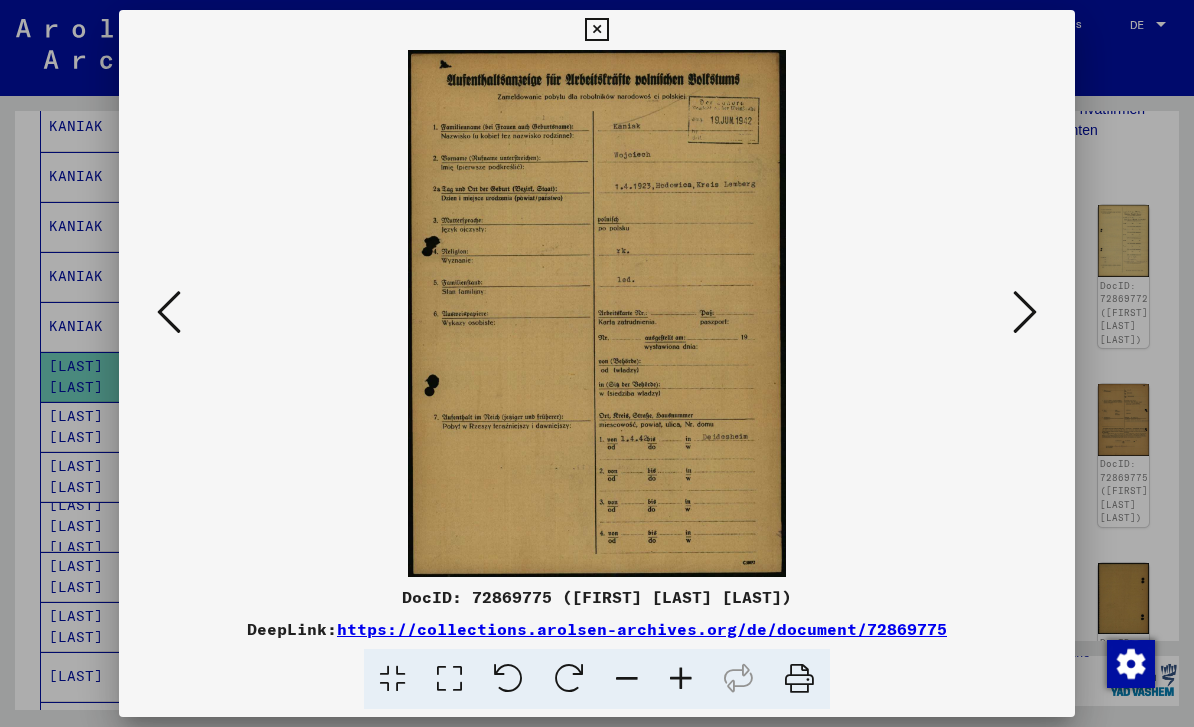 click at bounding box center (1025, 312) 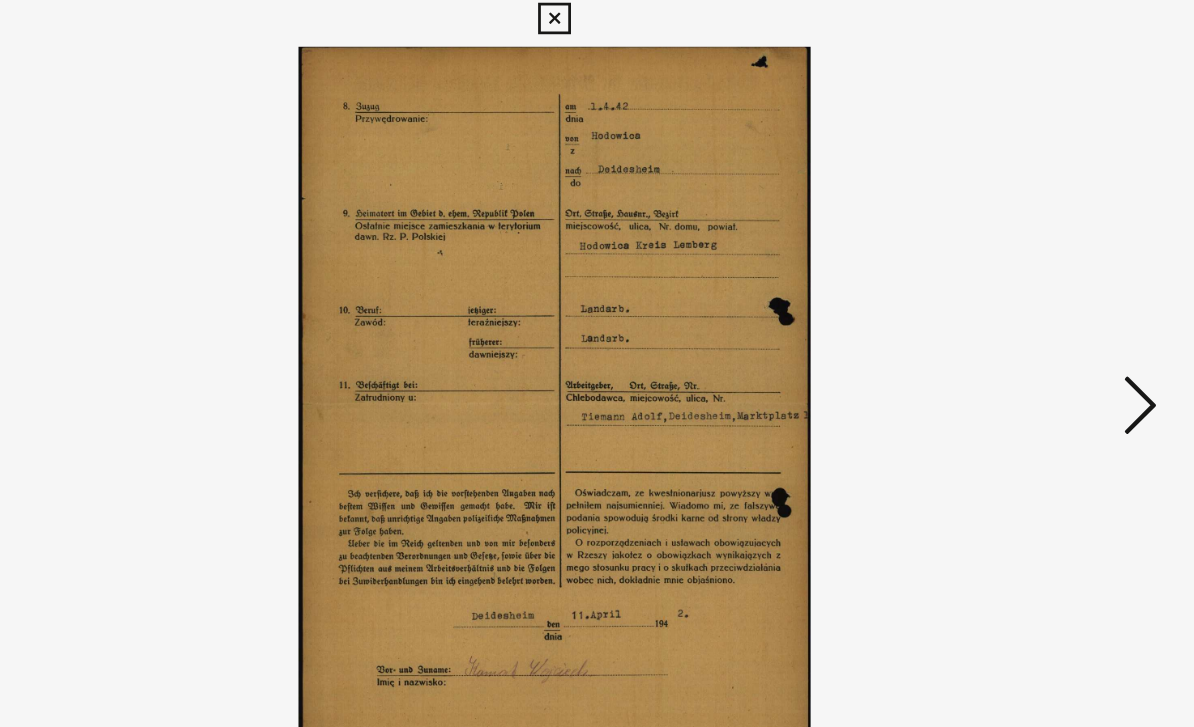 click at bounding box center [596, 30] 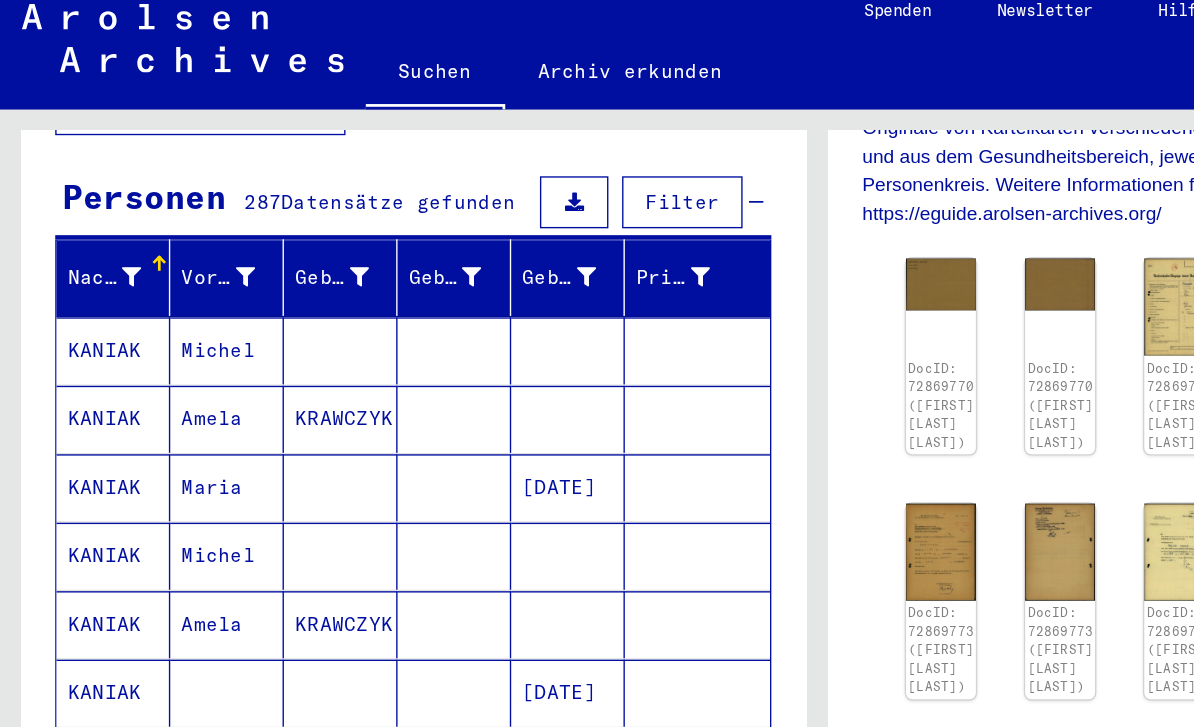 scroll, scrollTop: 115, scrollLeft: 0, axis: vertical 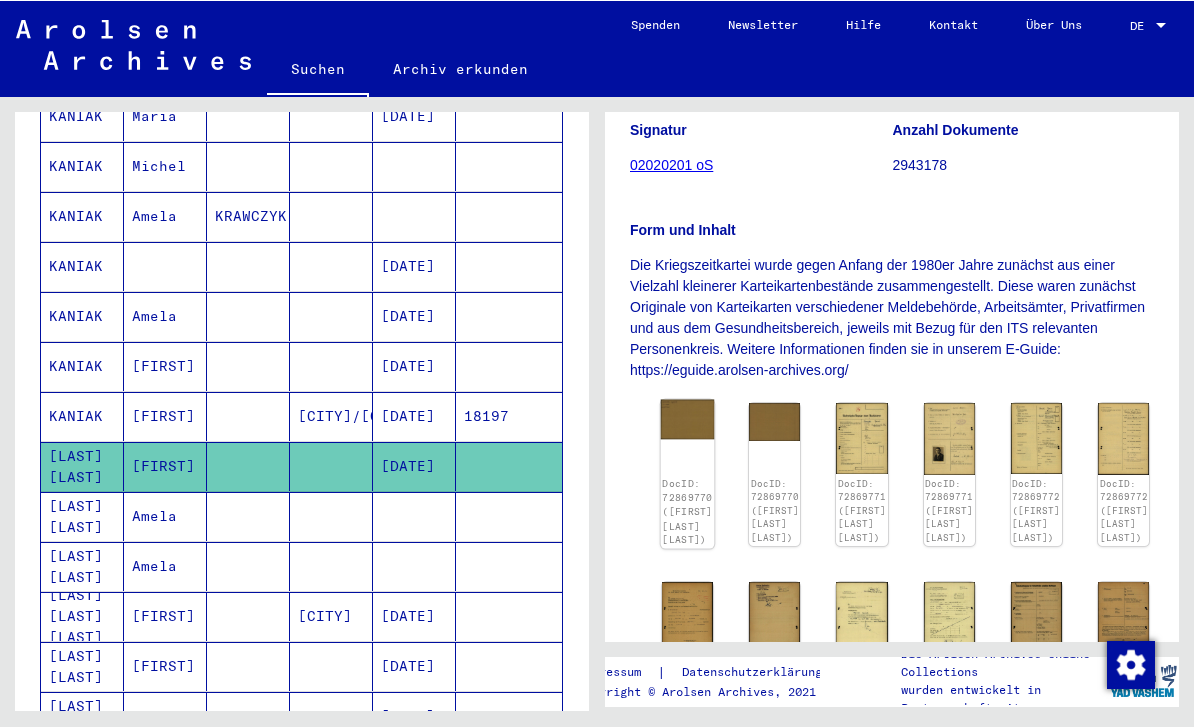 click on "DocID: 72869770 ([FIRST] [LAST] [LAST])" 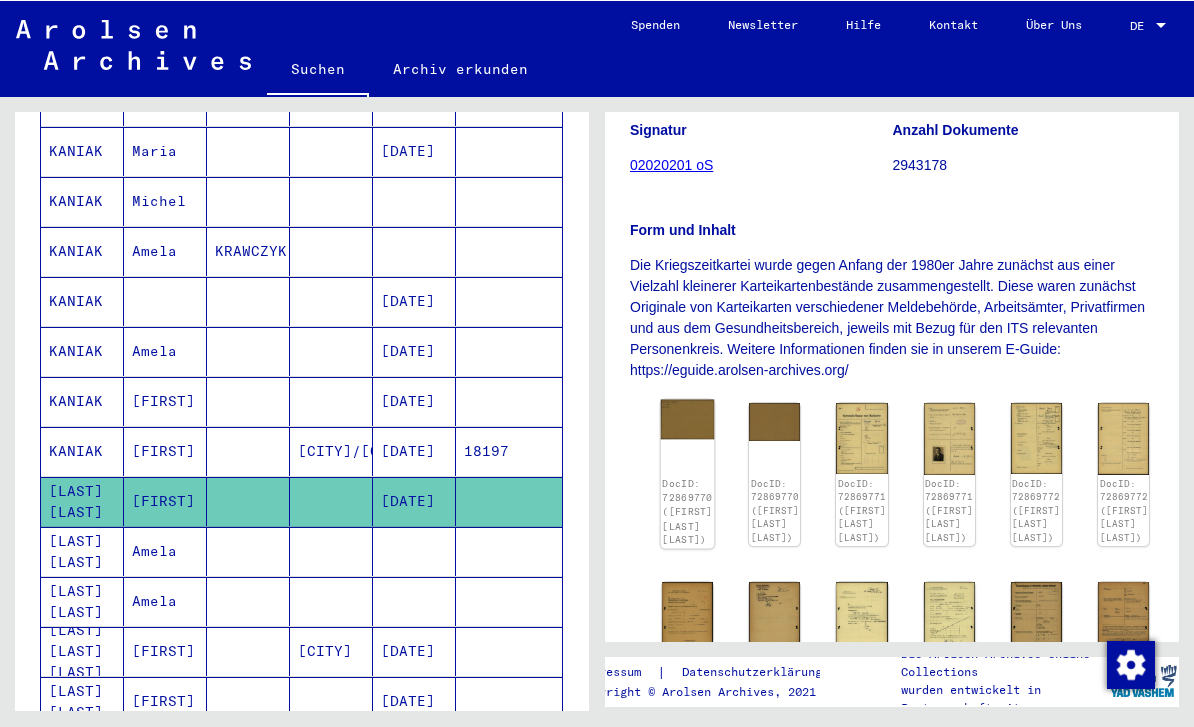 scroll, scrollTop: 401, scrollLeft: 0, axis: vertical 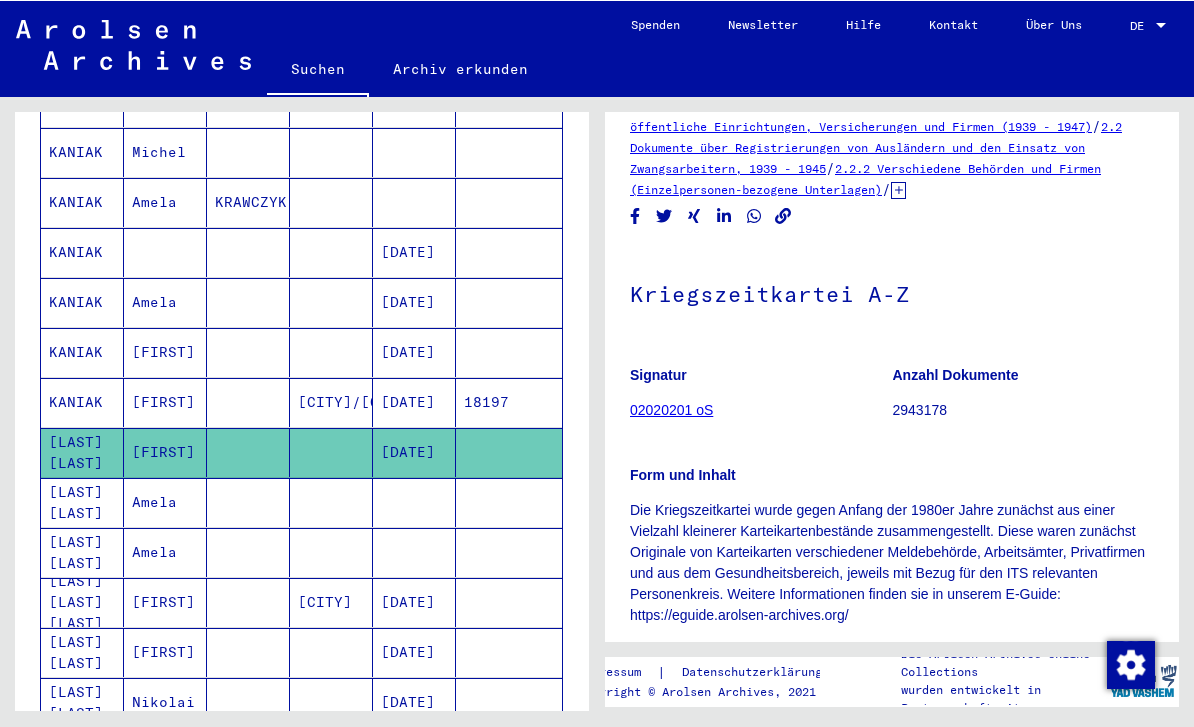 click on "Die Kriegszeitkartei wurde gegen Anfang der 1980er Jahre zunächst aus      einer Vielzahl kleinerer Karteikartenbestände zusammengestellt. Diese      waren zunächst Originale von Karteikarten verschiedener Meldebehörde,      Arbeitsämter, Privatfirmen und aus dem Gesundheitsbereich, jeweils mit      Bezug für den ITS relevanten Personenkreis. Weitere Informationen finden      sie in unserem E-Guide: https://eguide.arolsen-archives.org/" 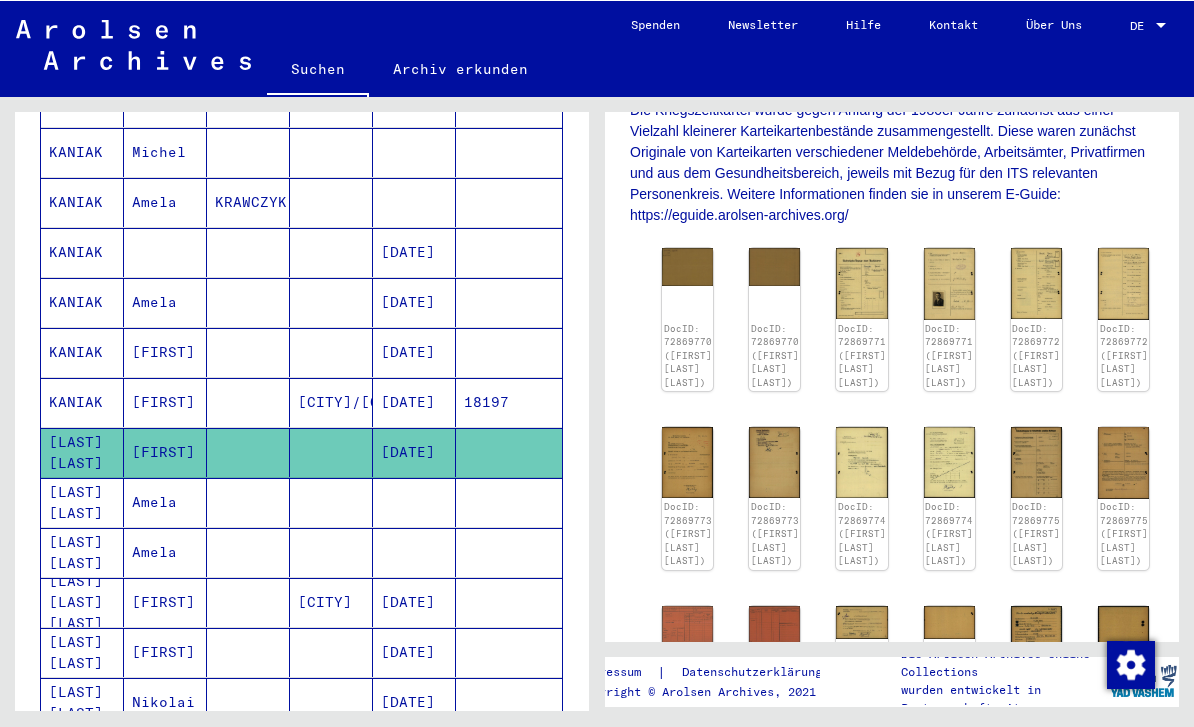 scroll, scrollTop: 417, scrollLeft: 0, axis: vertical 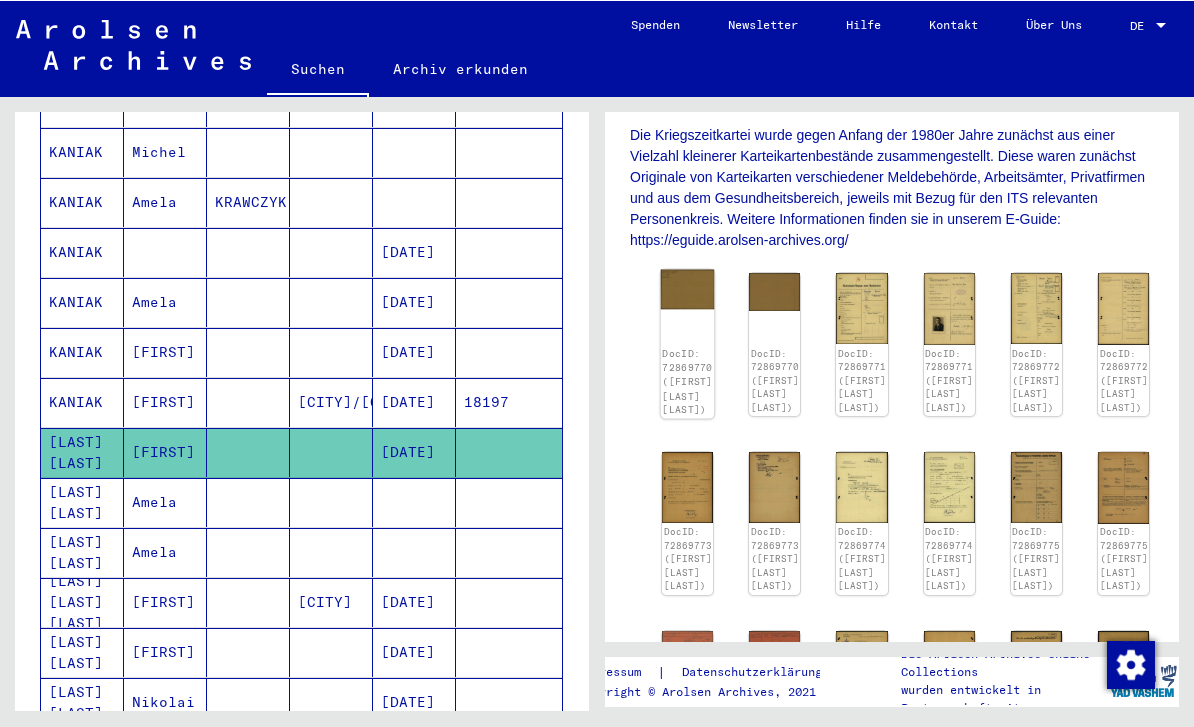click on "DocID: 72869770 ([FIRST] [LAST] [LAST])" 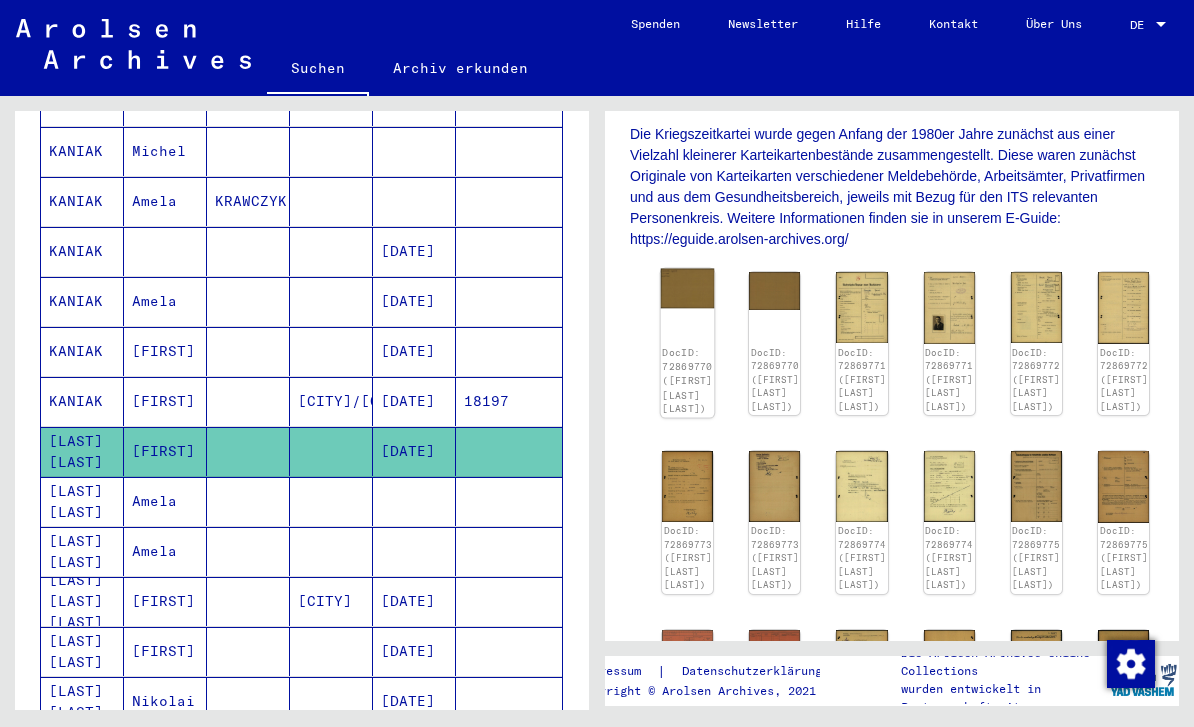 click 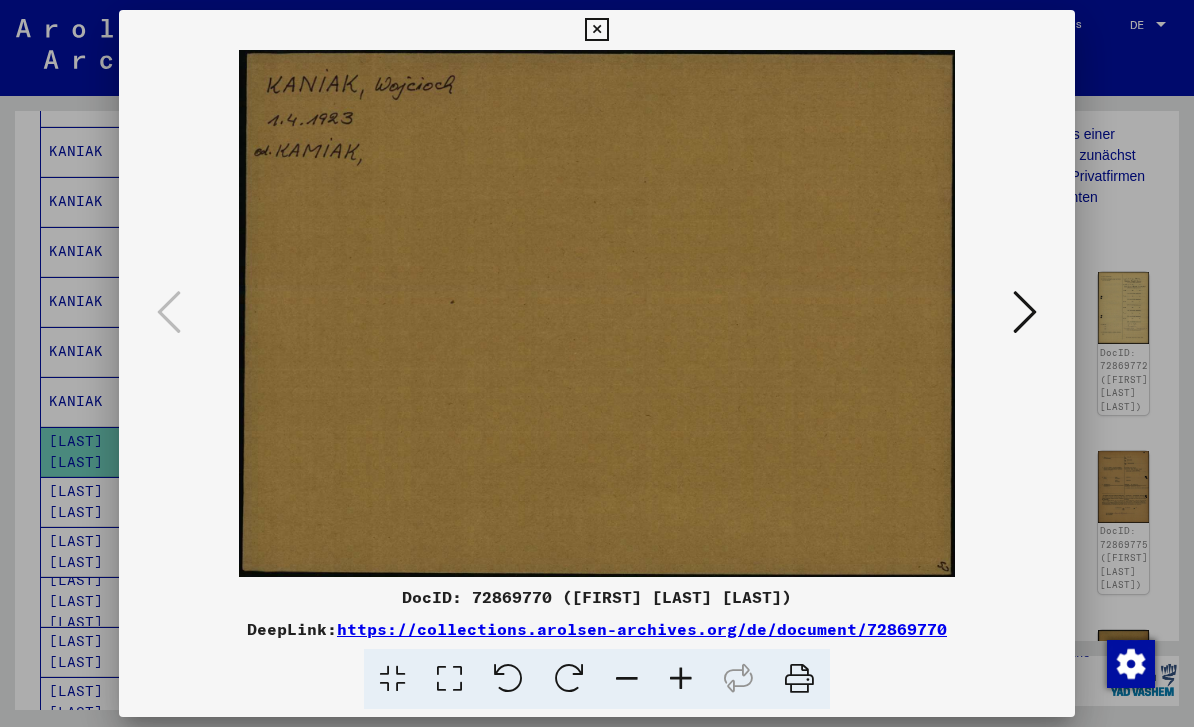 click at bounding box center [597, 363] 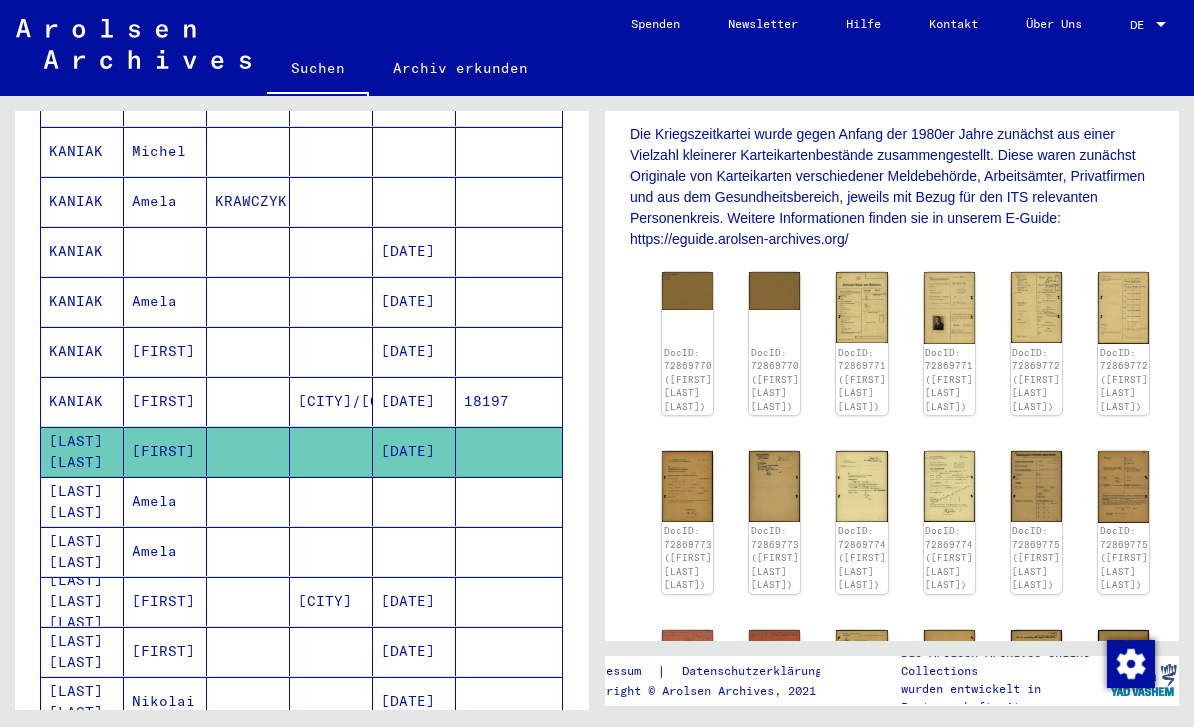 click on "[FIRST]" 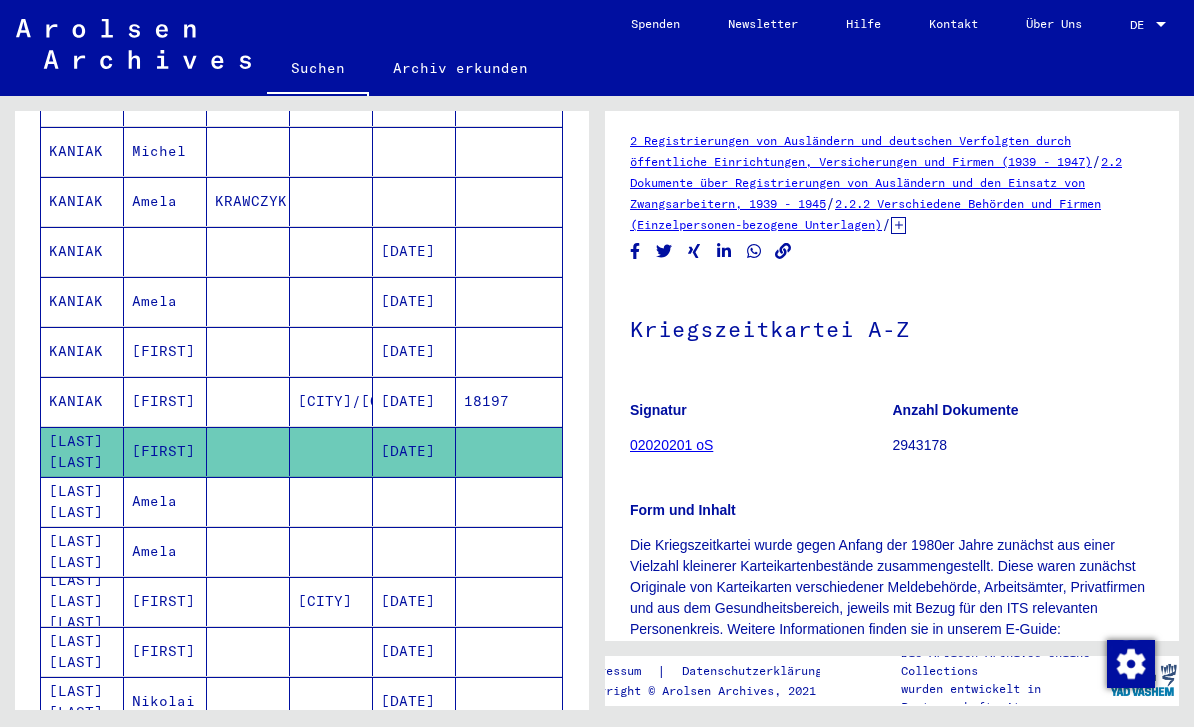 scroll, scrollTop: 5, scrollLeft: 0, axis: vertical 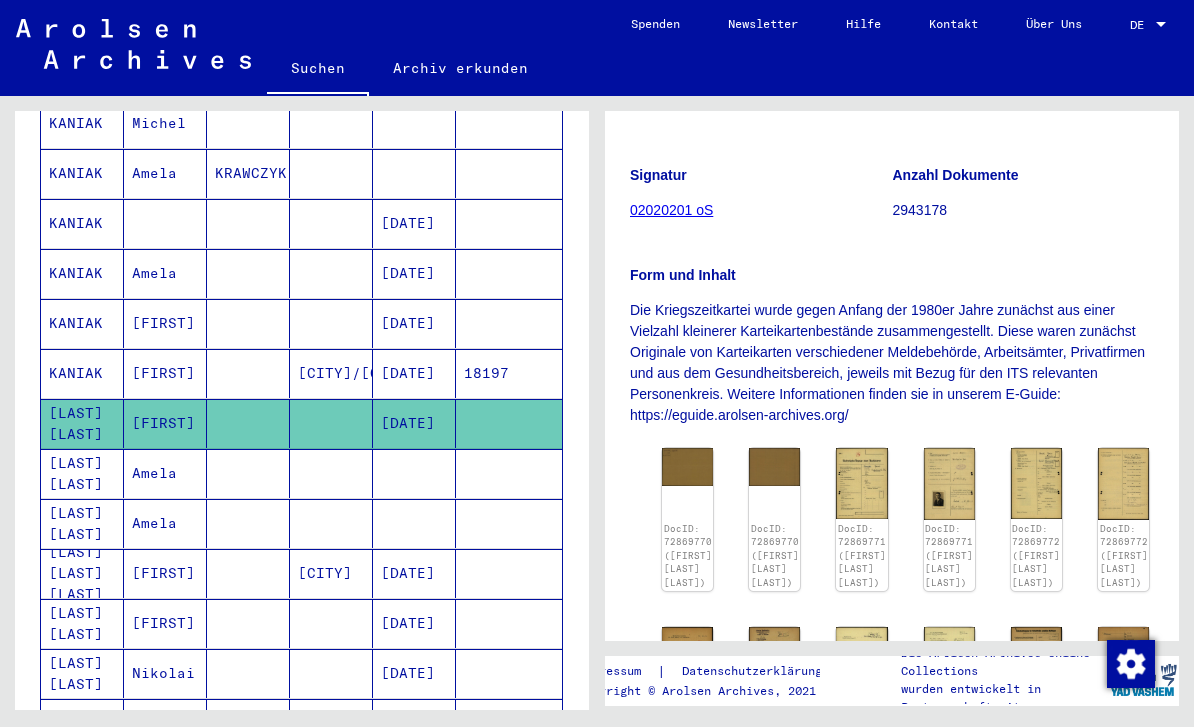 click at bounding box center (414, 523) 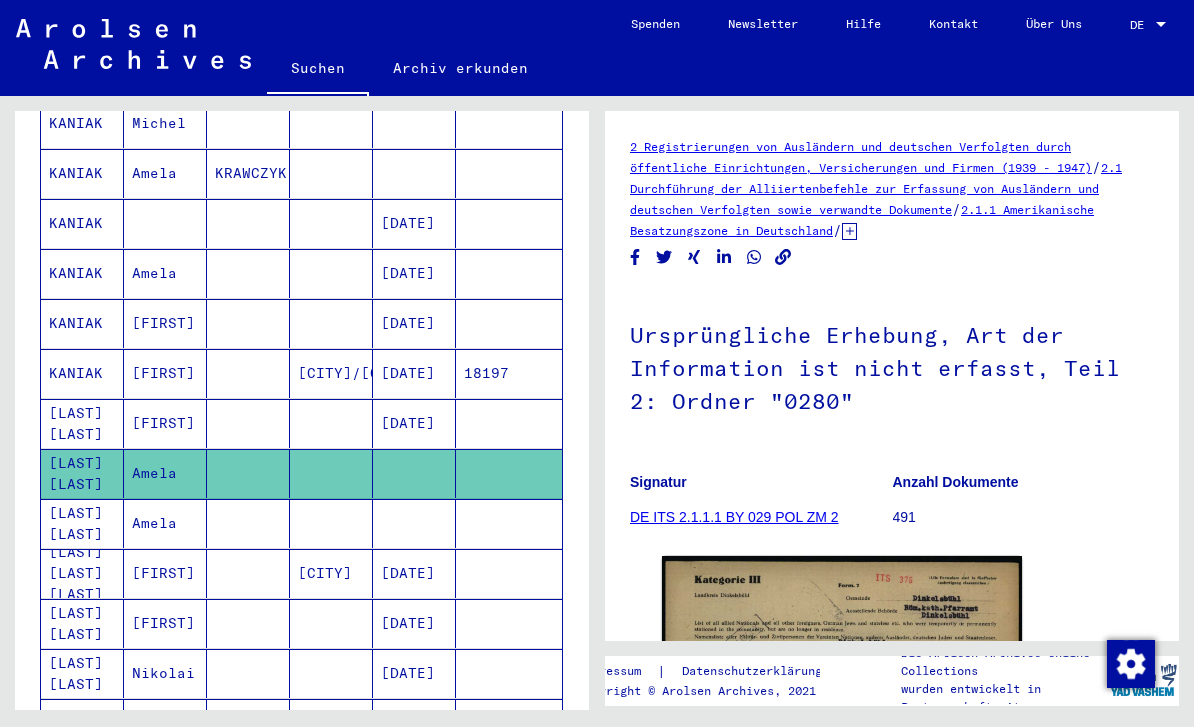 click on "[DATE]" at bounding box center [414, 623] 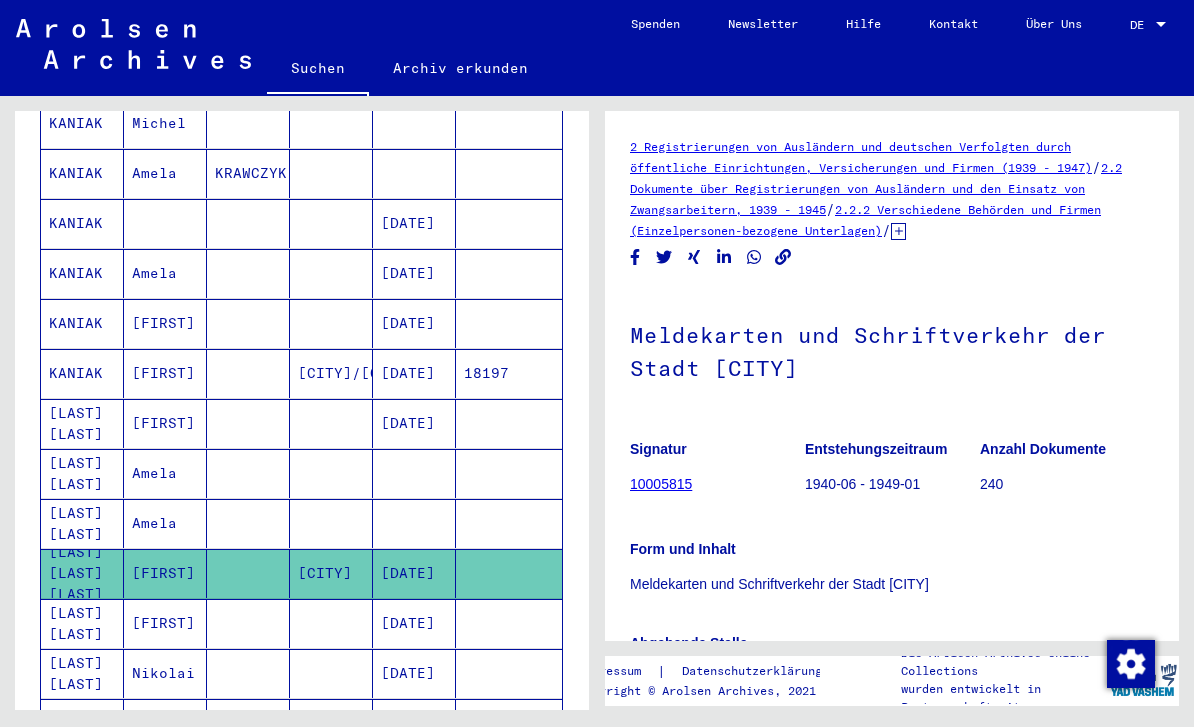 scroll, scrollTop: 0, scrollLeft: 0, axis: both 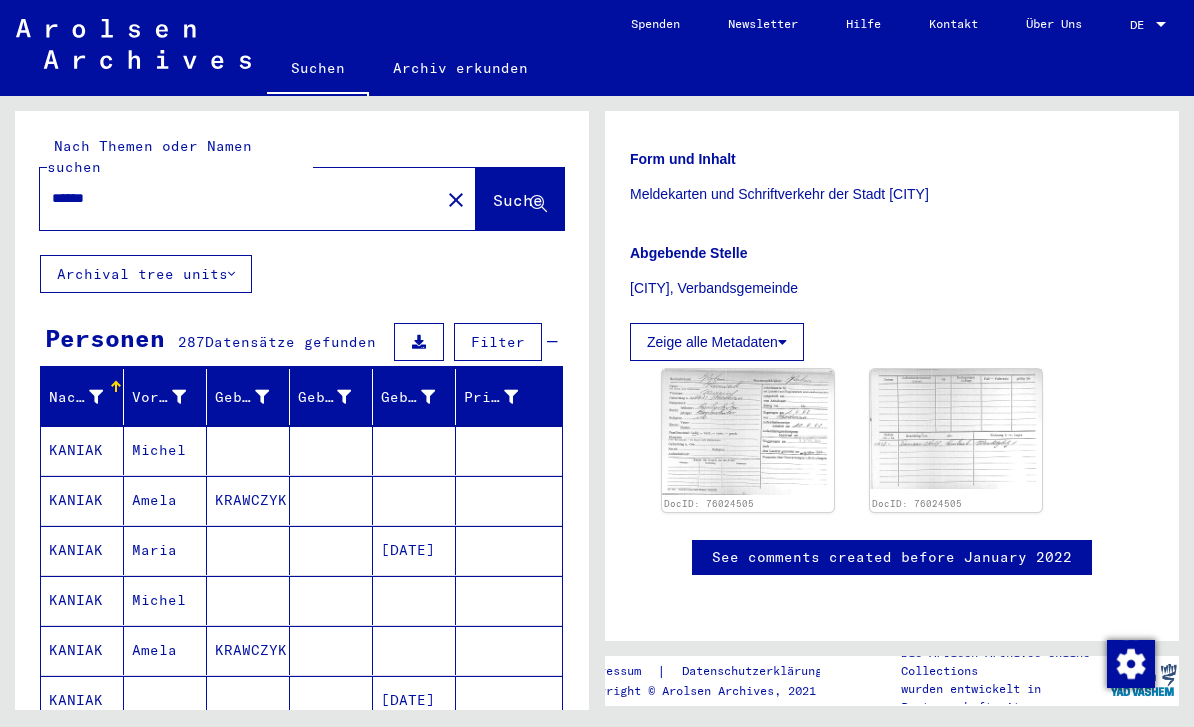 click at bounding box center (511, 397) 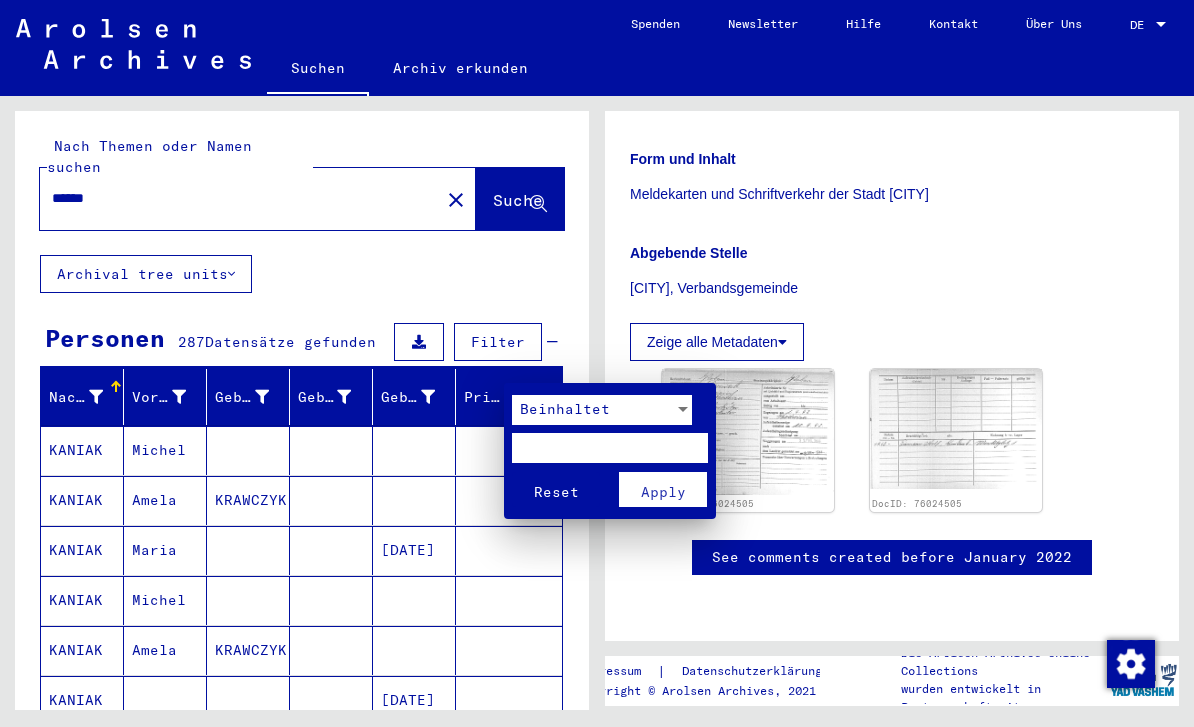 click on "Beinhaltet" at bounding box center (593, 410) 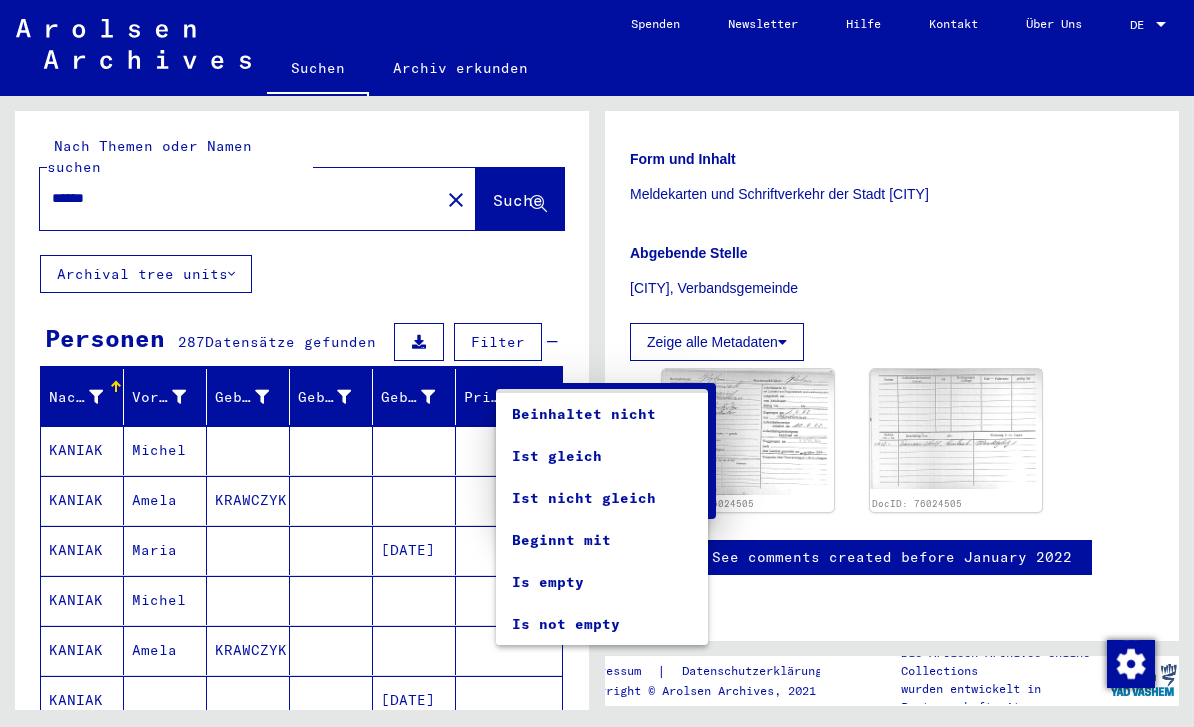 scroll, scrollTop: 38, scrollLeft: 0, axis: vertical 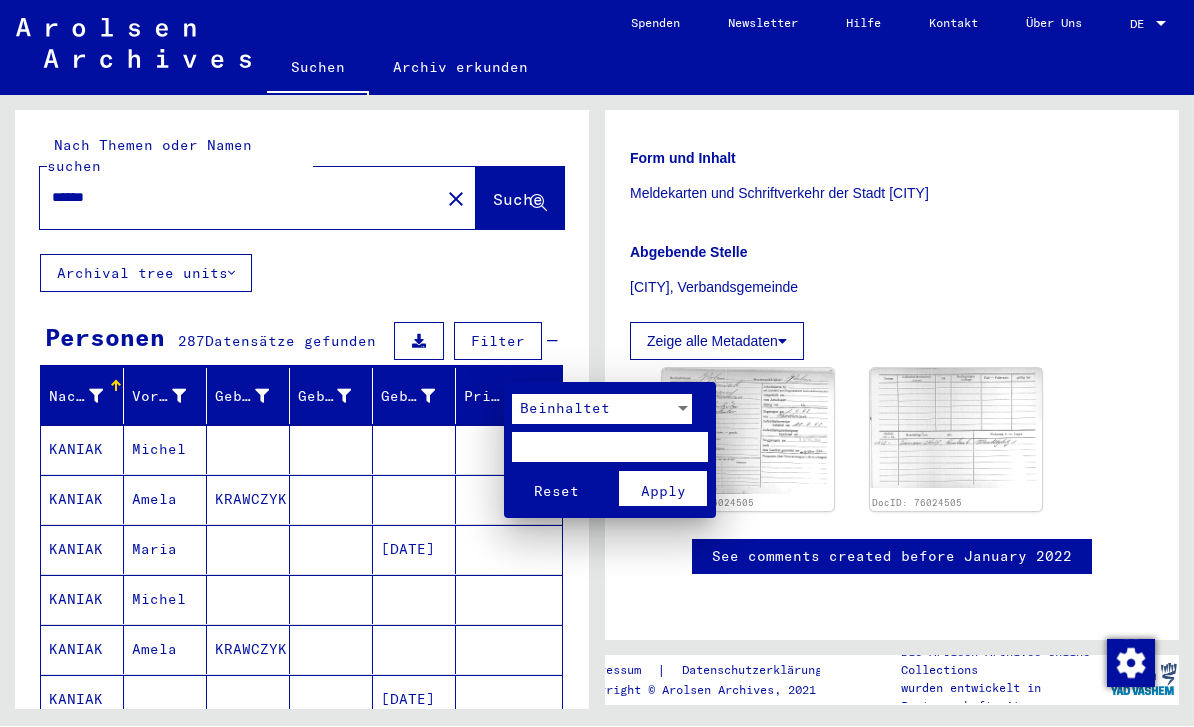 click at bounding box center [597, 363] 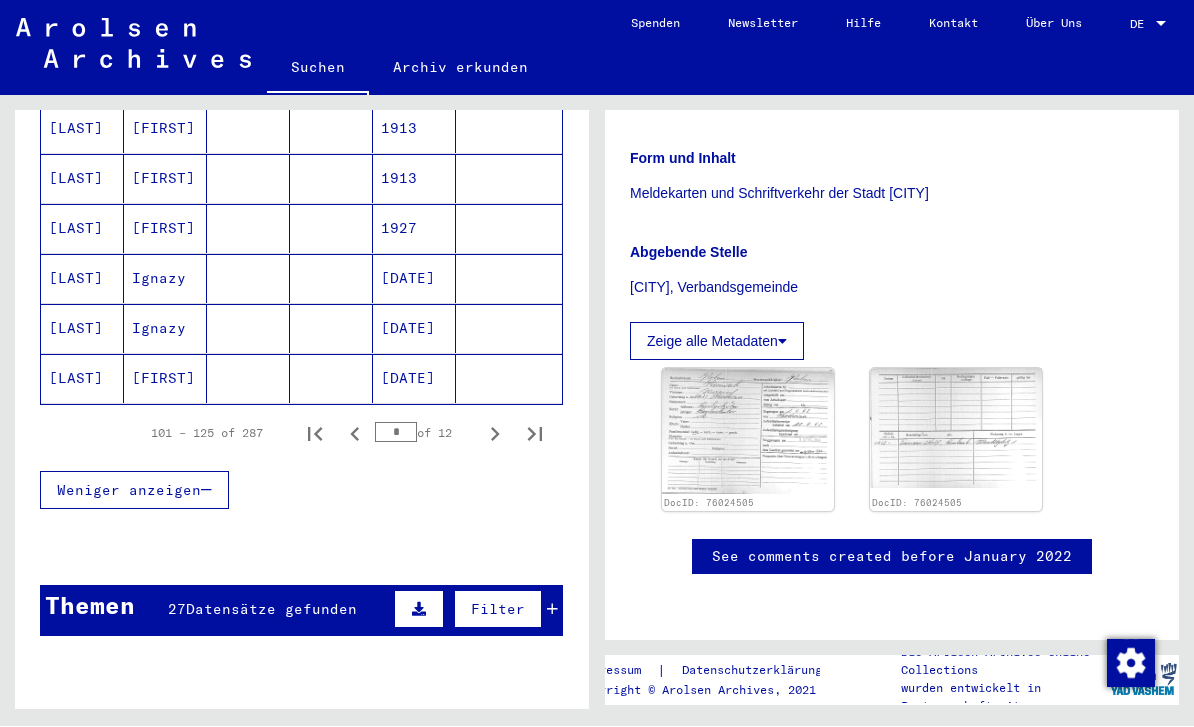 scroll, scrollTop: 1274, scrollLeft: 0, axis: vertical 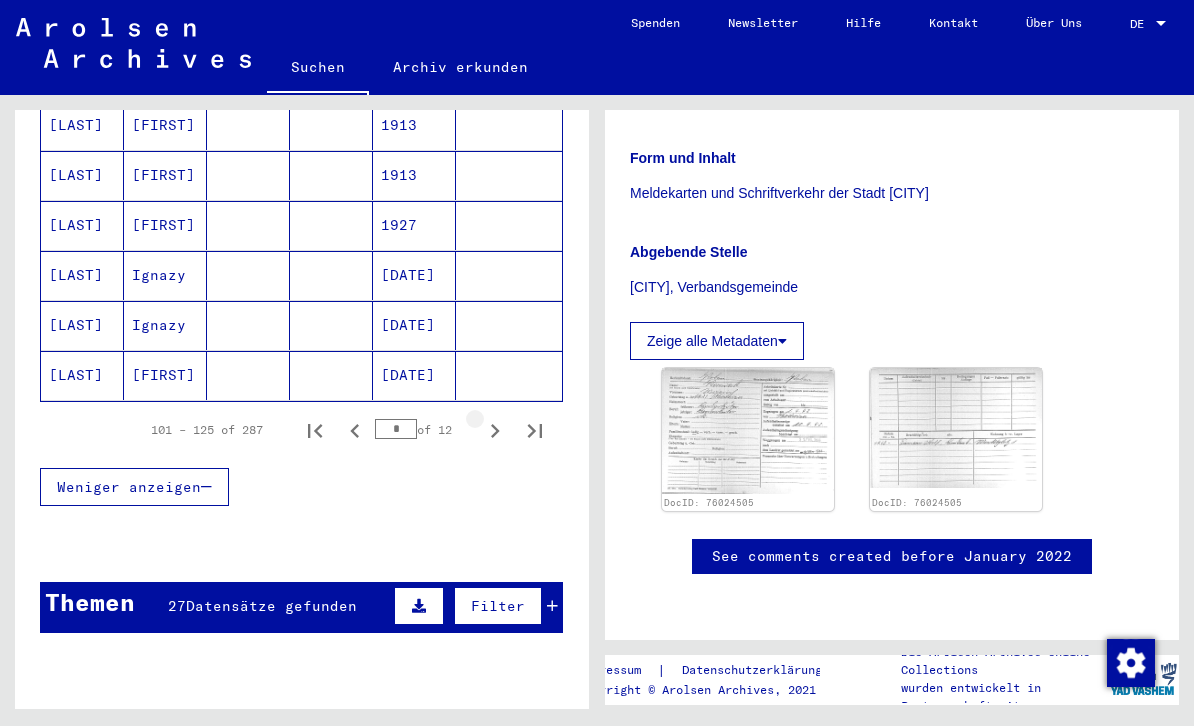 click at bounding box center [495, 431] 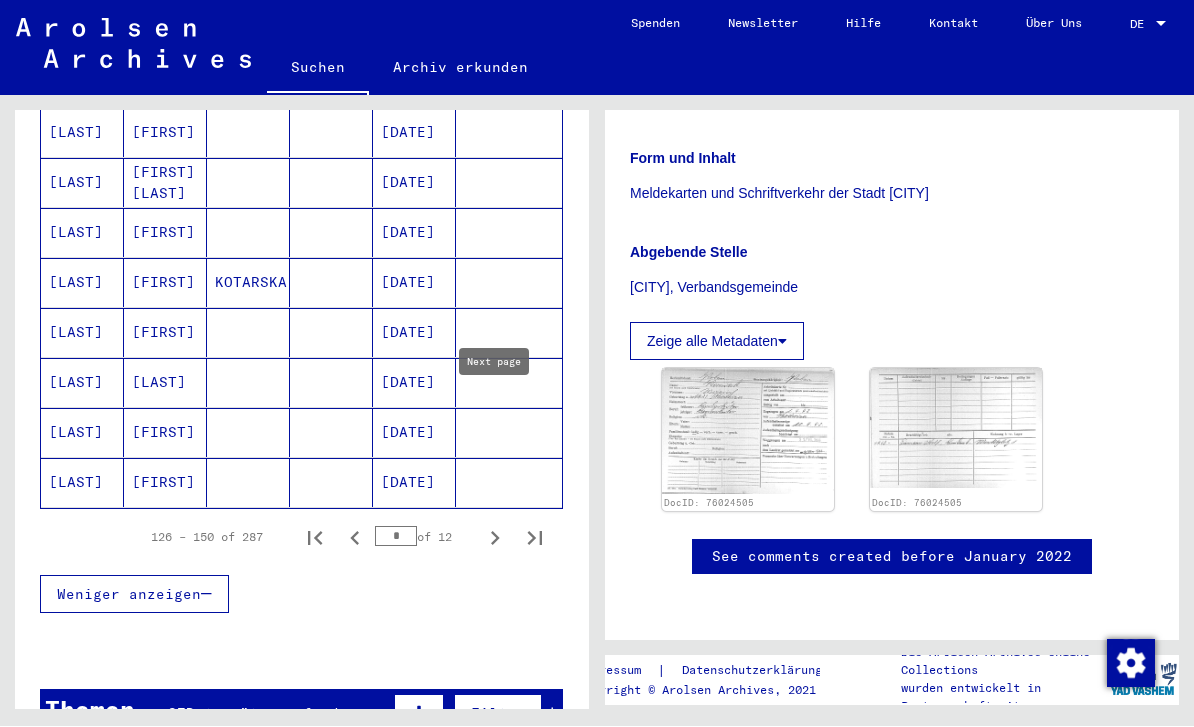 scroll, scrollTop: 1212, scrollLeft: 0, axis: vertical 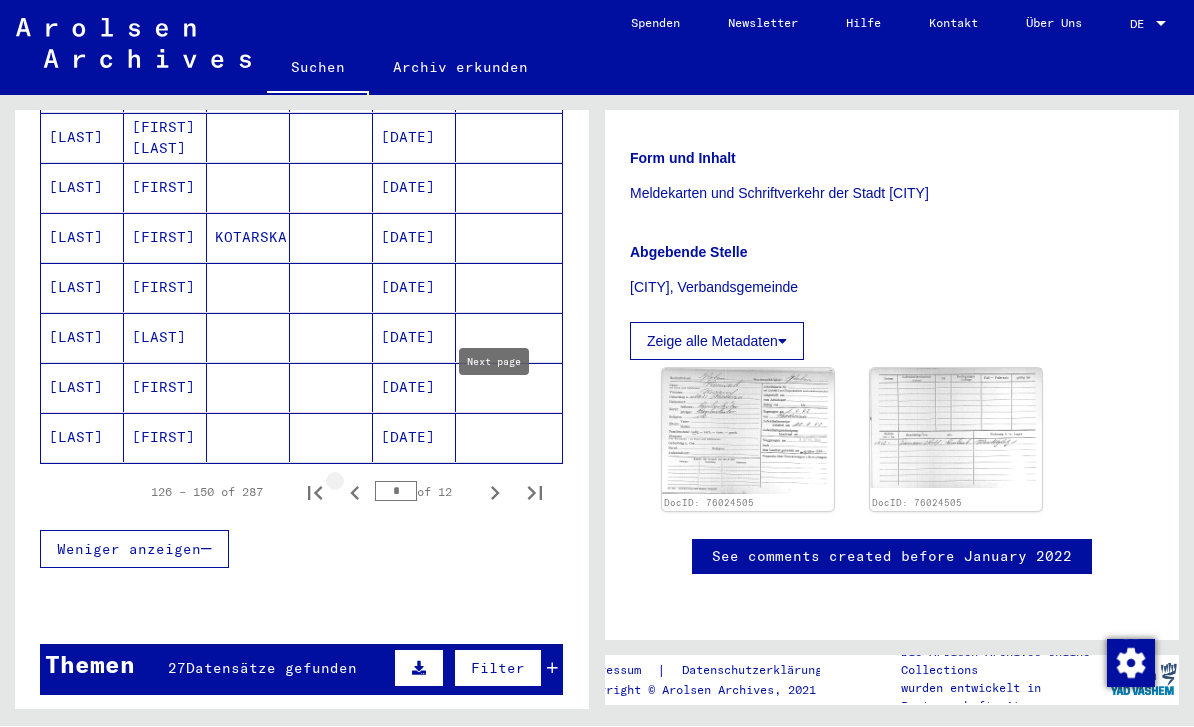 click 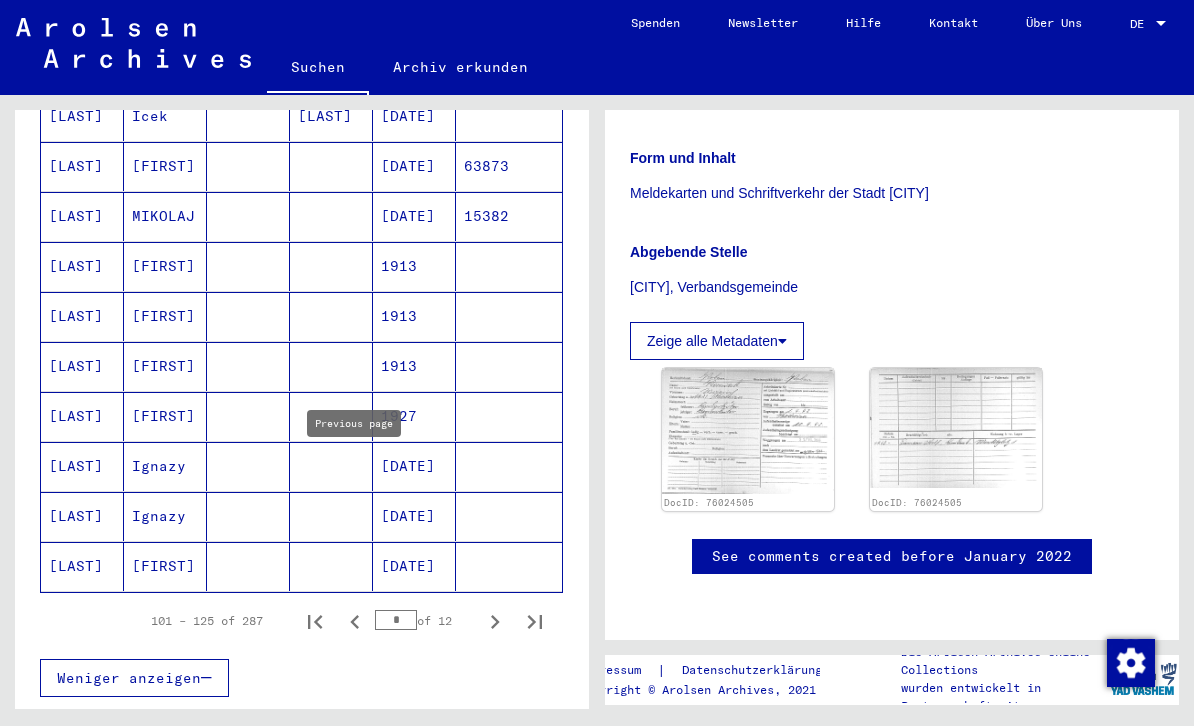 scroll, scrollTop: 1082, scrollLeft: 0, axis: vertical 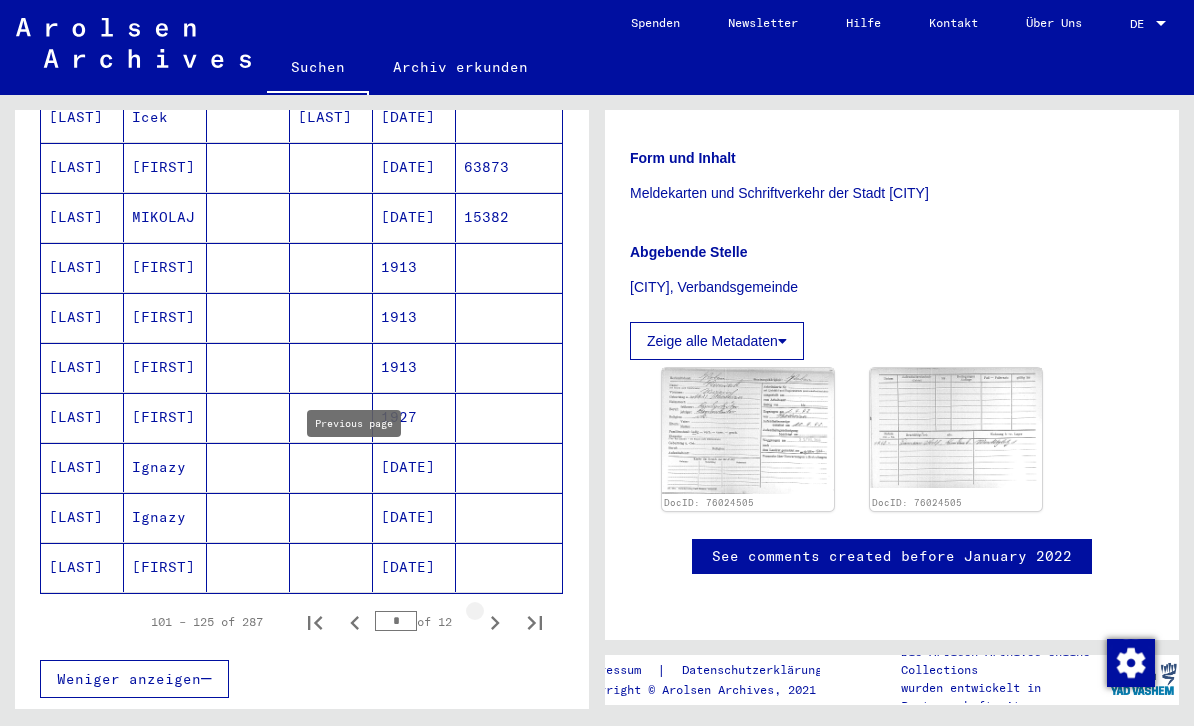 click 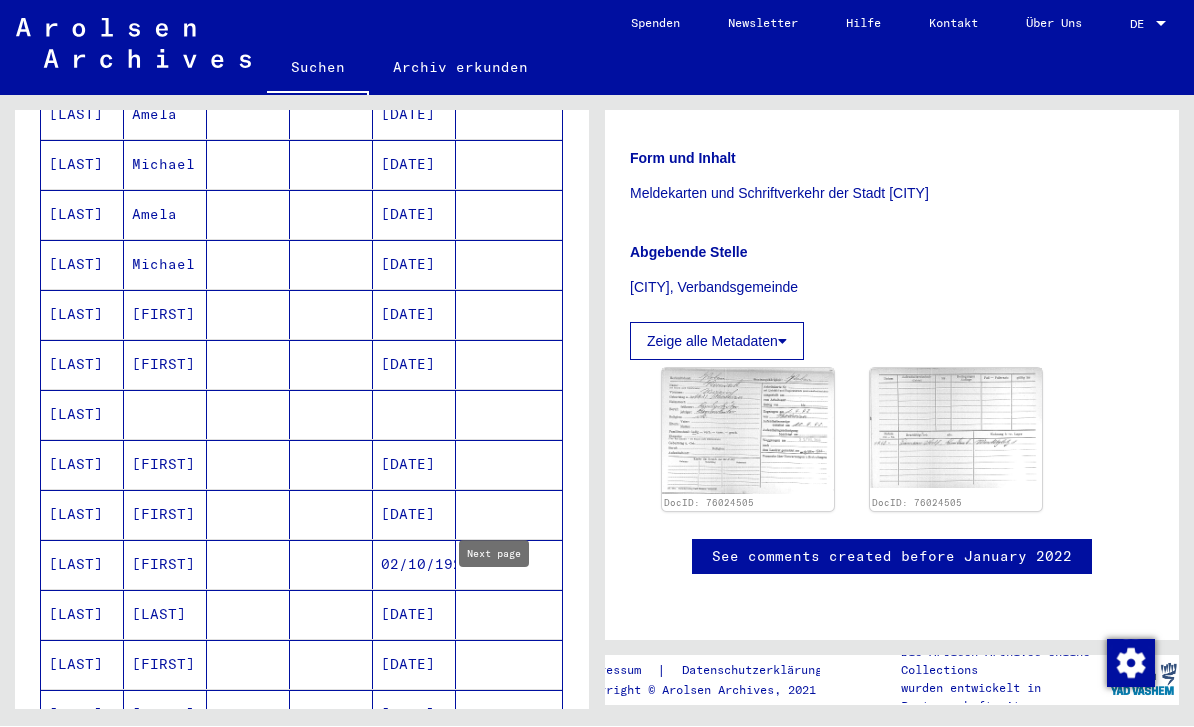 scroll, scrollTop: 534, scrollLeft: 0, axis: vertical 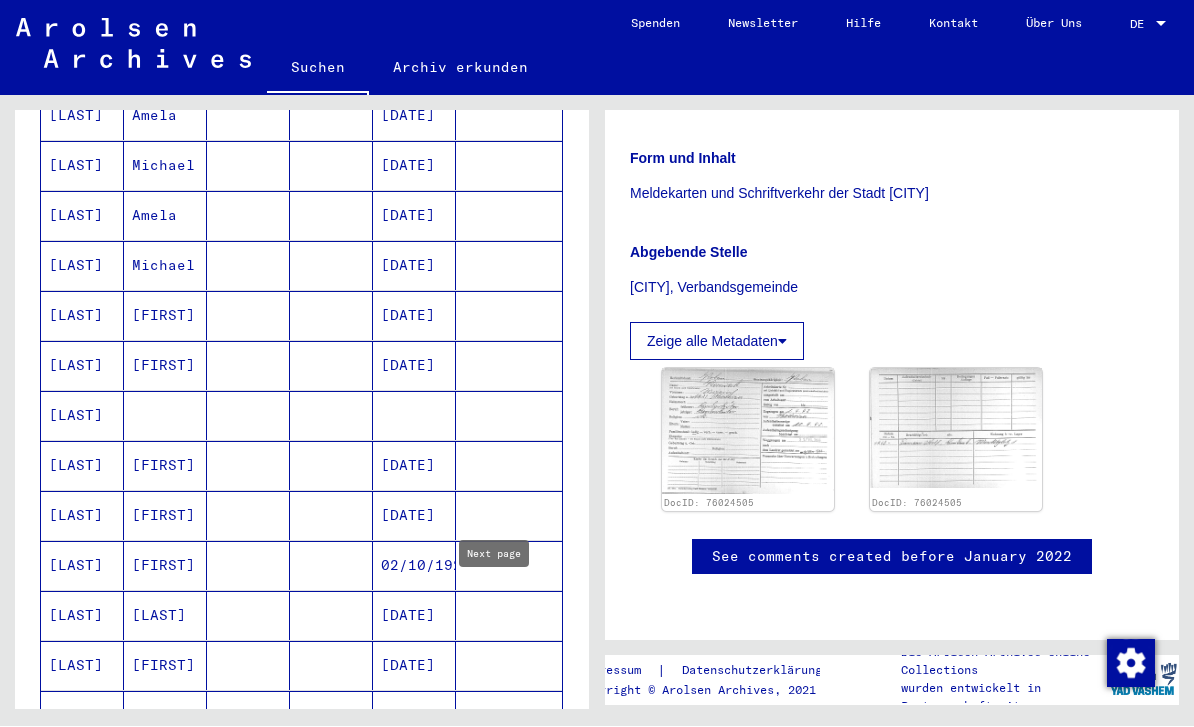 click at bounding box center [414, 466] 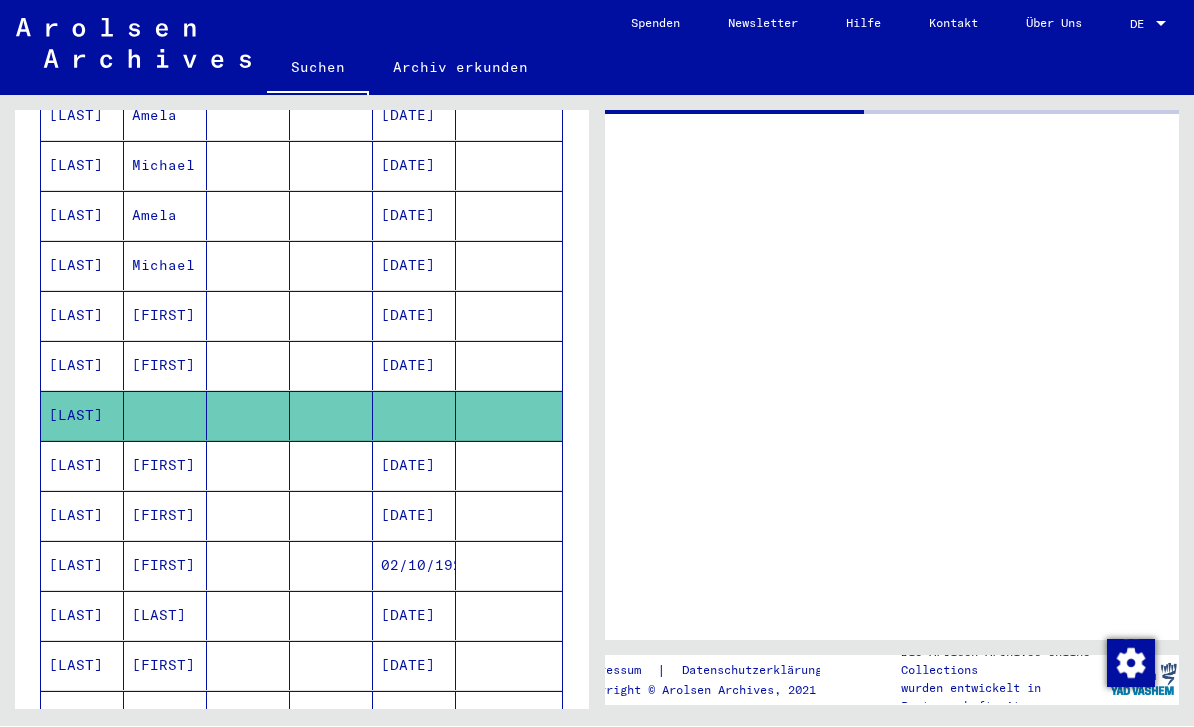 scroll, scrollTop: 0, scrollLeft: 0, axis: both 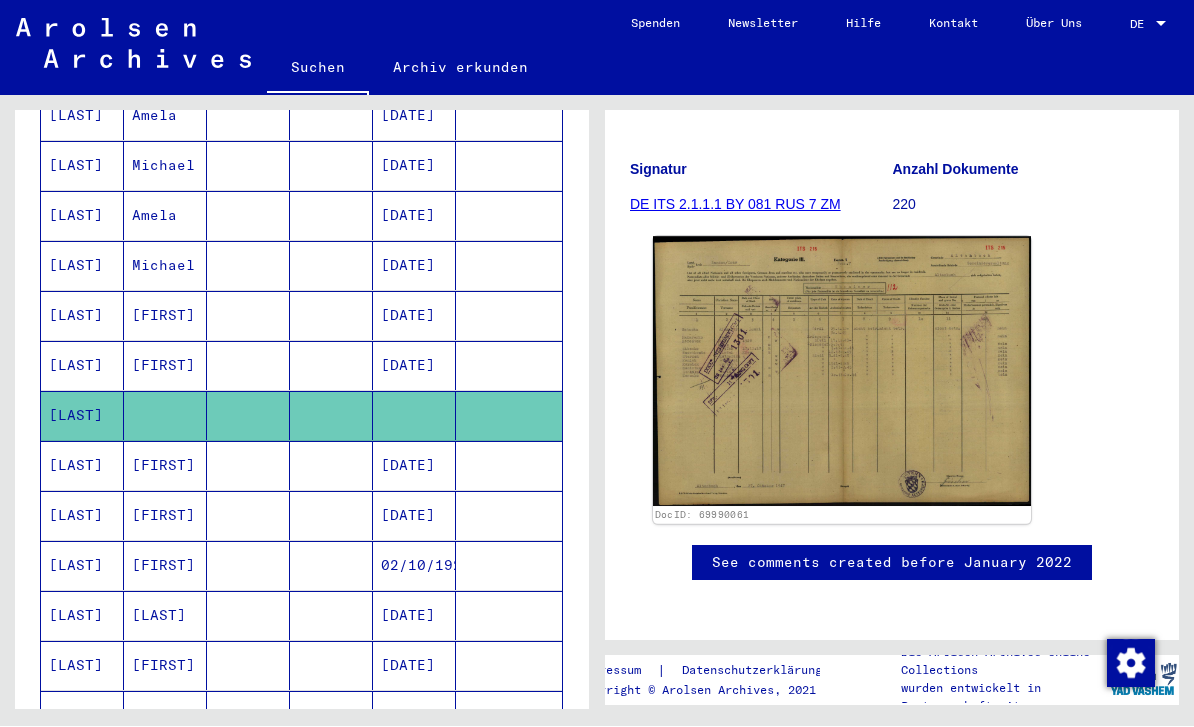 click 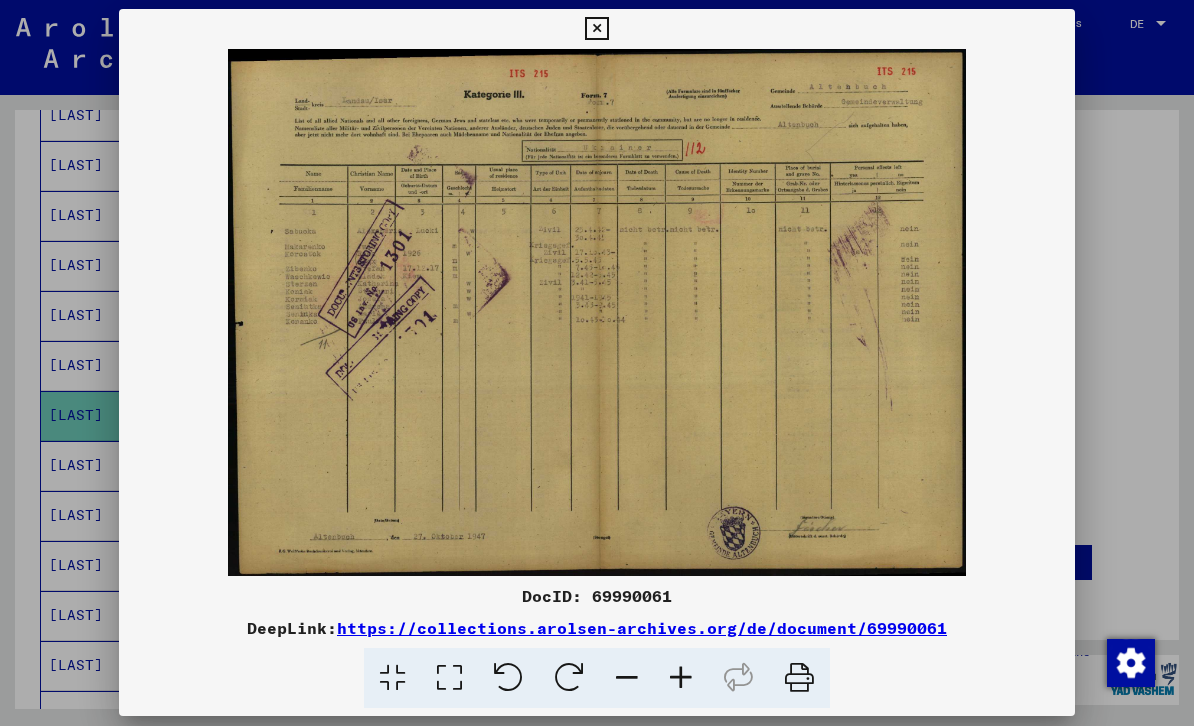 click at bounding box center [597, 363] 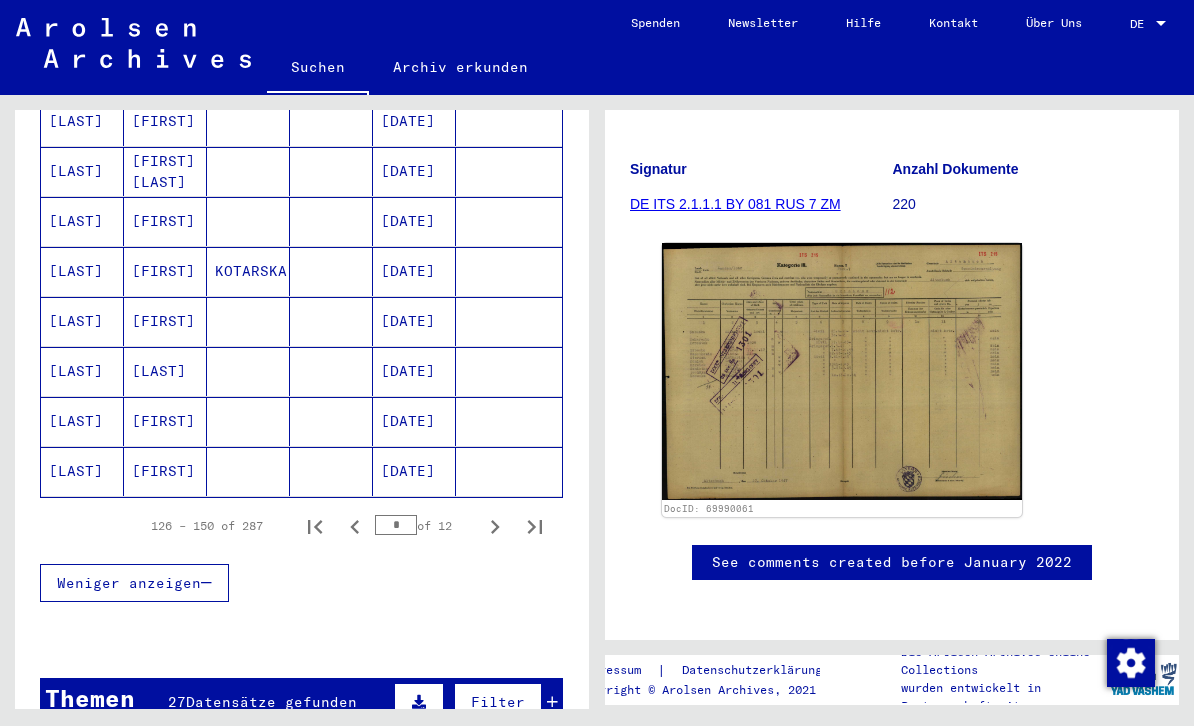 scroll, scrollTop: 1177, scrollLeft: 0, axis: vertical 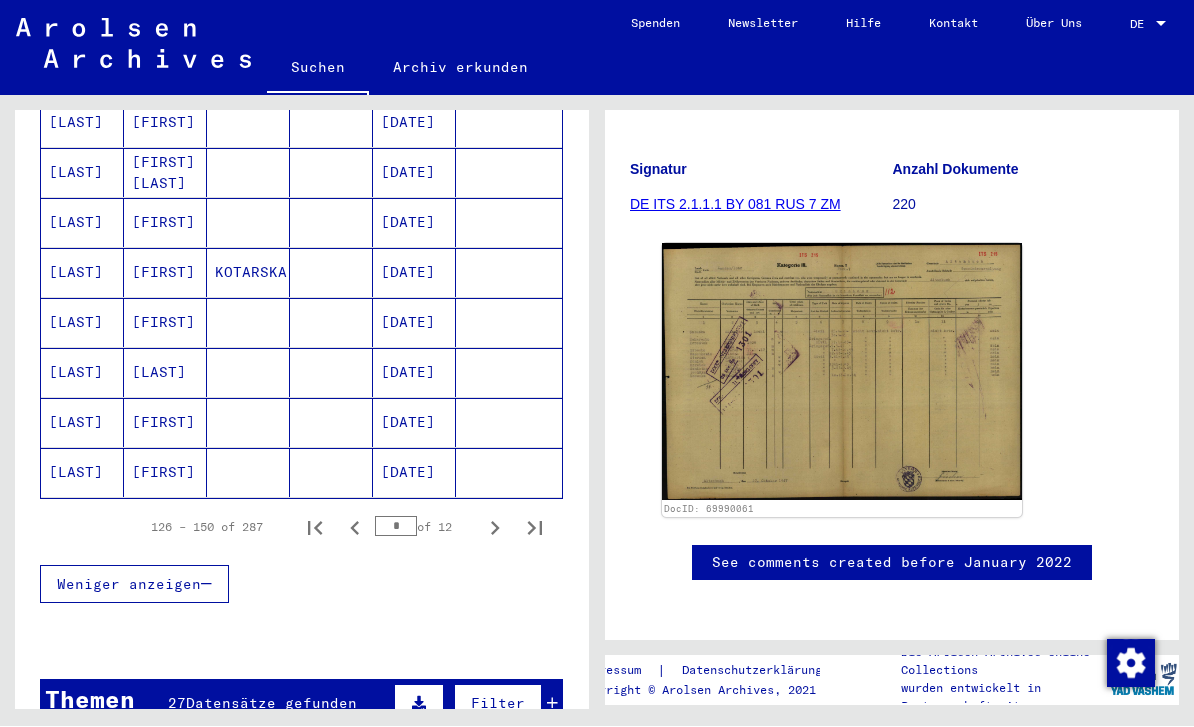 click 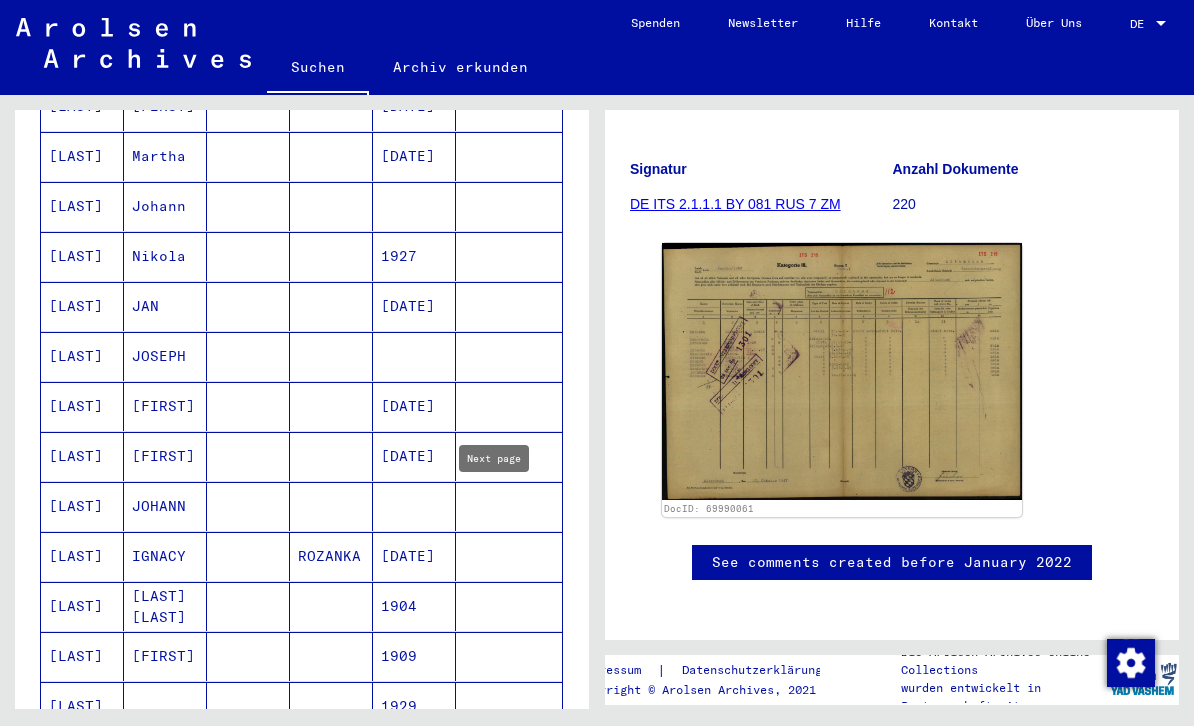scroll, scrollTop: 1245, scrollLeft: 0, axis: vertical 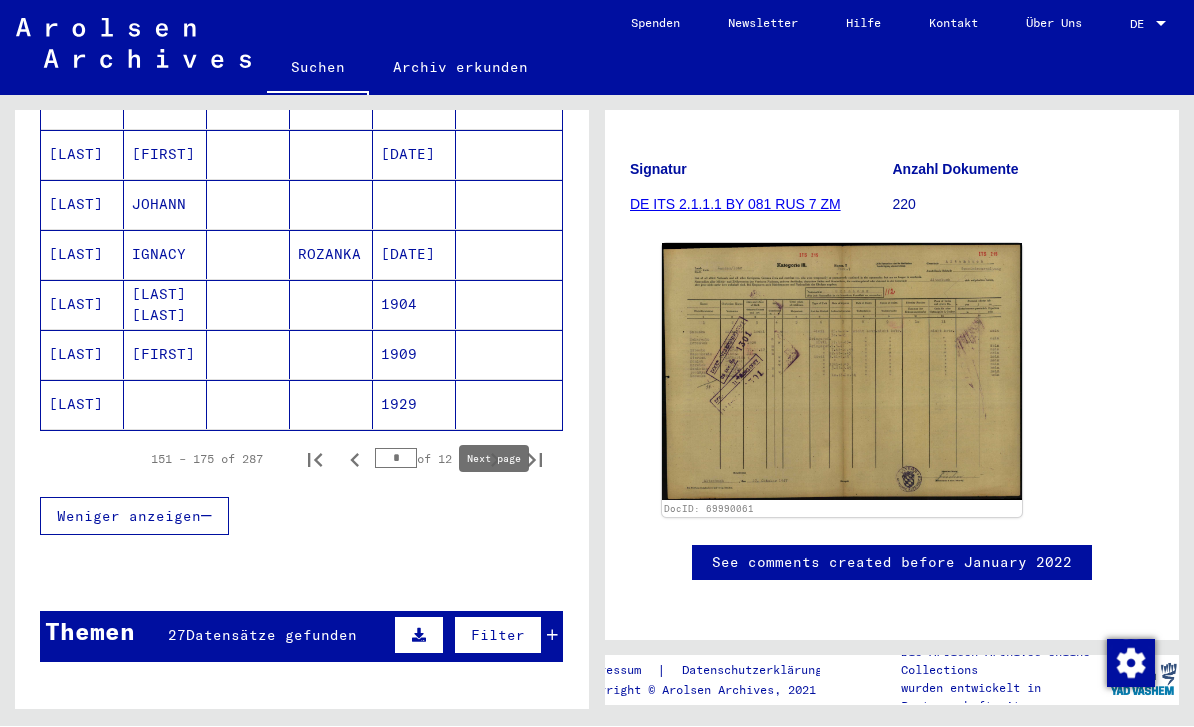 click 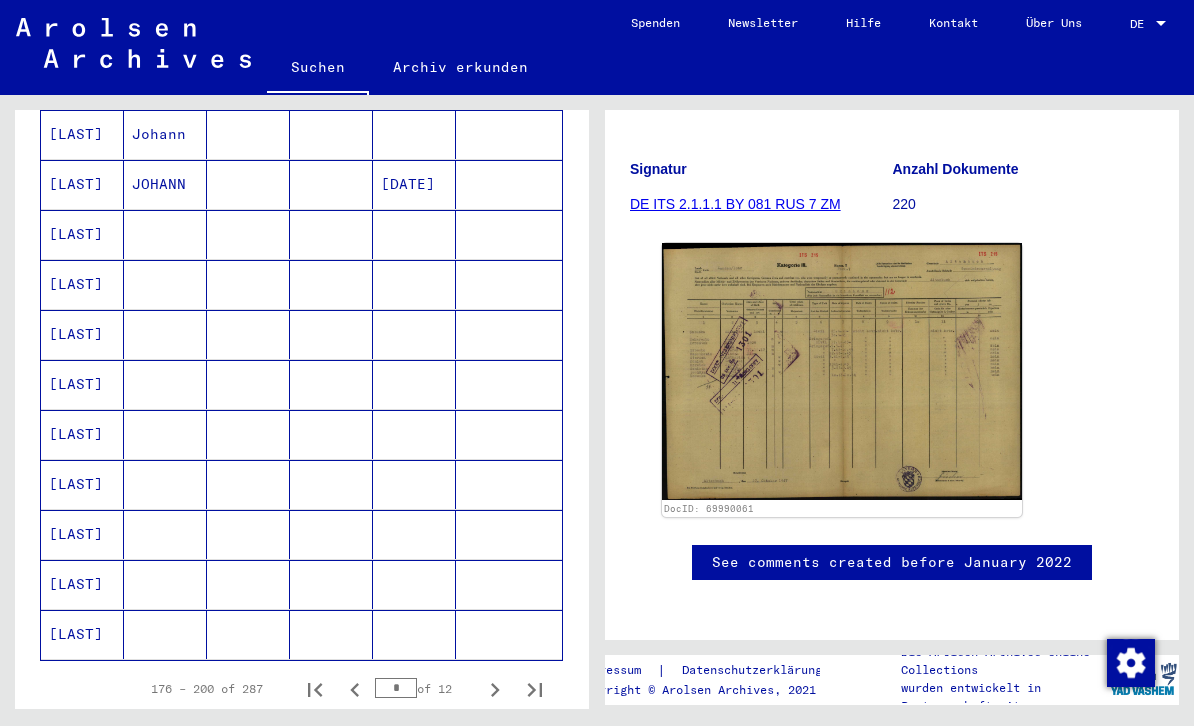 scroll, scrollTop: 1041, scrollLeft: 0, axis: vertical 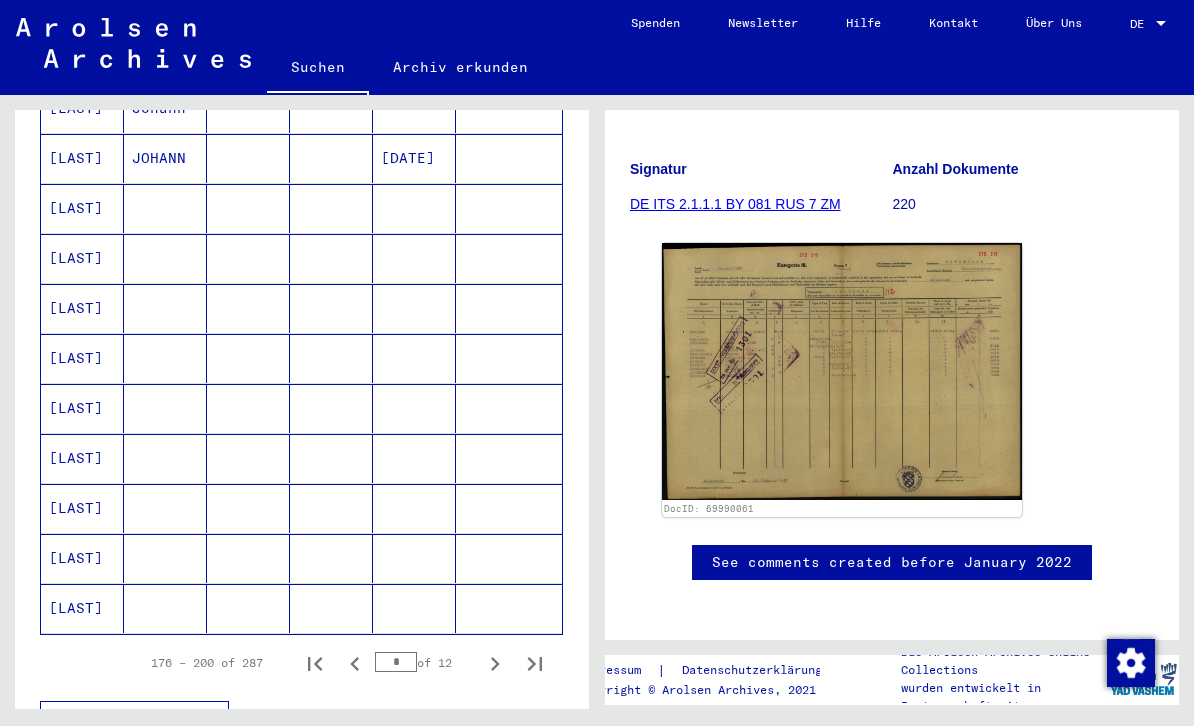 click 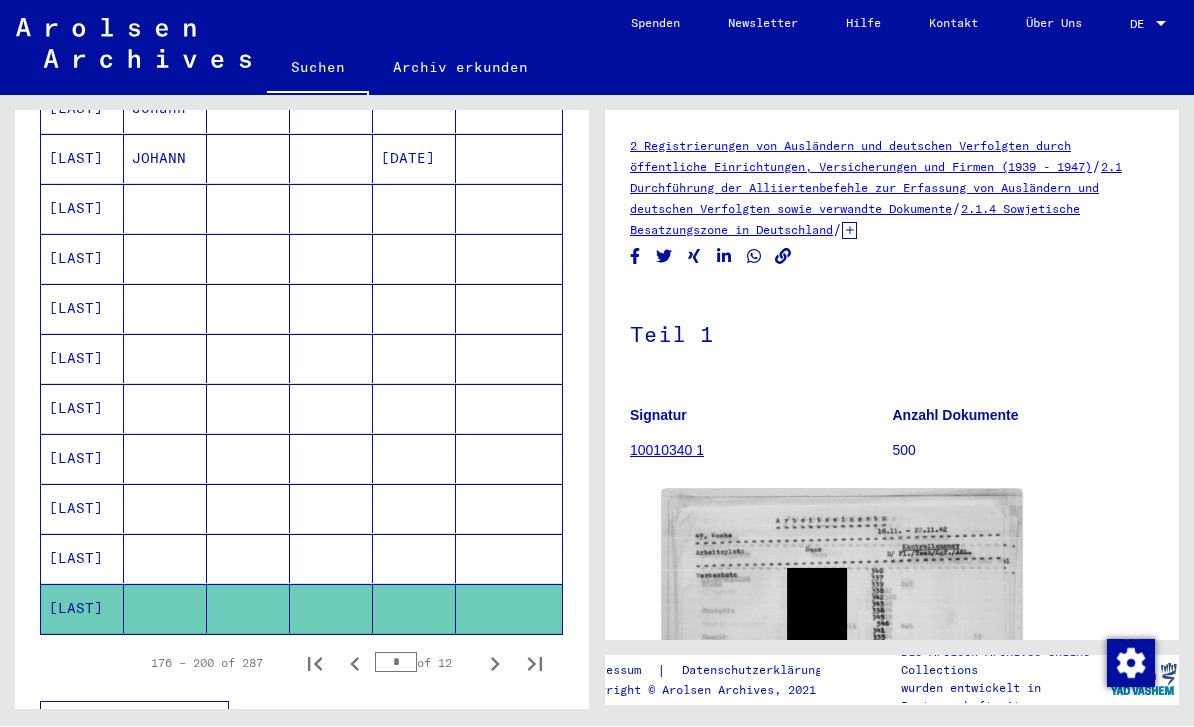 scroll, scrollTop: 0, scrollLeft: 0, axis: both 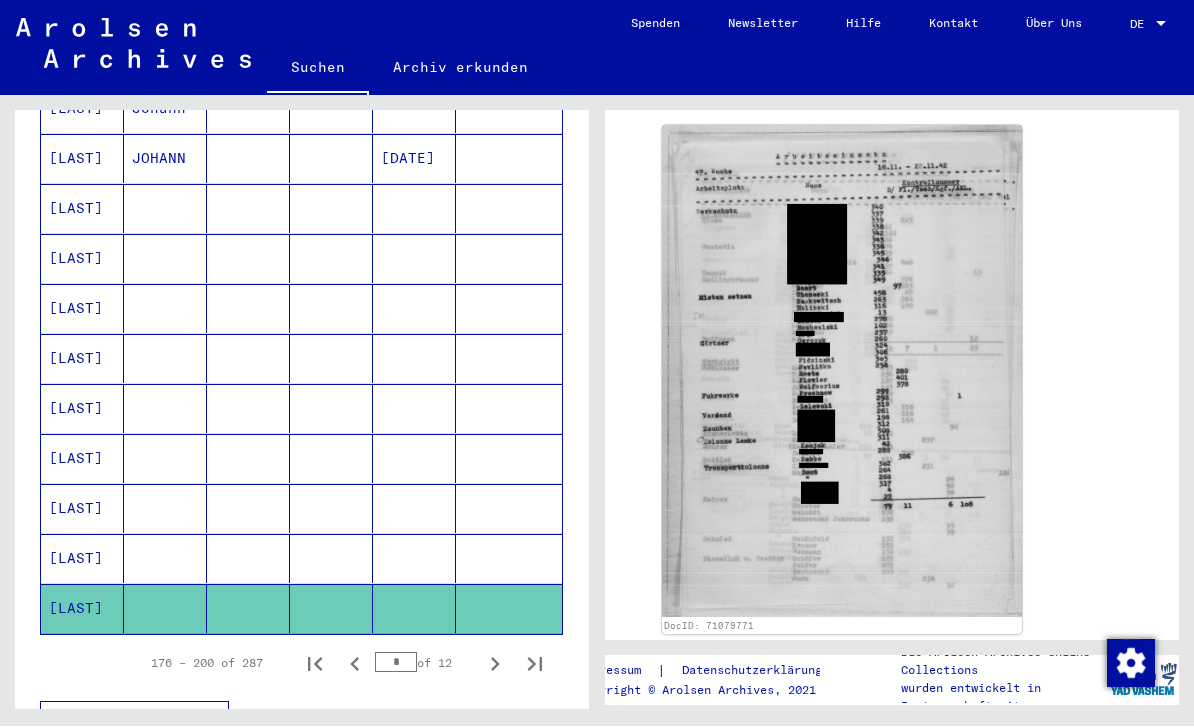 click at bounding box center (165, 609) 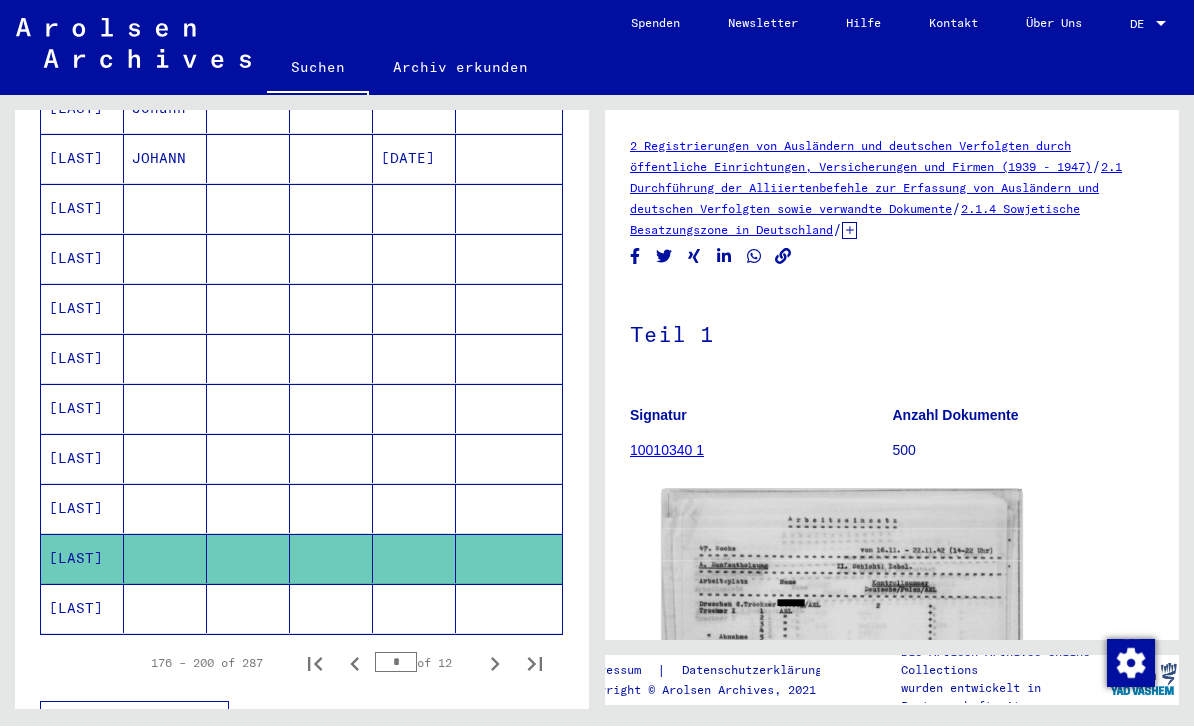 scroll, scrollTop: 0, scrollLeft: 0, axis: both 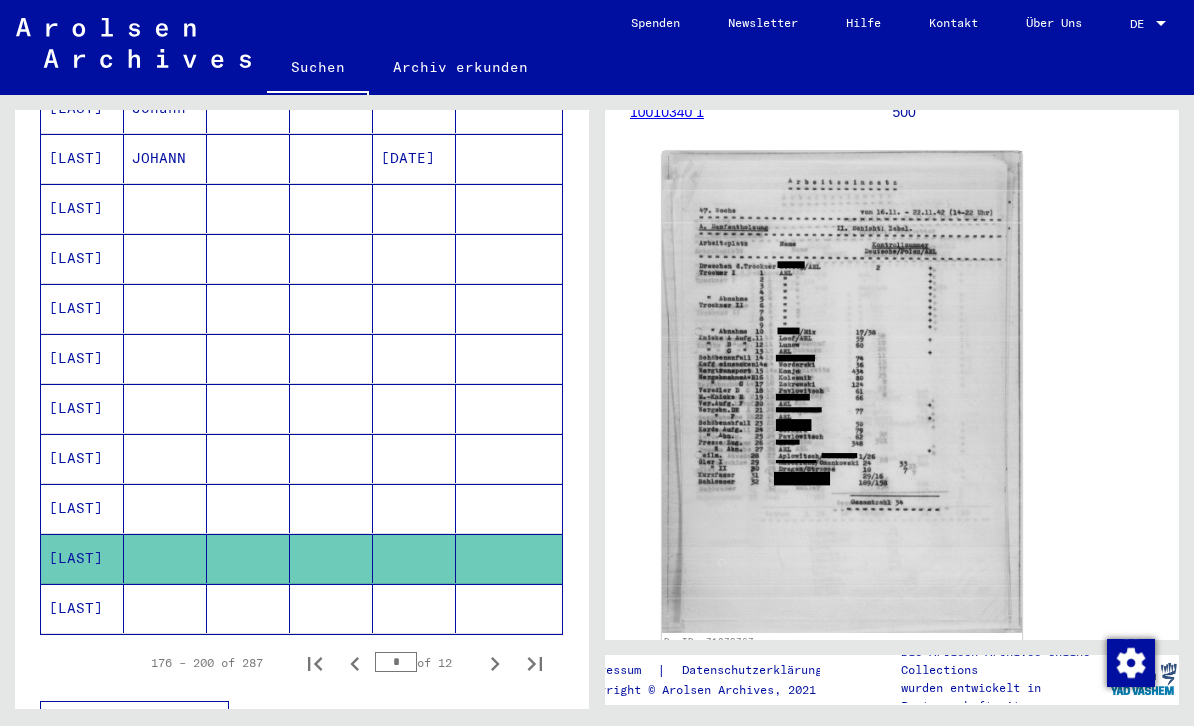click at bounding box center (414, 559) 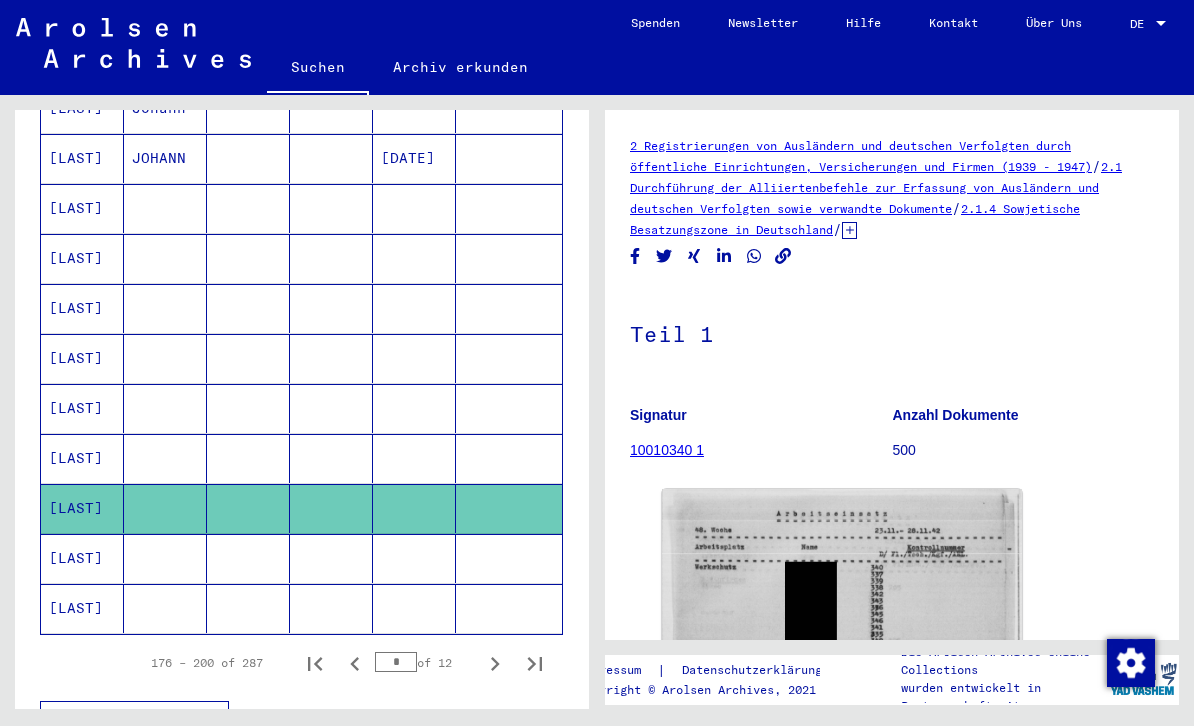 scroll, scrollTop: 0, scrollLeft: 0, axis: both 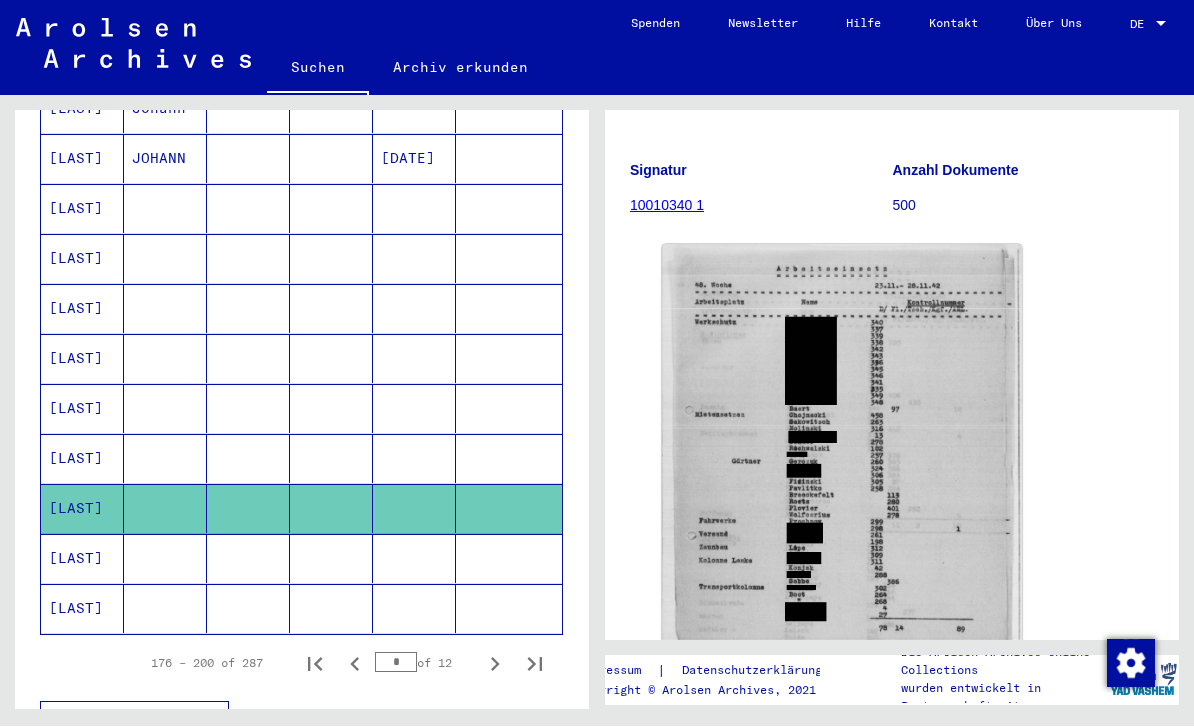 click at bounding box center (414, 509) 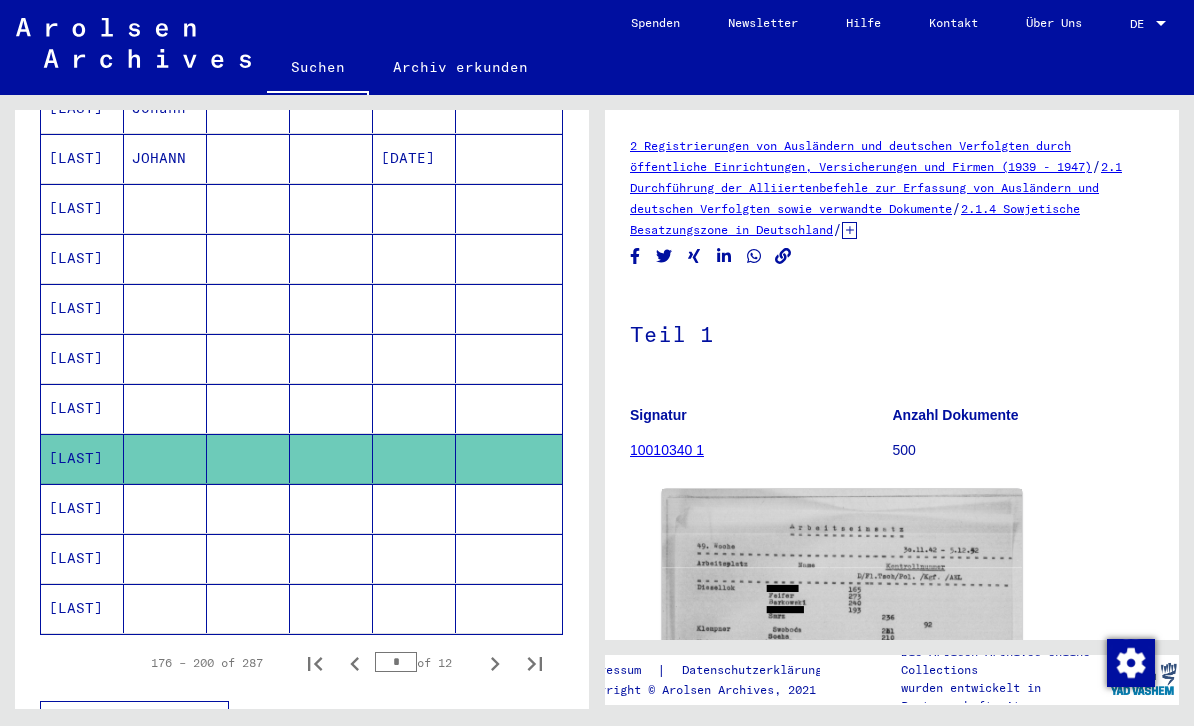 scroll, scrollTop: 0, scrollLeft: 0, axis: both 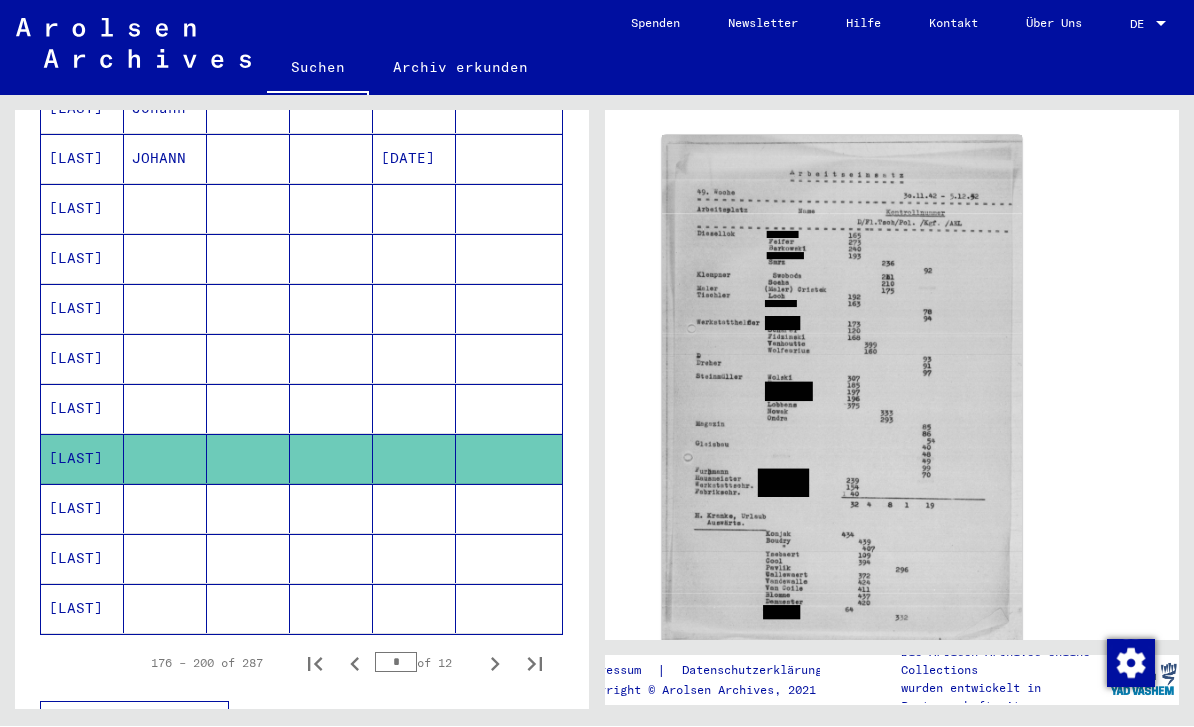 click at bounding box center [509, 459] 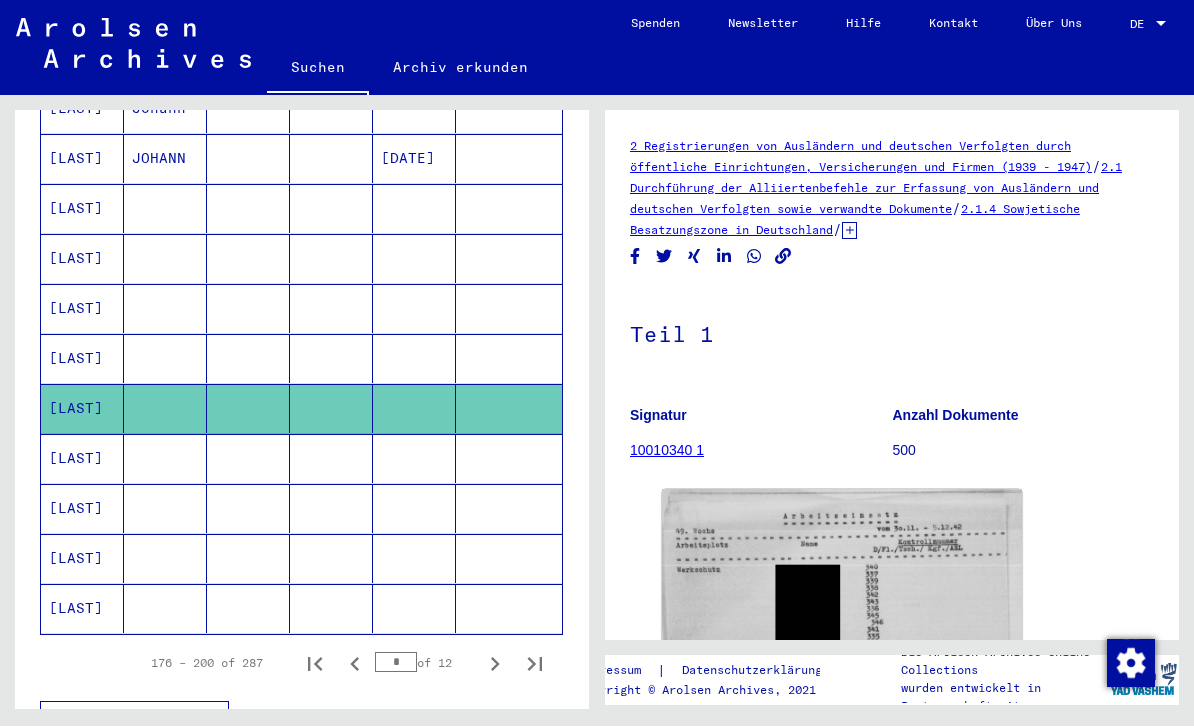 scroll, scrollTop: 0, scrollLeft: 0, axis: both 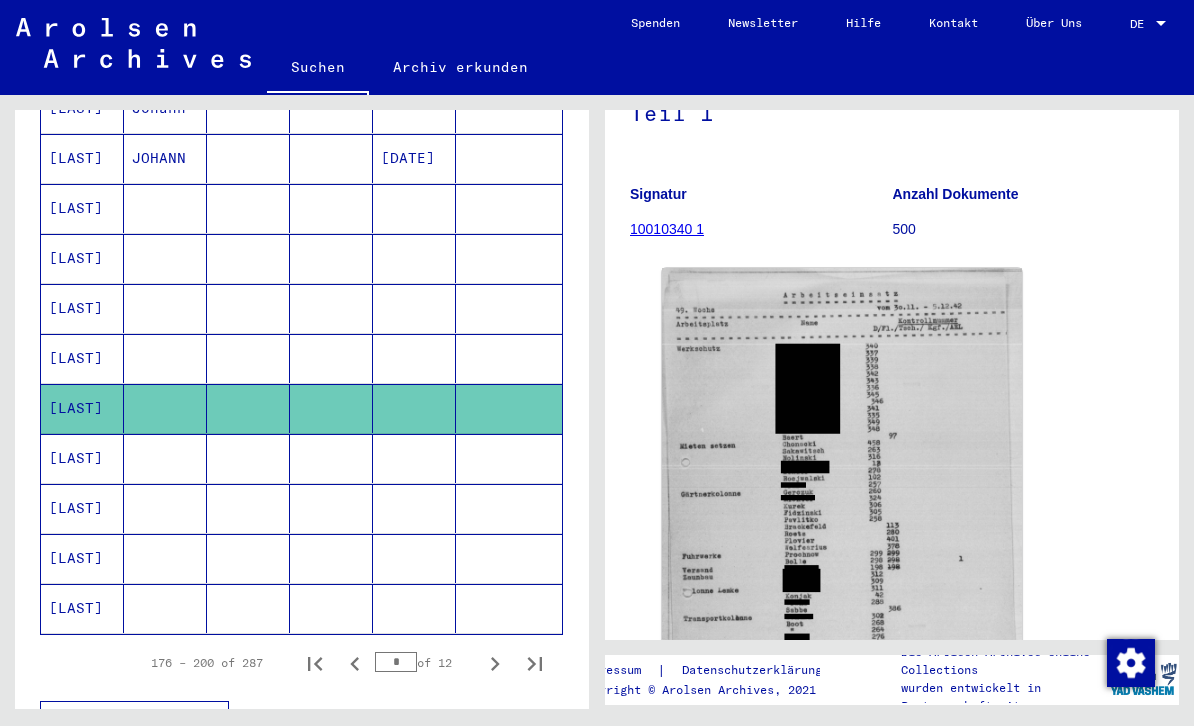 click at bounding box center (414, 409) 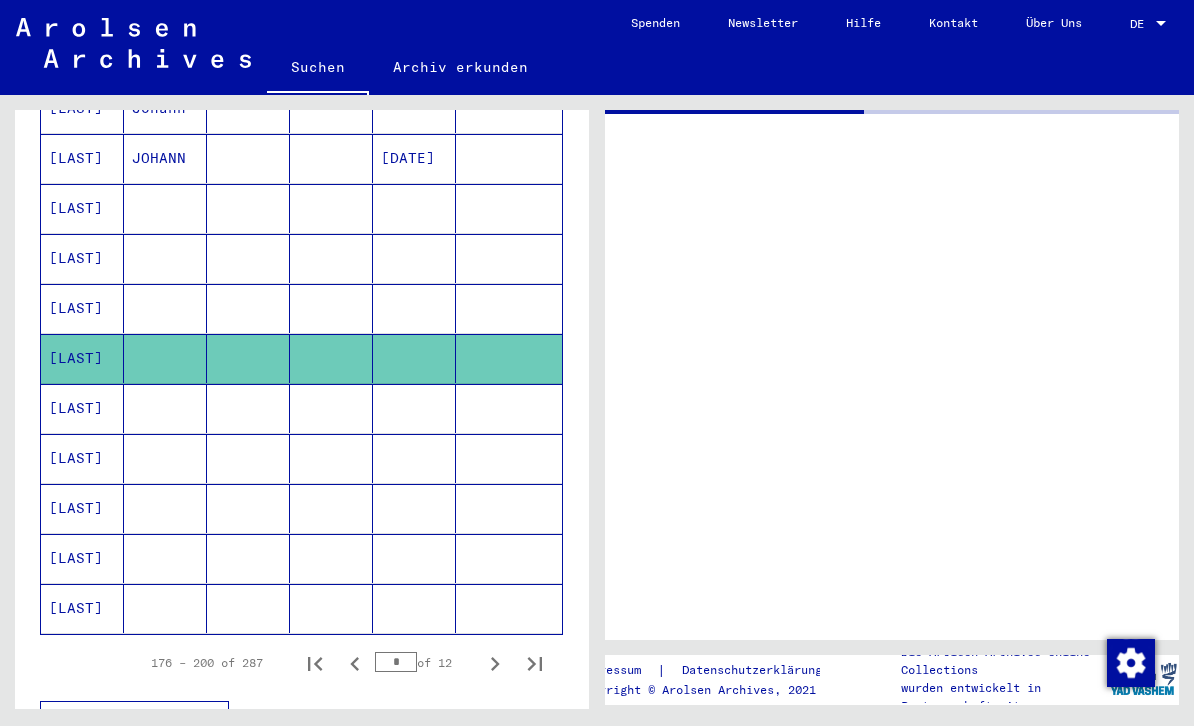 scroll, scrollTop: 0, scrollLeft: 0, axis: both 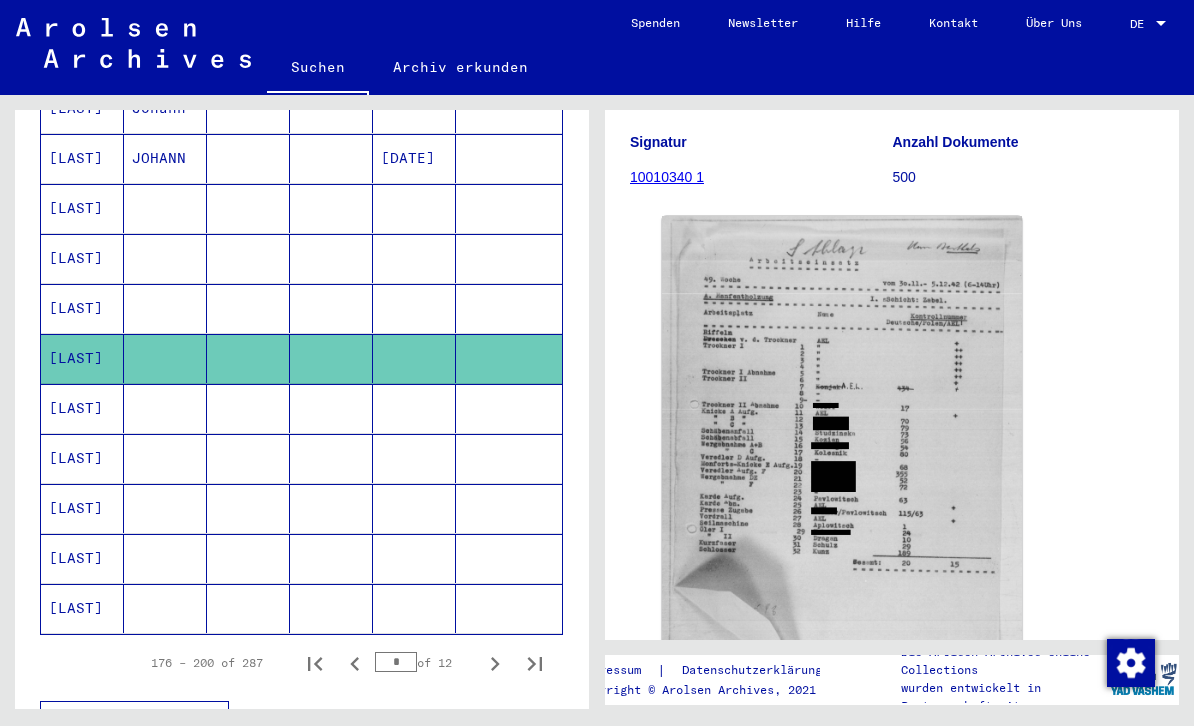 click at bounding box center [414, 359] 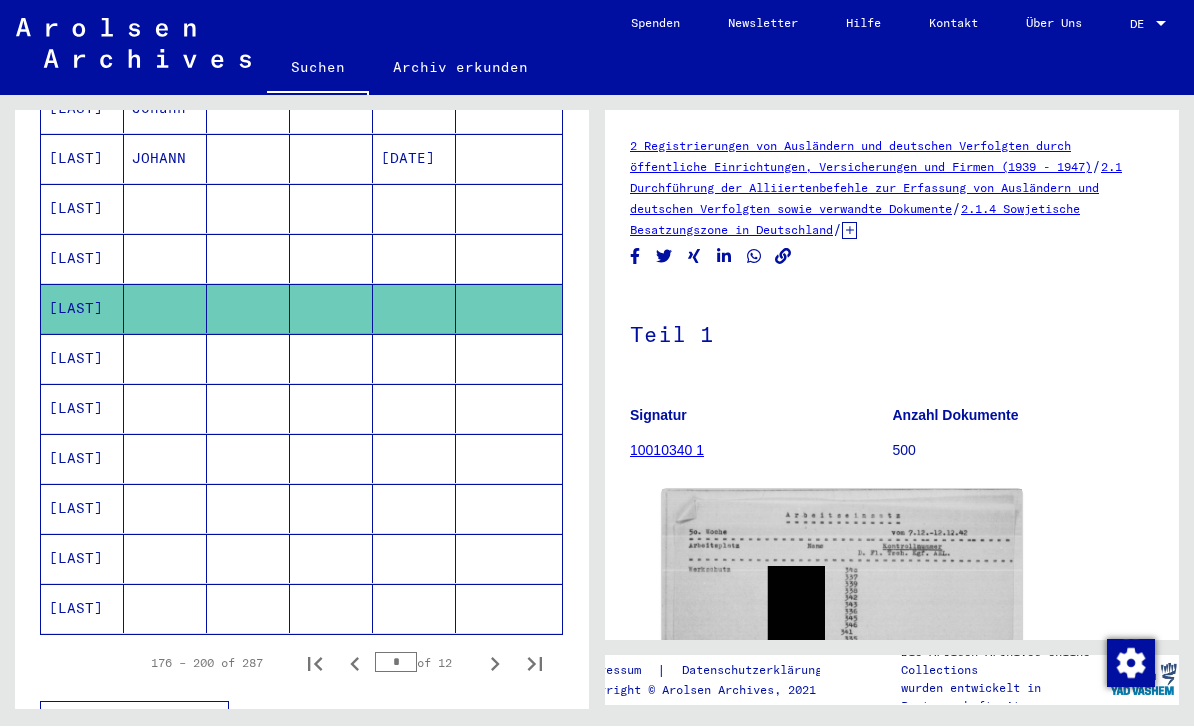 scroll, scrollTop: 0, scrollLeft: 0, axis: both 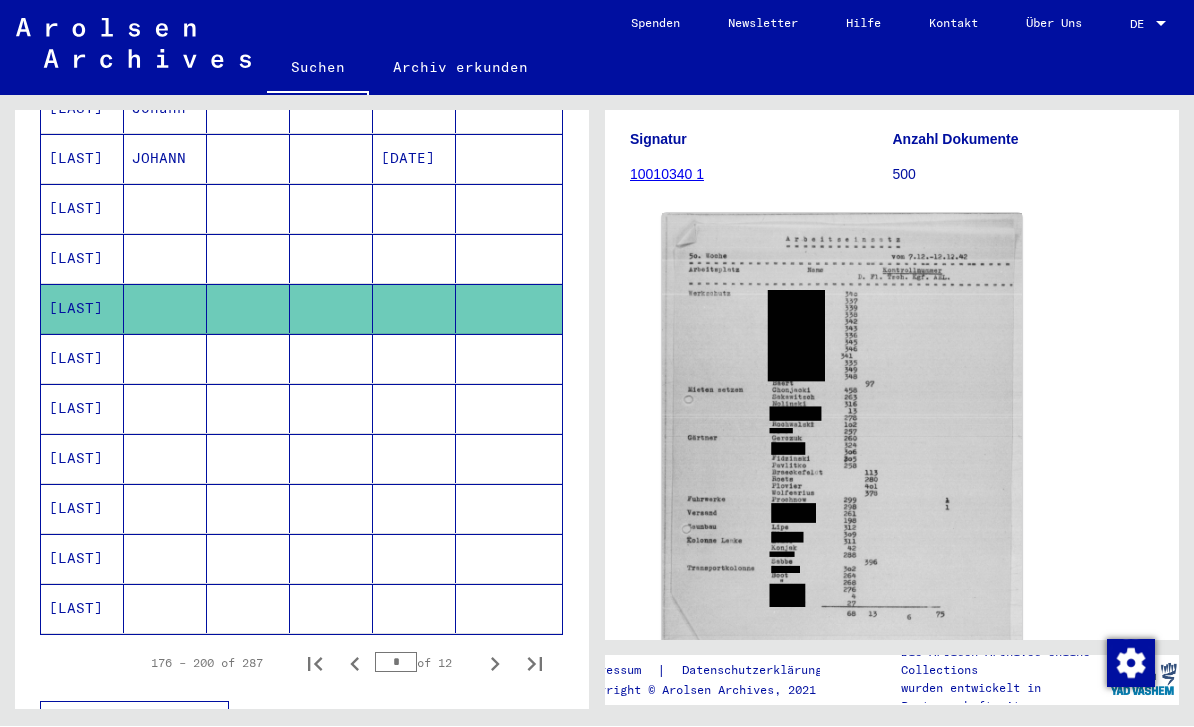 click at bounding box center [414, 309] 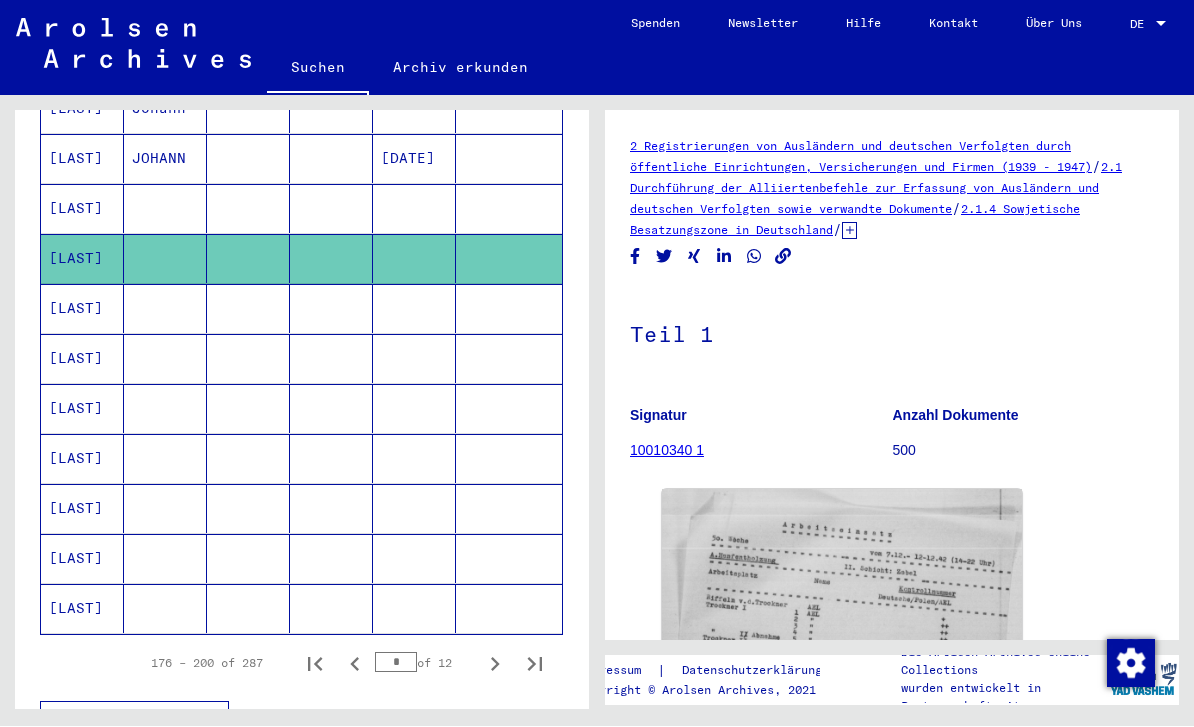scroll, scrollTop: 0, scrollLeft: 0, axis: both 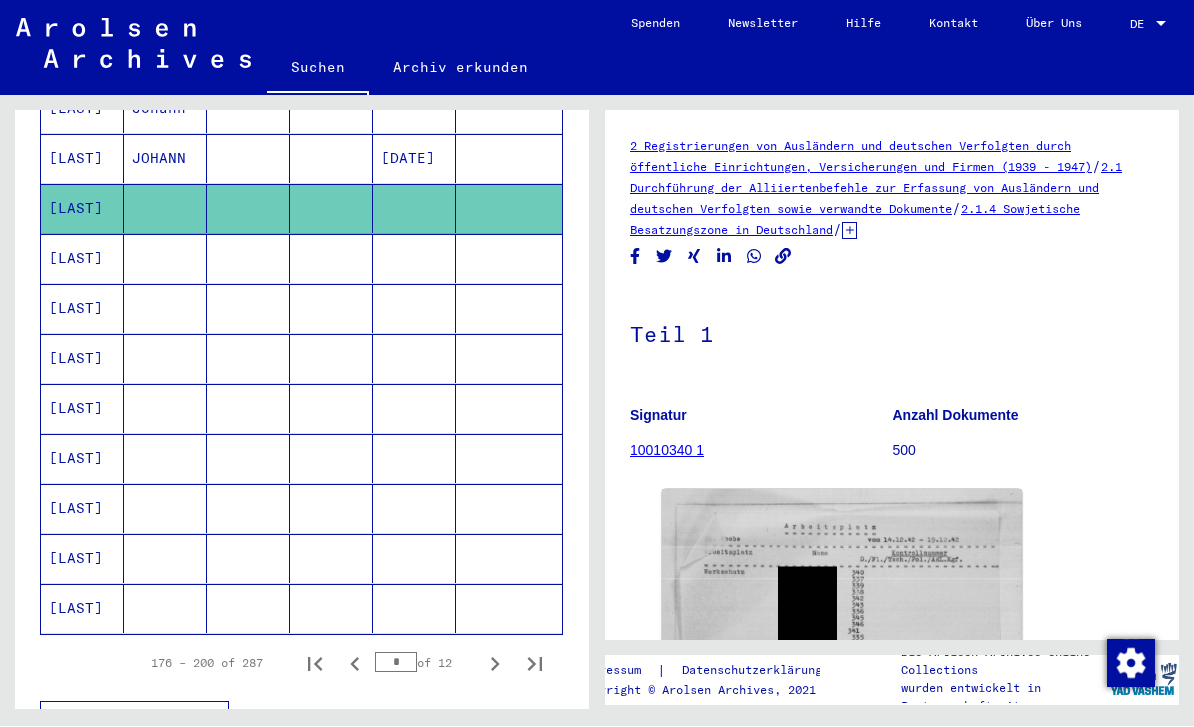 click at bounding box center [414, 309] 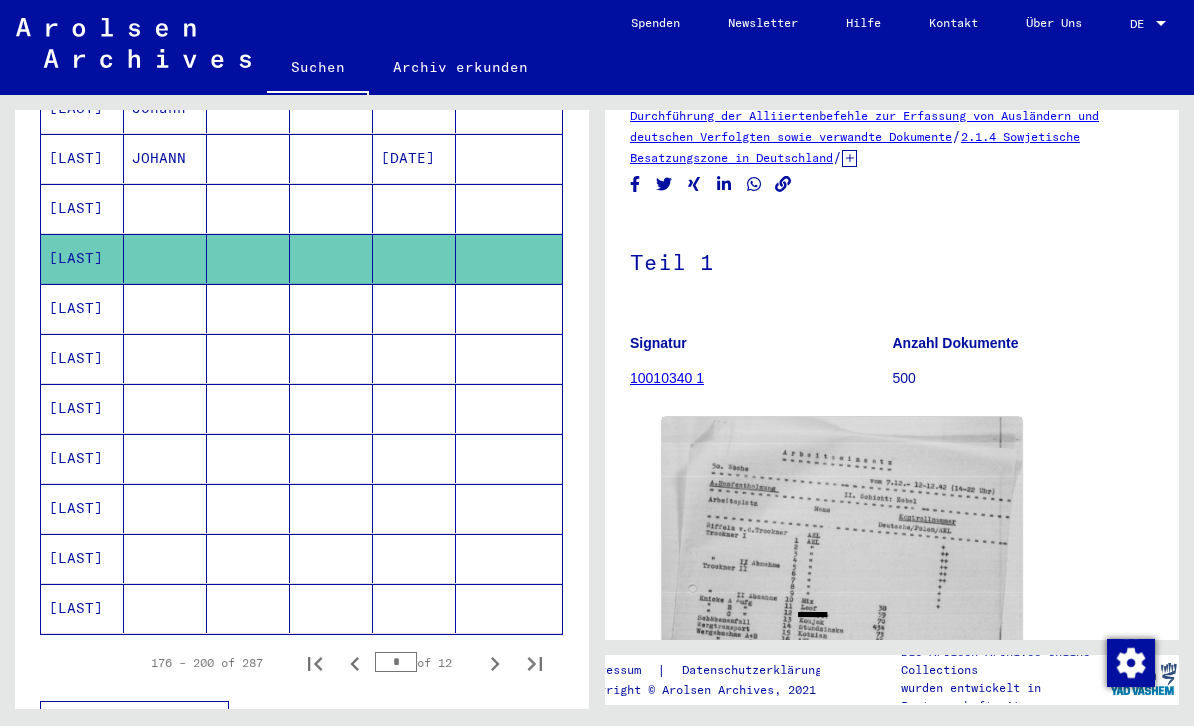 scroll 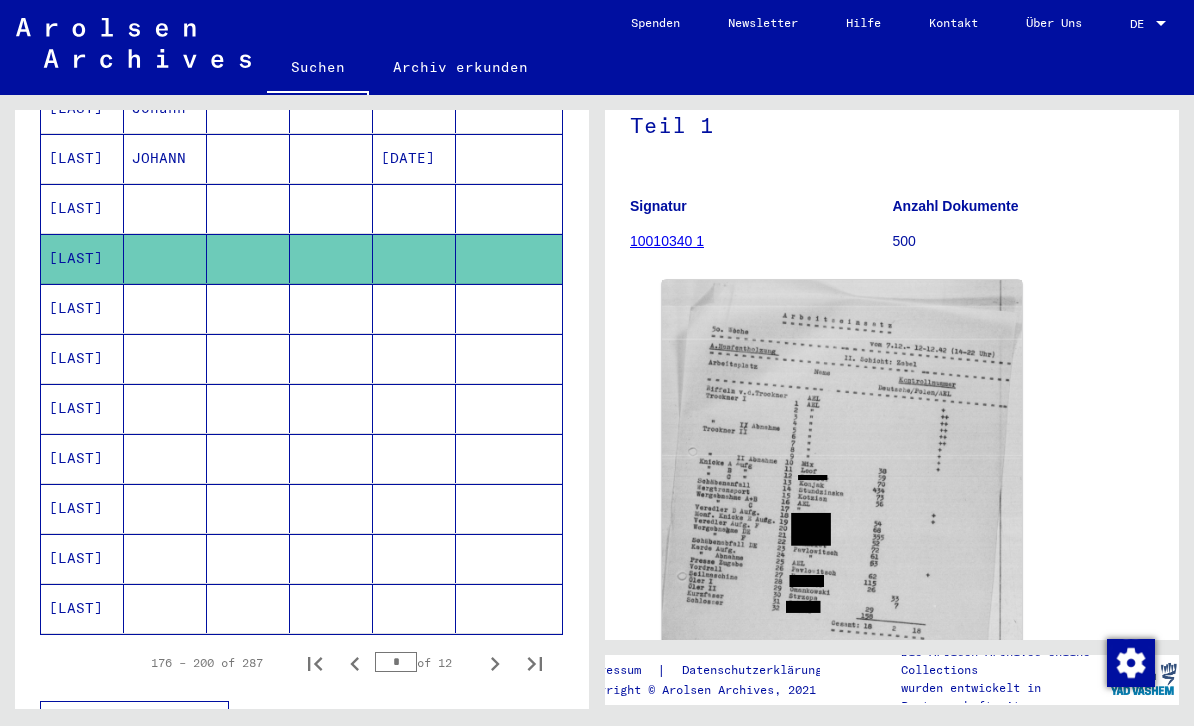 click at bounding box center (414, 259) 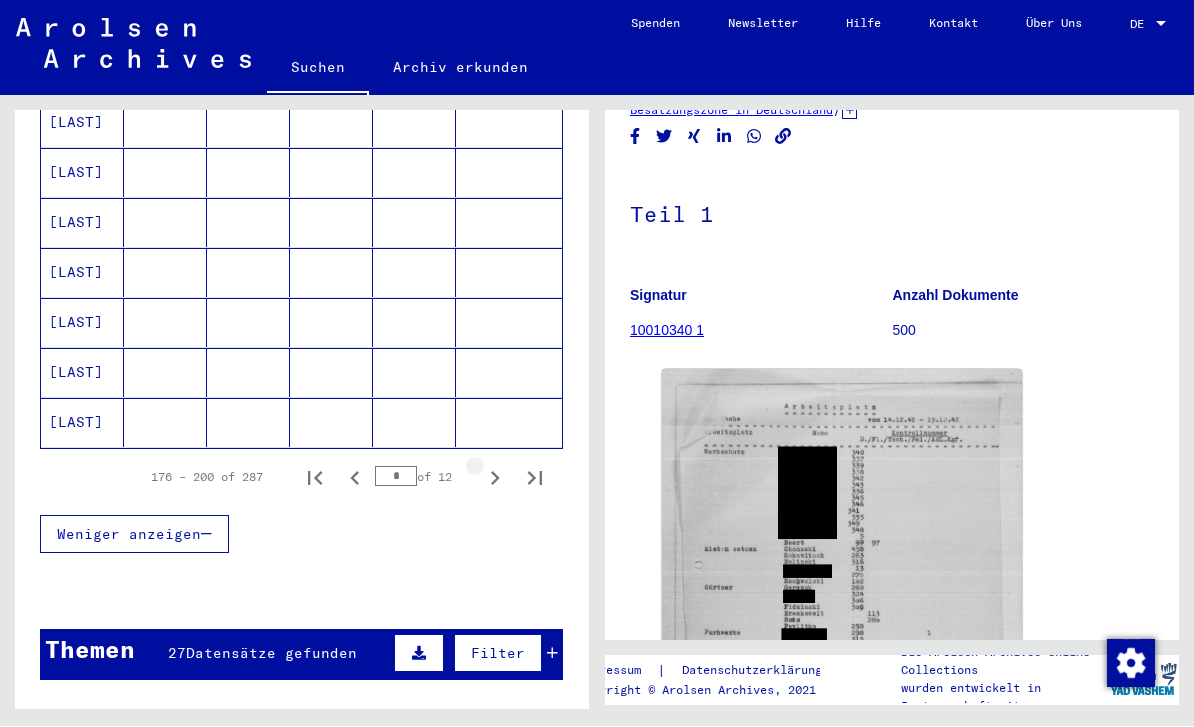 click 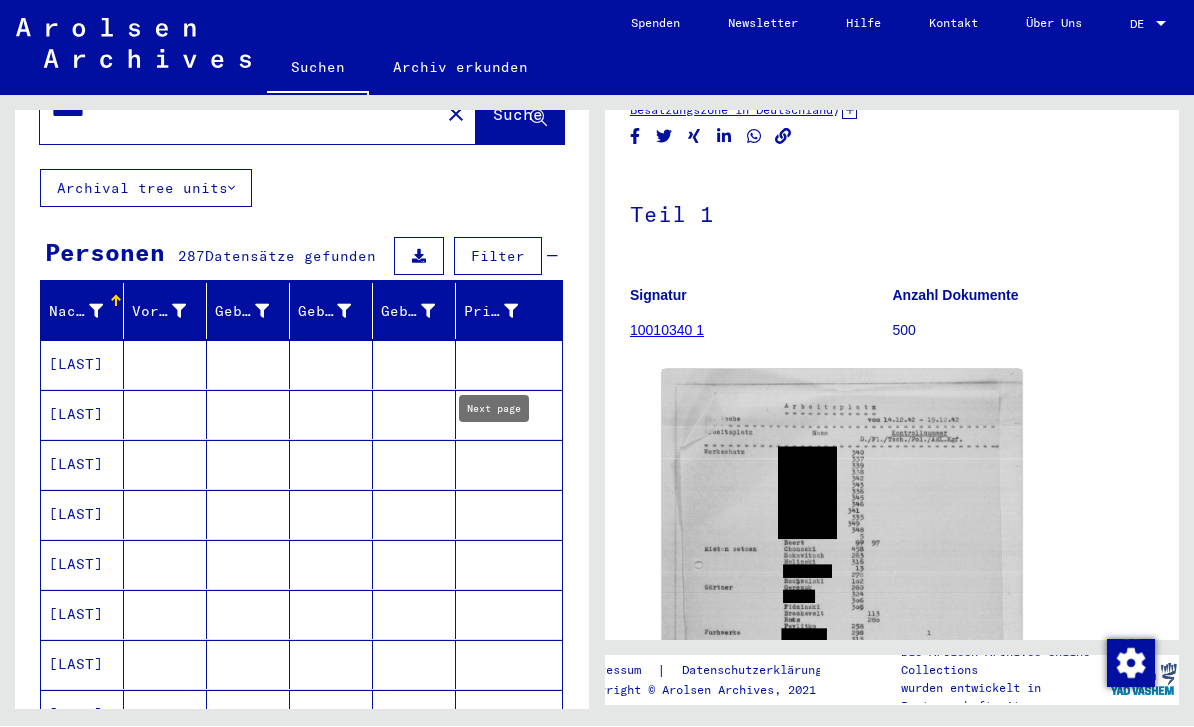 click at bounding box center [414, 415] 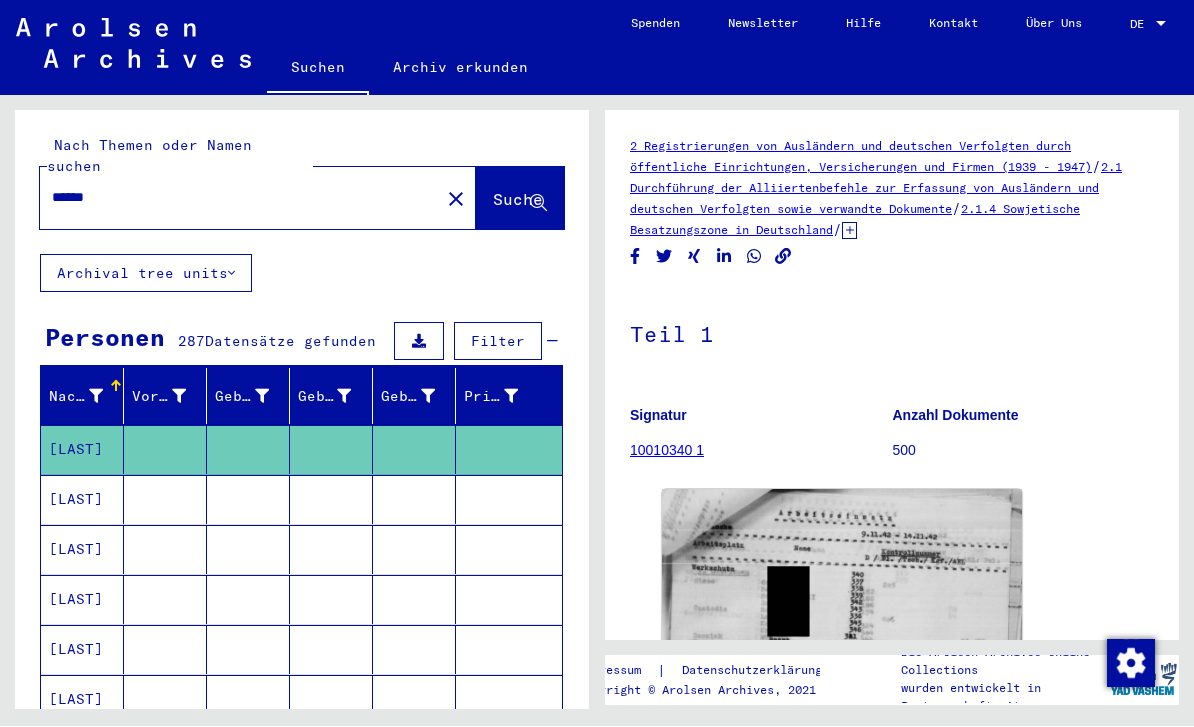 click at bounding box center [414, 550] 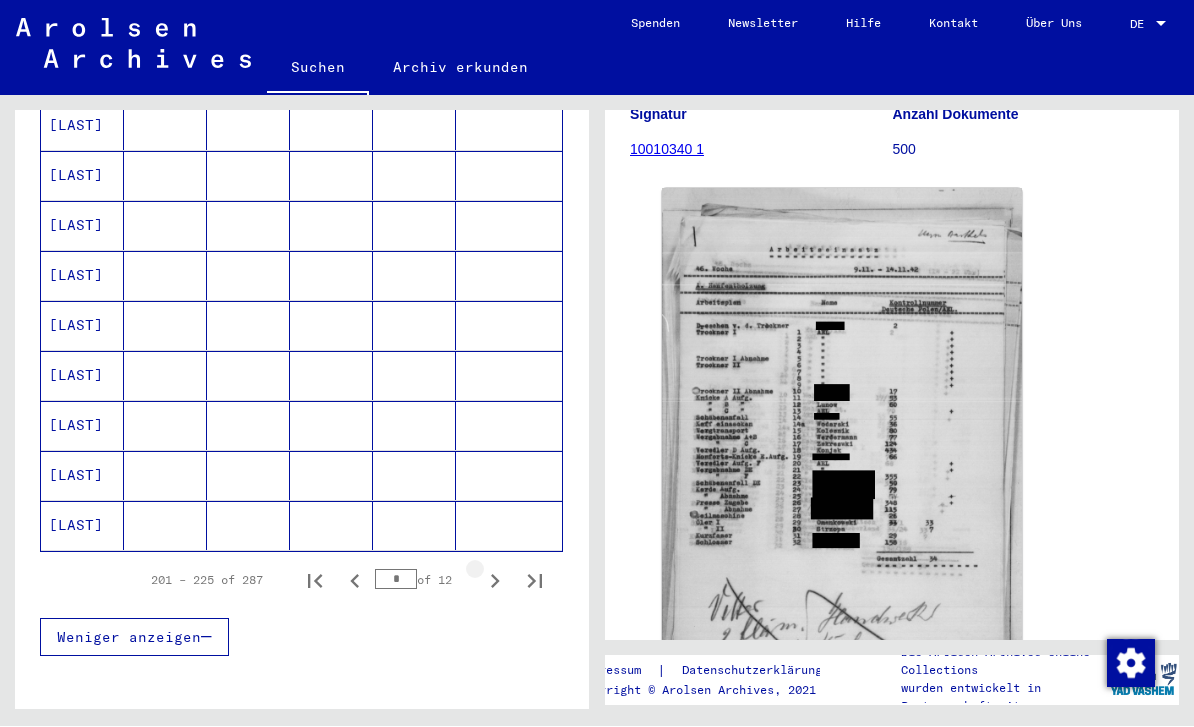 click 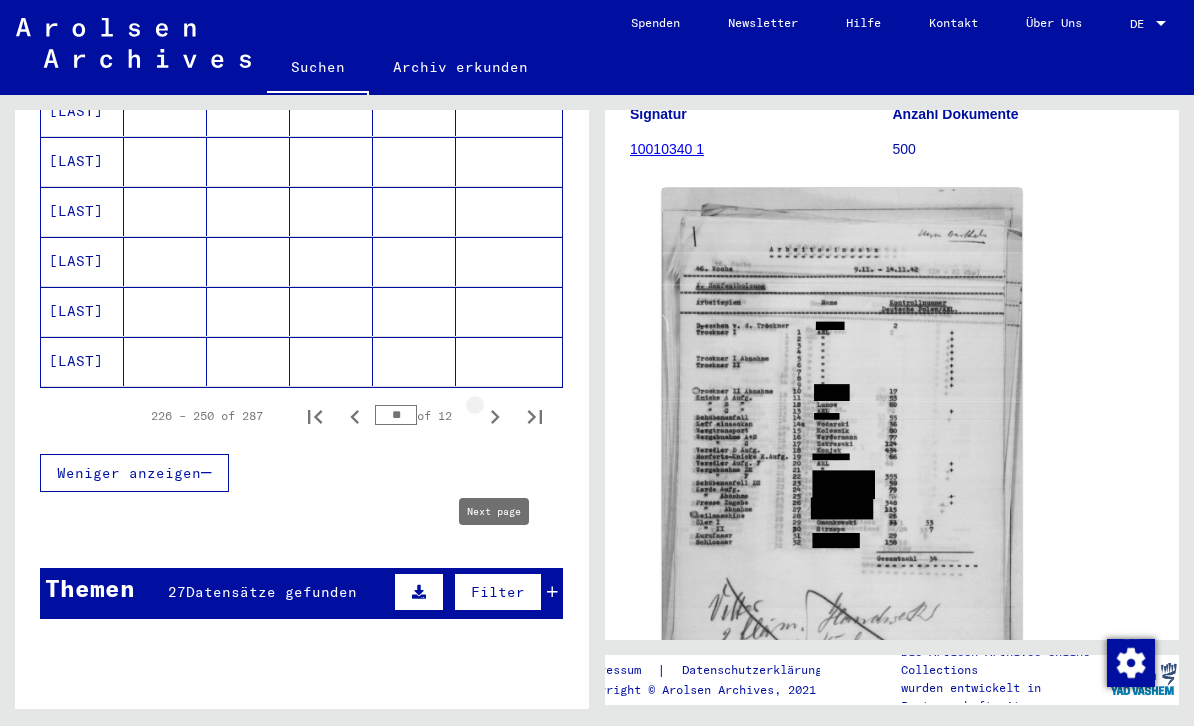 click 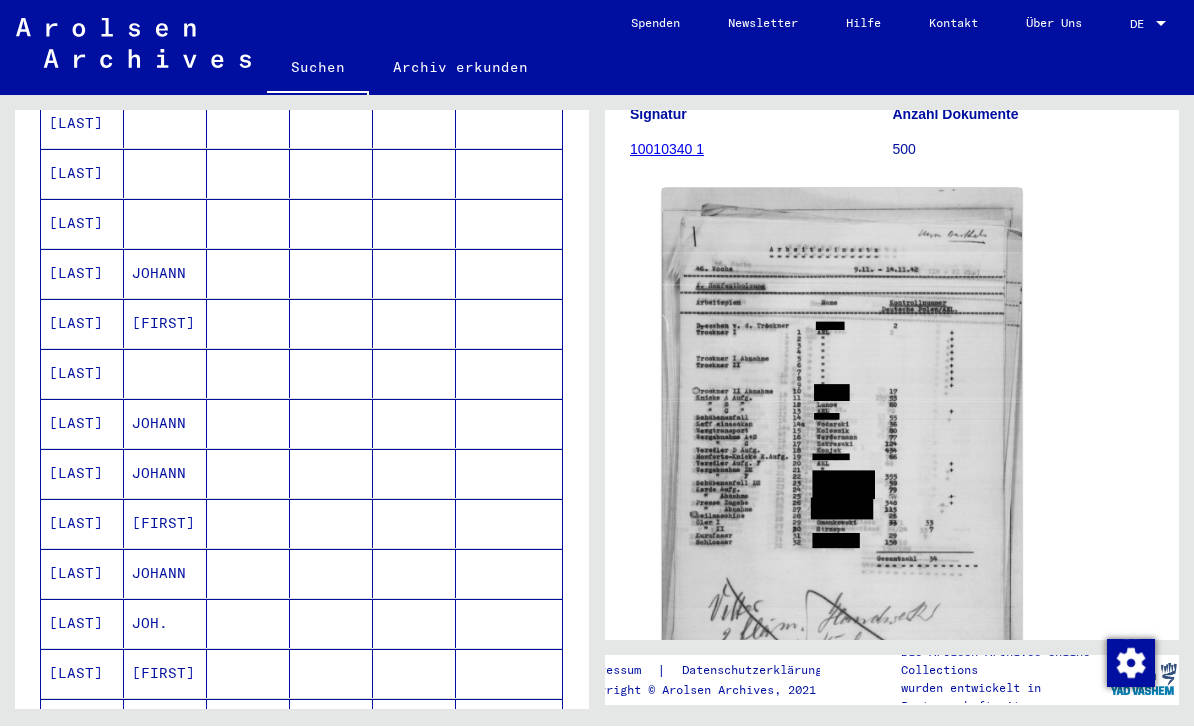 click at bounding box center [509, 524] 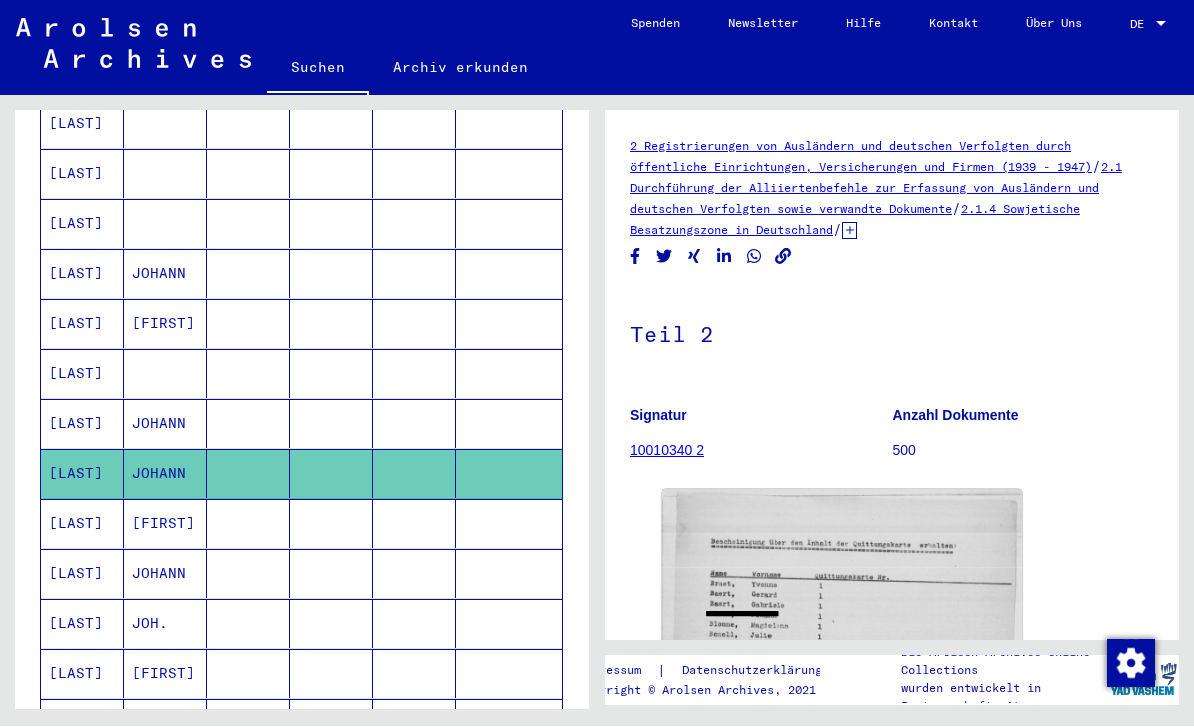 click at bounding box center [509, 424] 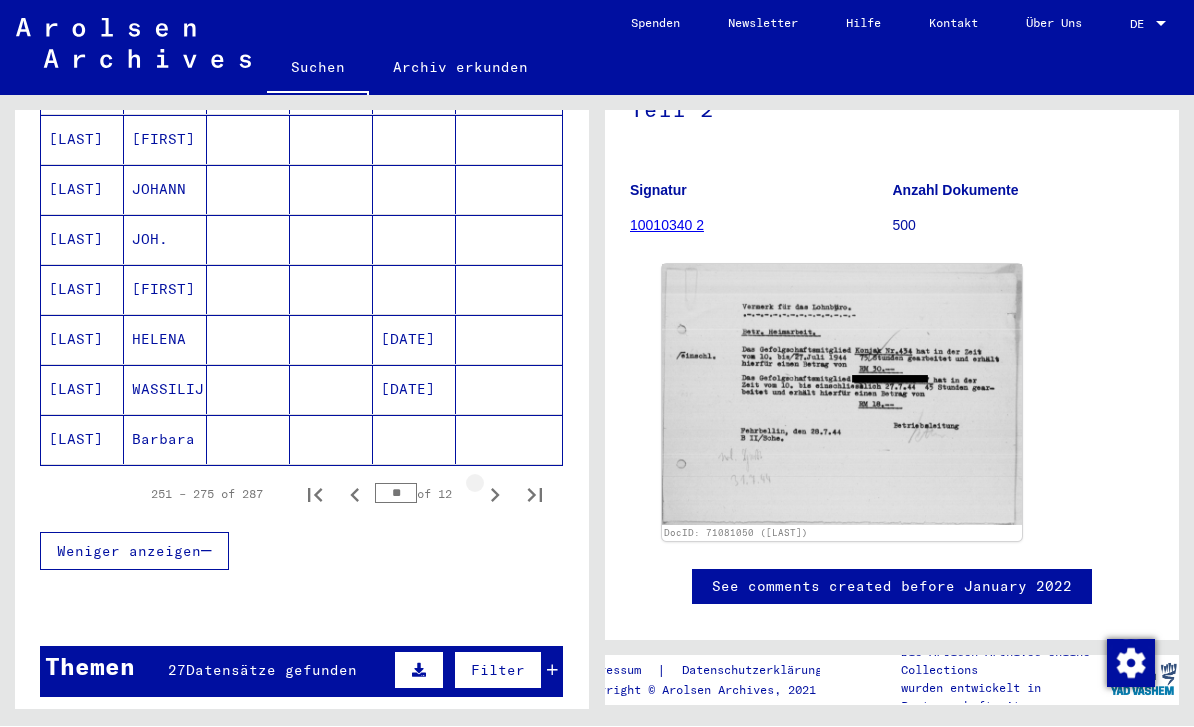 click 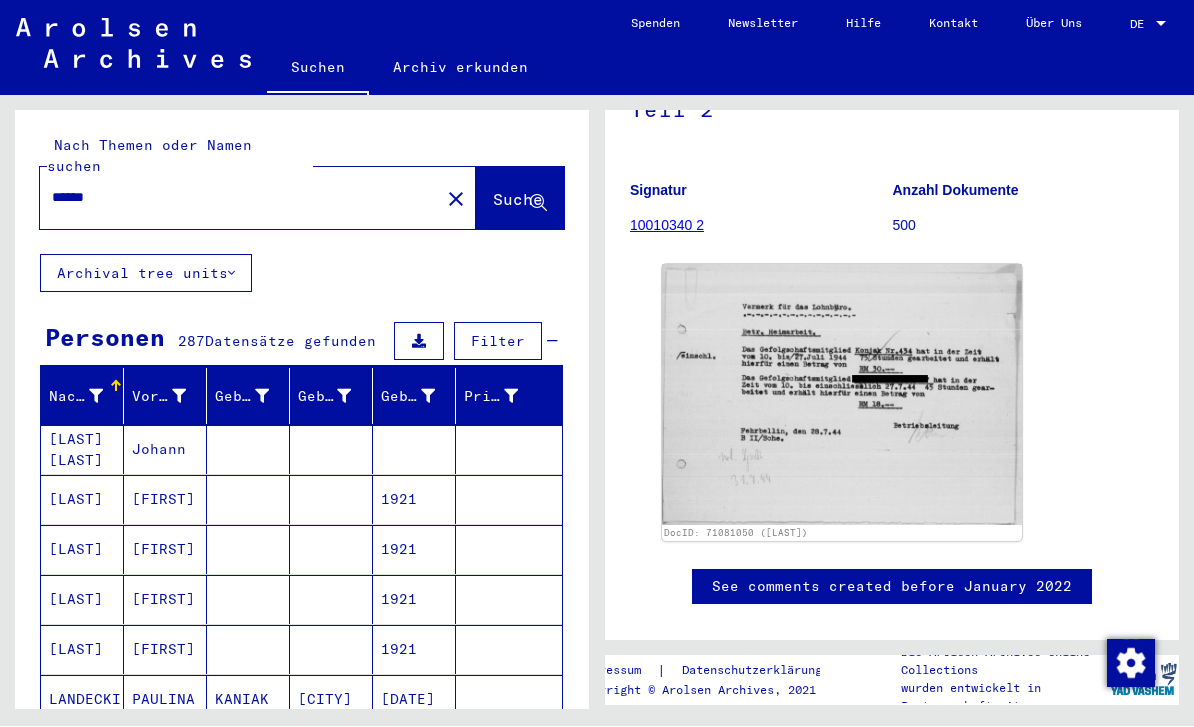 scroll, scrollTop: 0, scrollLeft: 0, axis: both 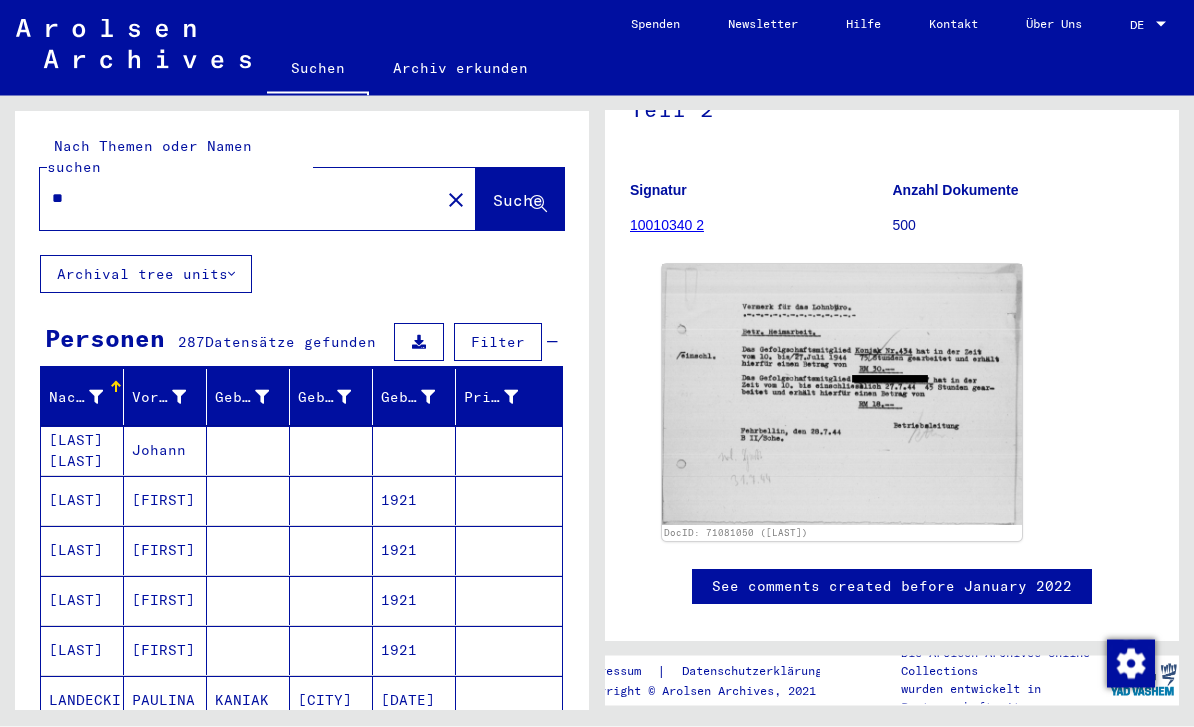 type on "*" 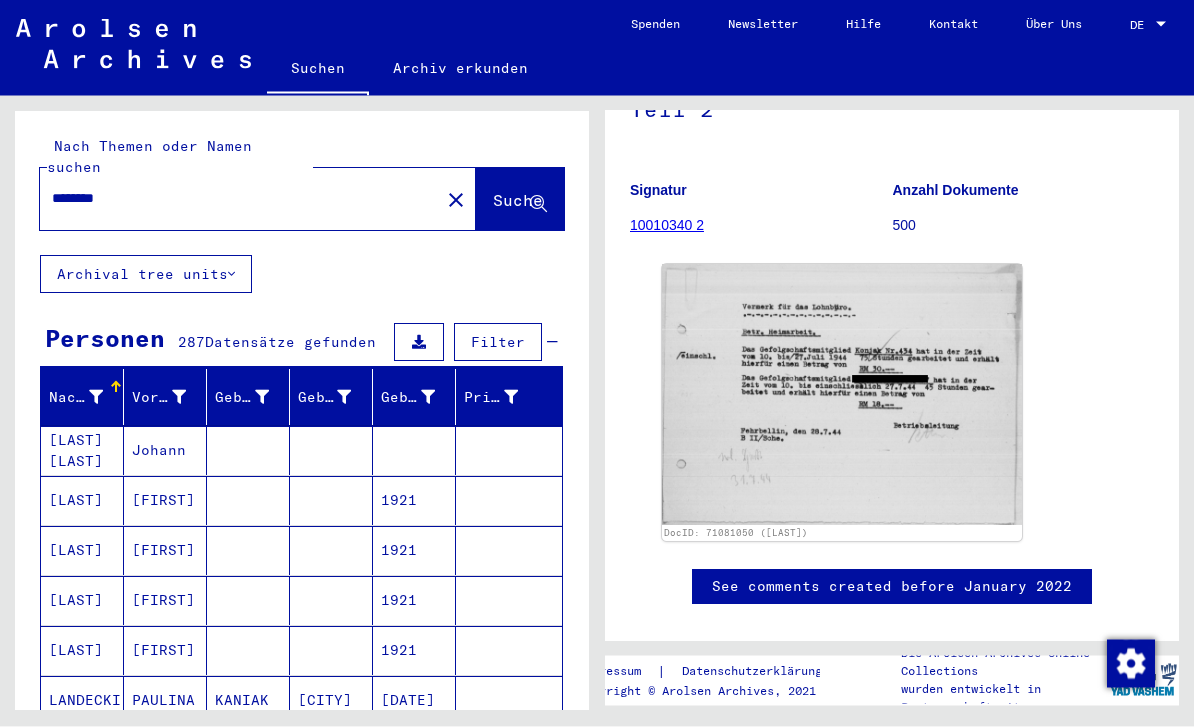 type on "********" 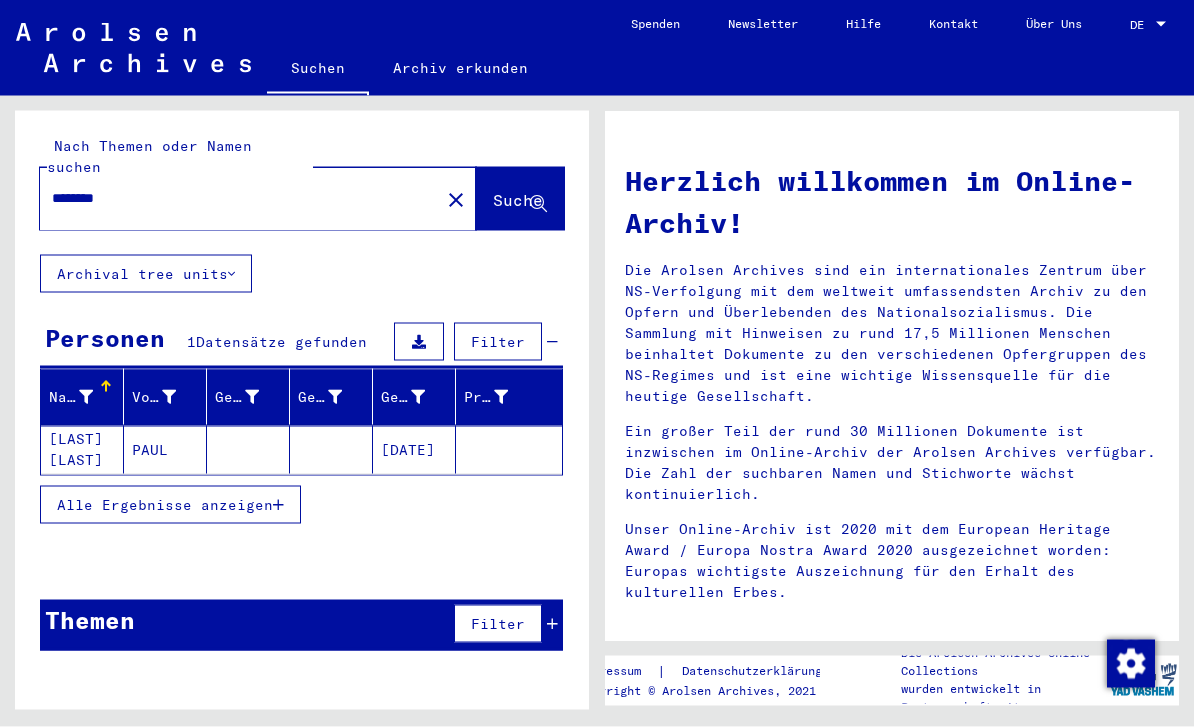 click on "[LAST] [LAST]" 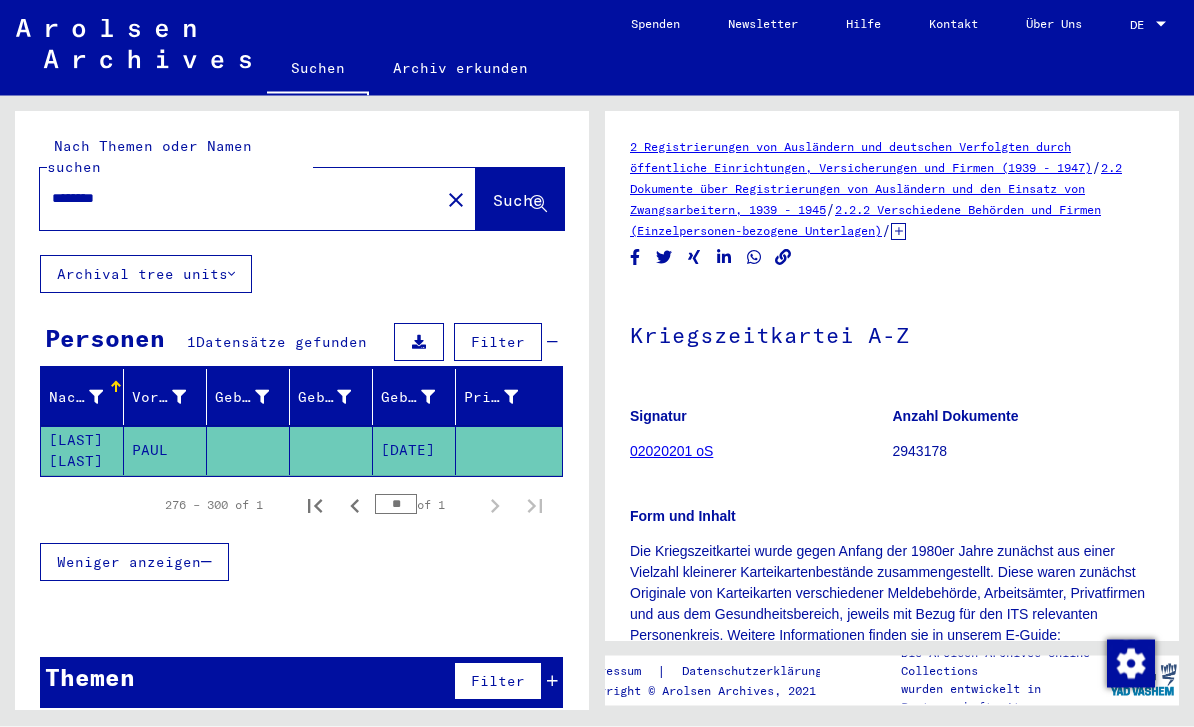 scroll, scrollTop: 0, scrollLeft: 0, axis: both 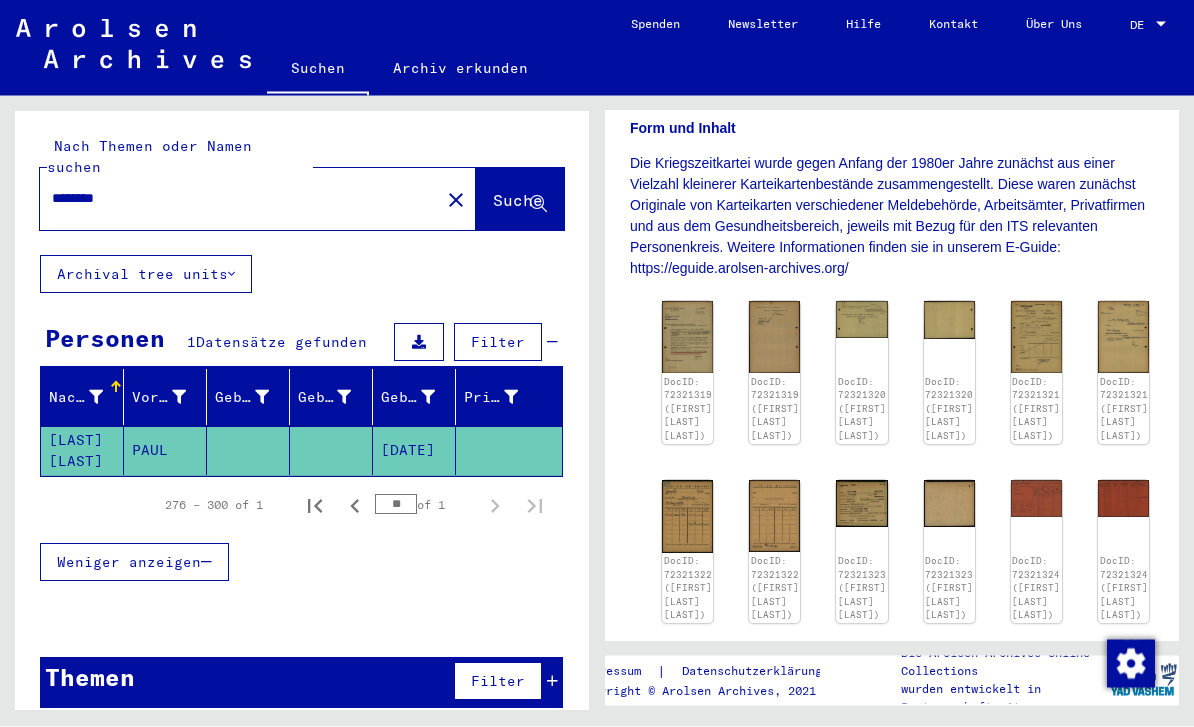 click on "close" 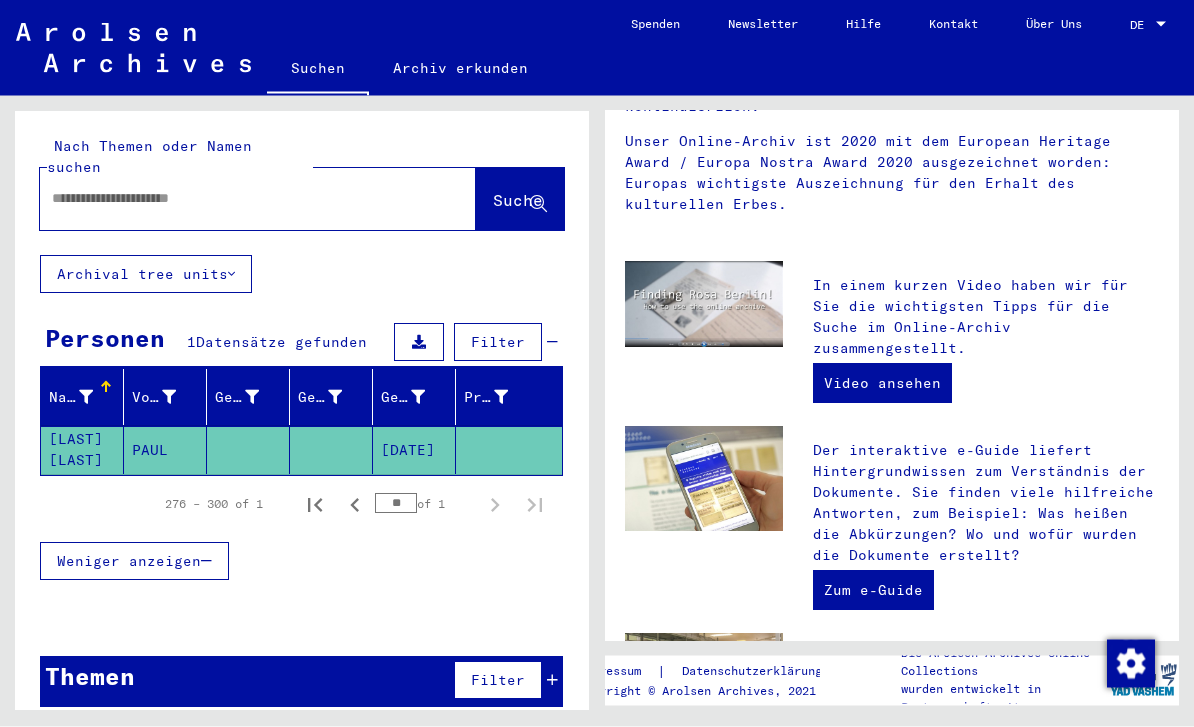 scroll, scrollTop: 0, scrollLeft: 0, axis: both 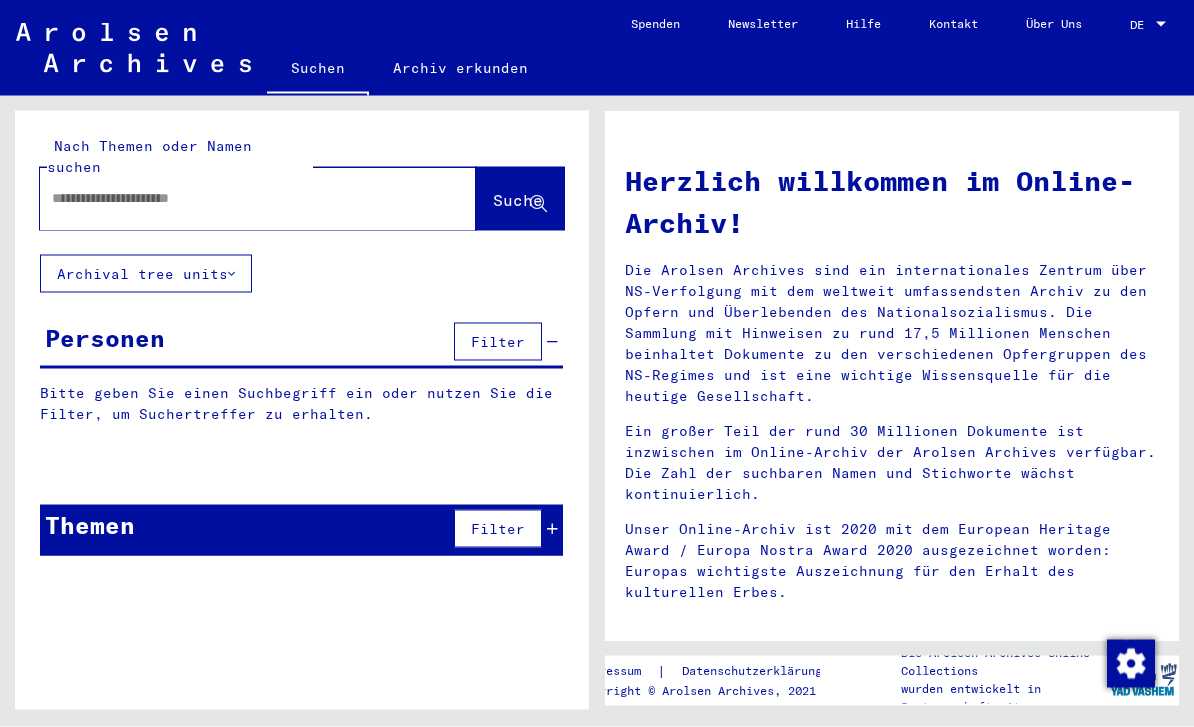 click at bounding box center (234, 198) 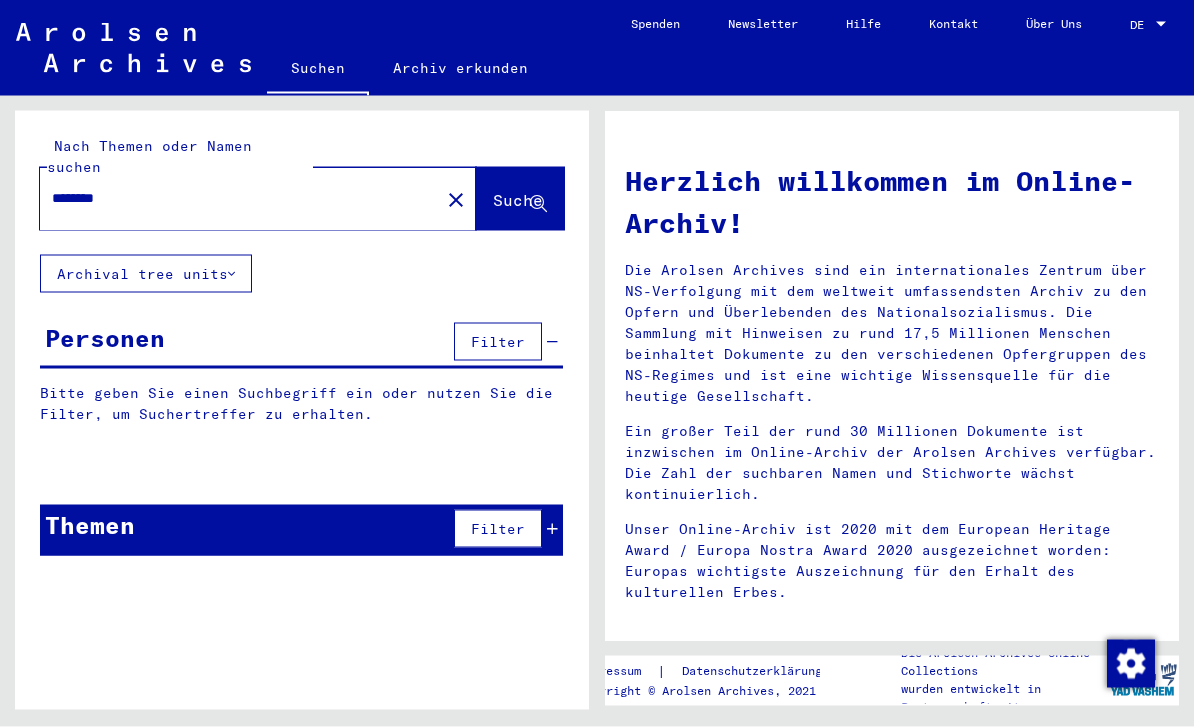type on "********" 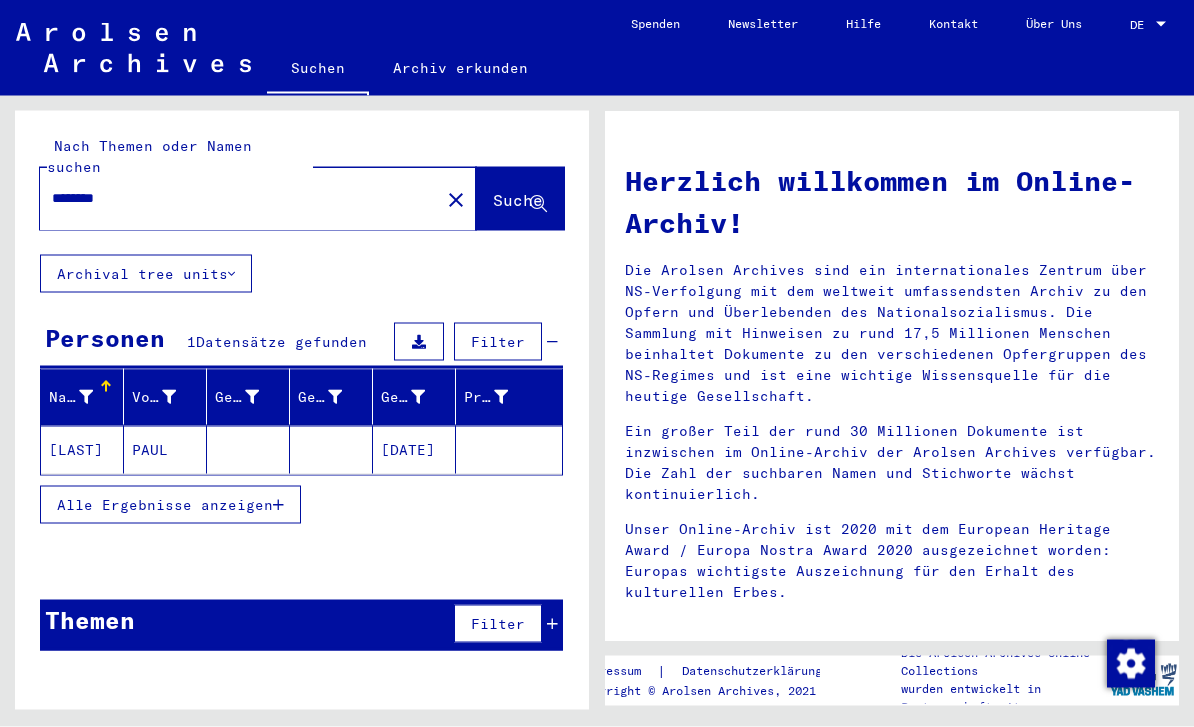 click on "PAUL" 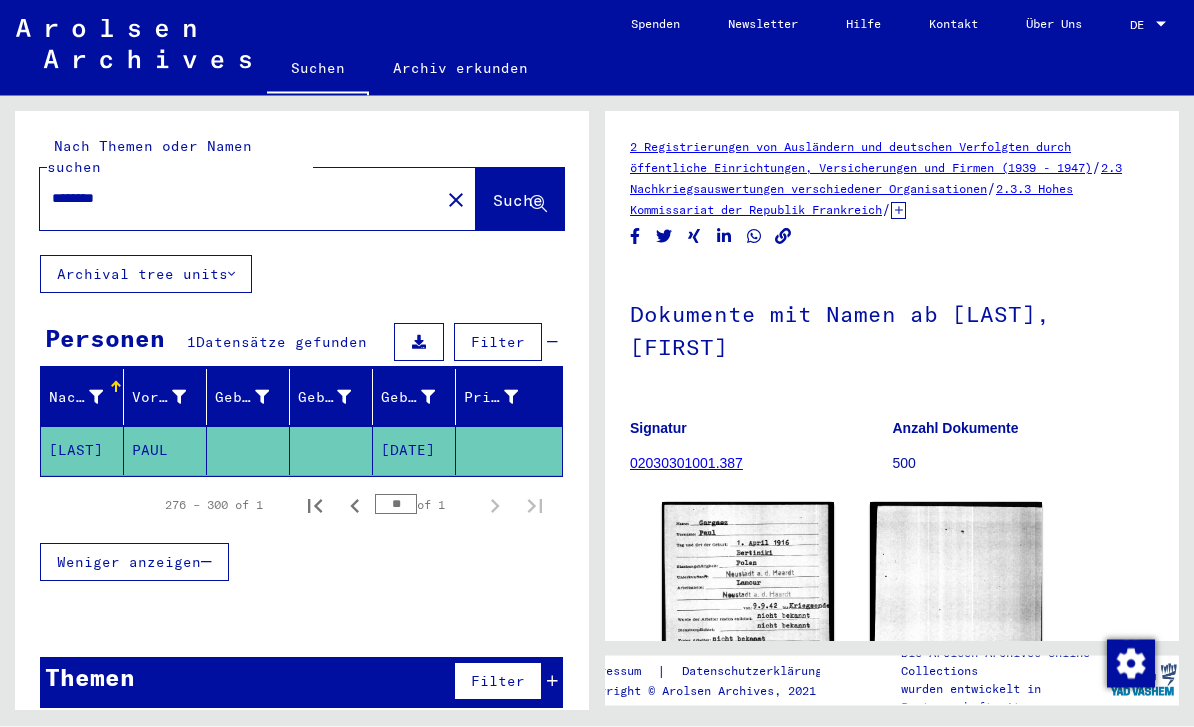 scroll, scrollTop: 0, scrollLeft: 0, axis: both 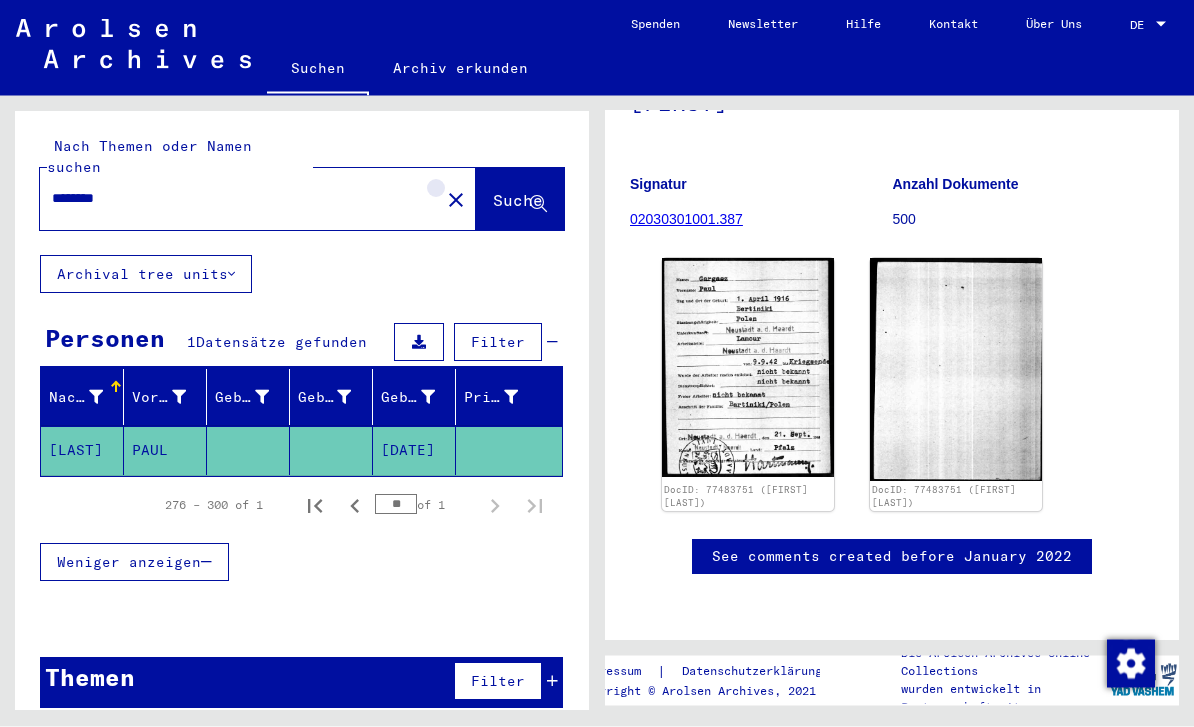 click on "close" 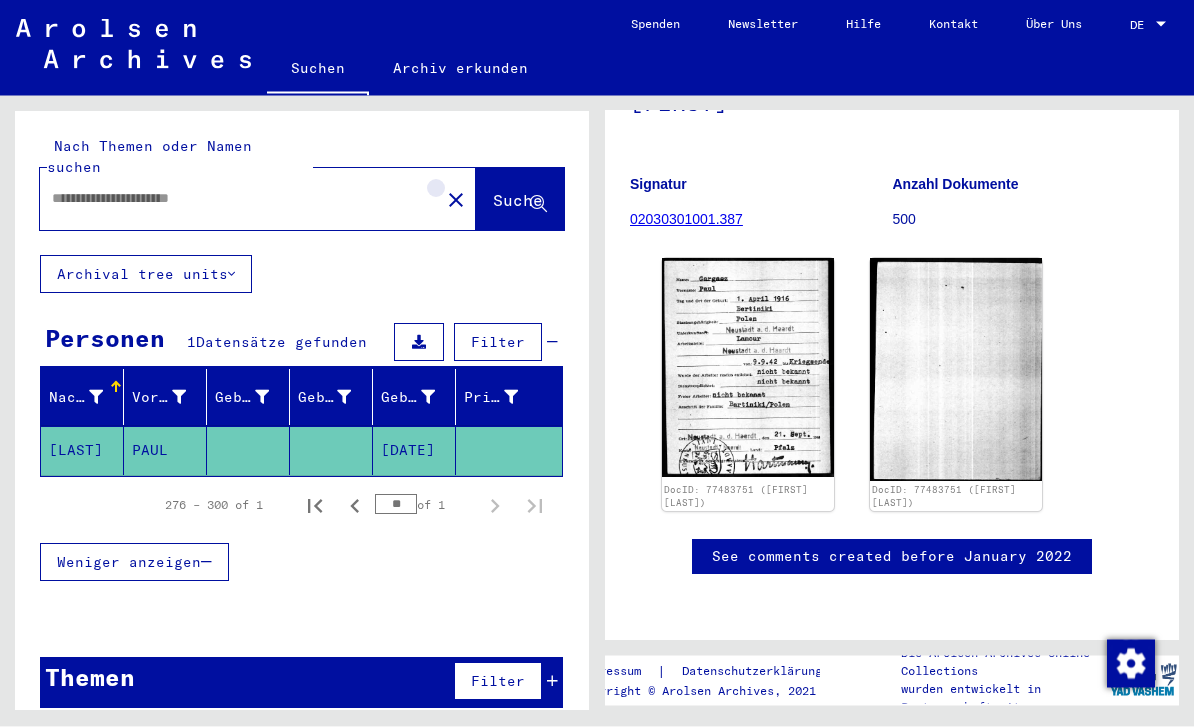 scroll, scrollTop: 0, scrollLeft: 0, axis: both 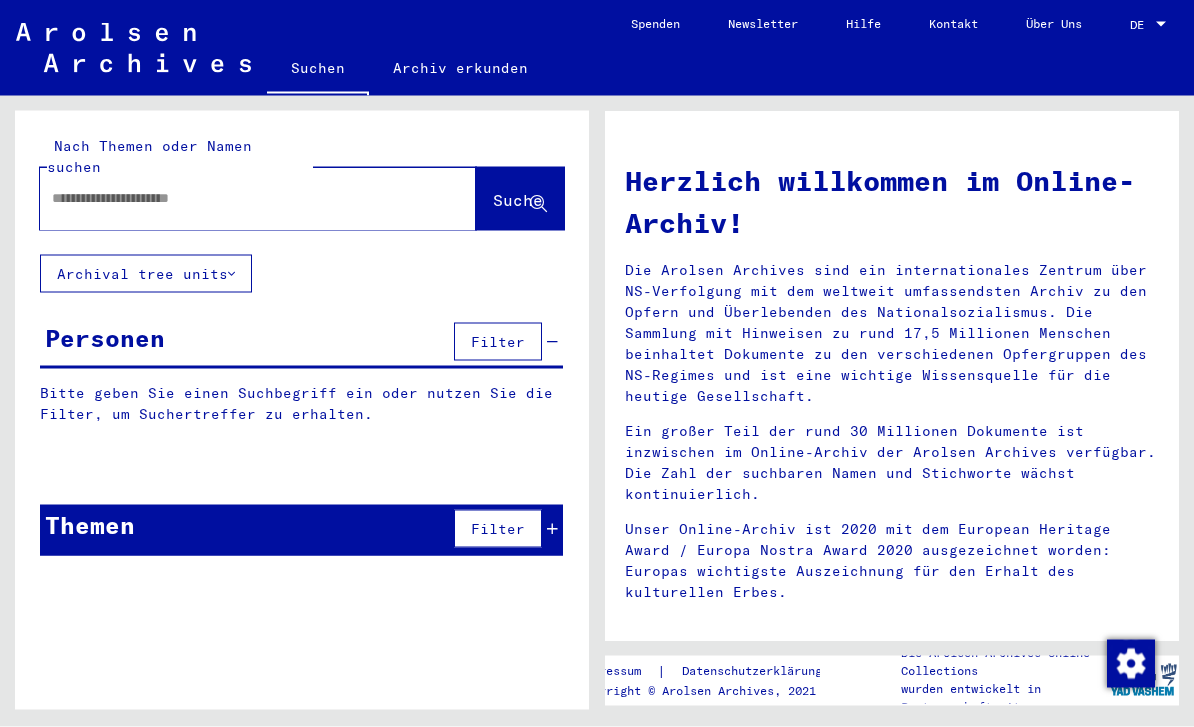 click at bounding box center (234, 198) 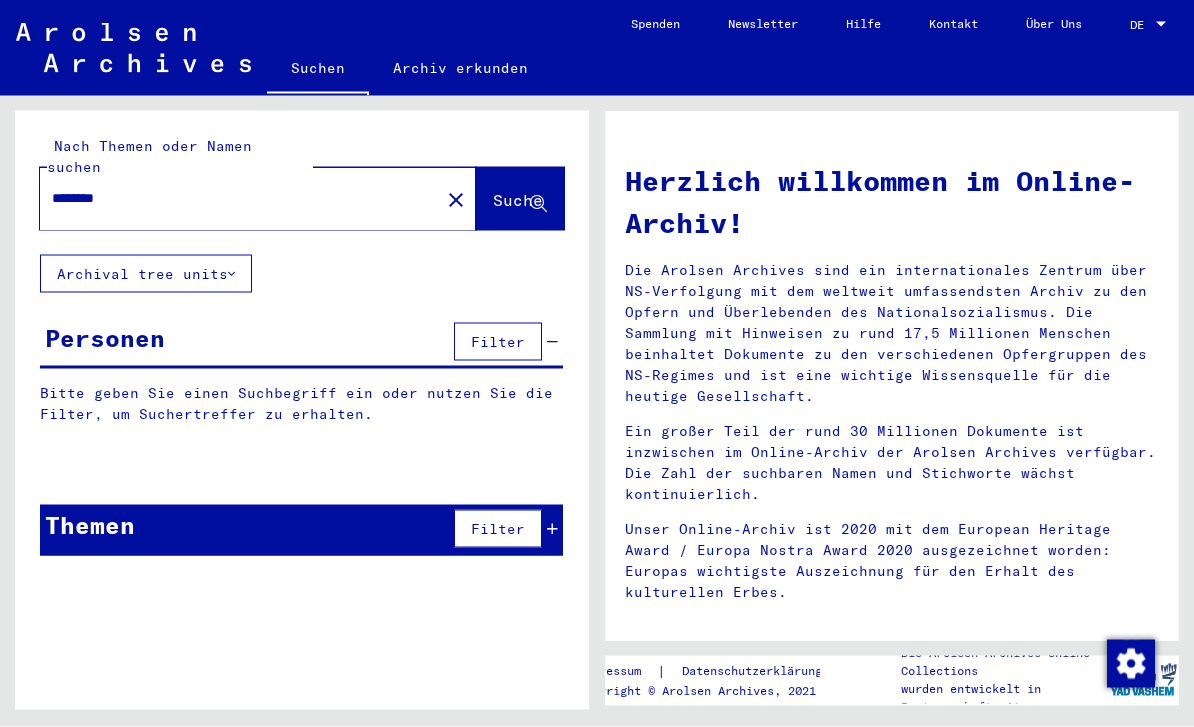 type on "********" 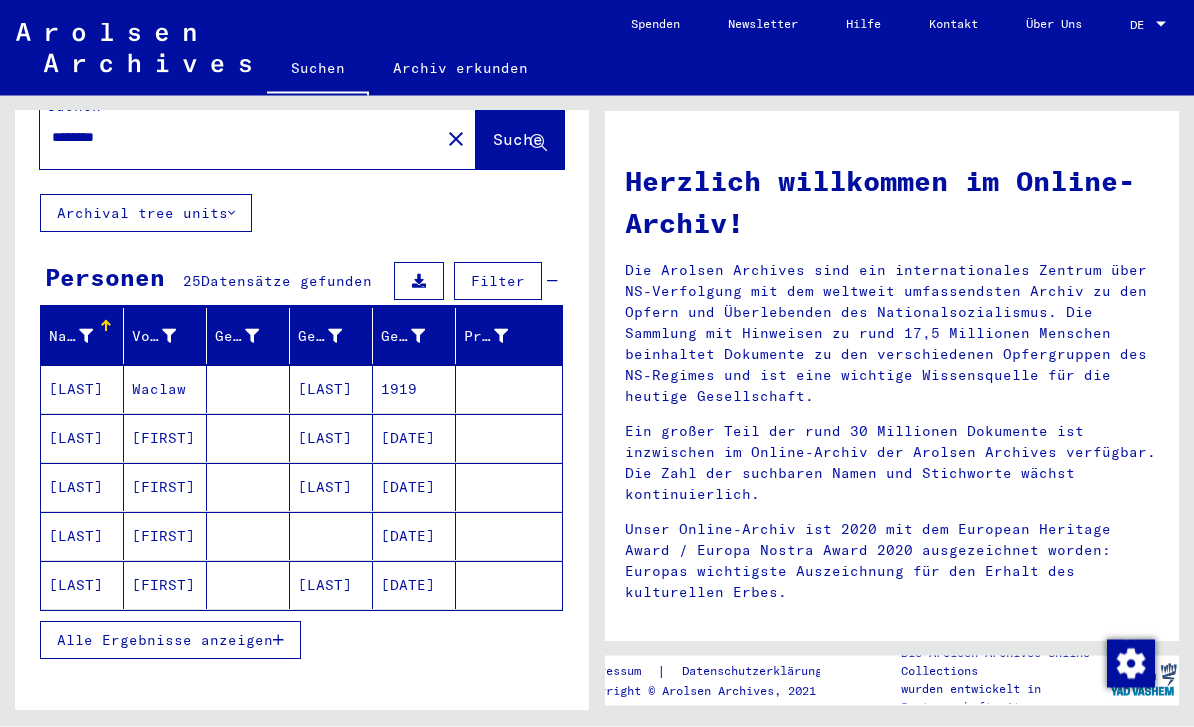 scroll, scrollTop: 56, scrollLeft: 0, axis: vertical 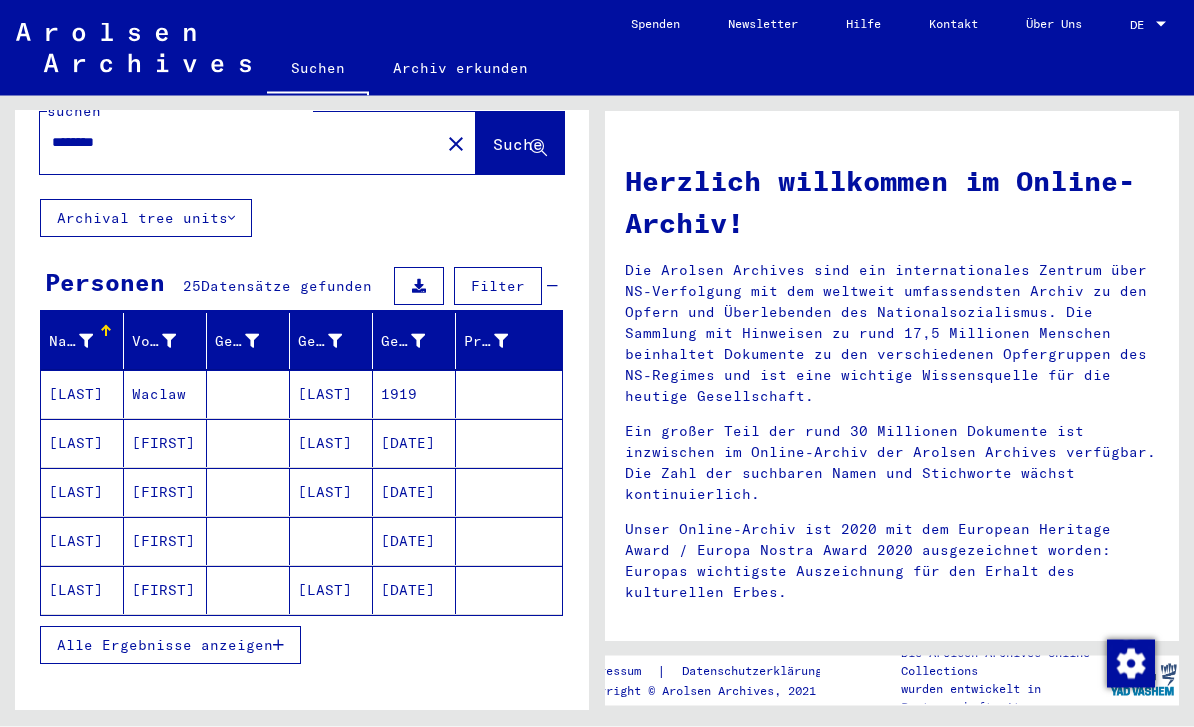 click on "[DATE]" at bounding box center (414, 590) 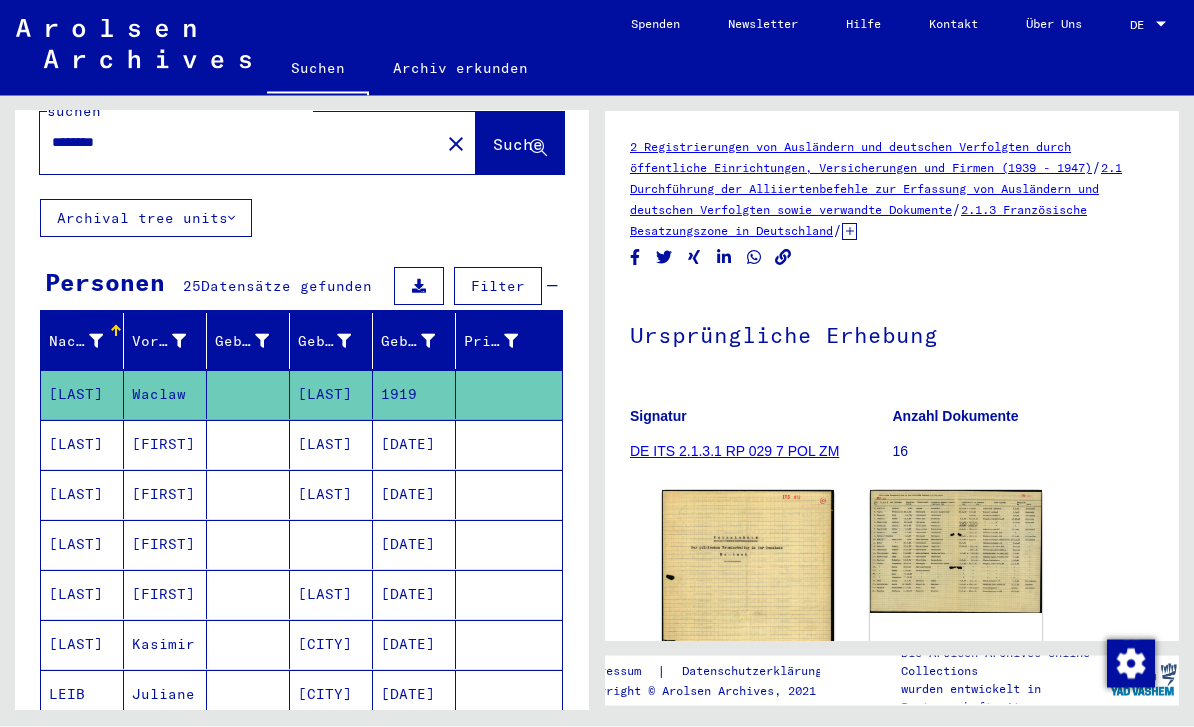 scroll, scrollTop: 0, scrollLeft: 0, axis: both 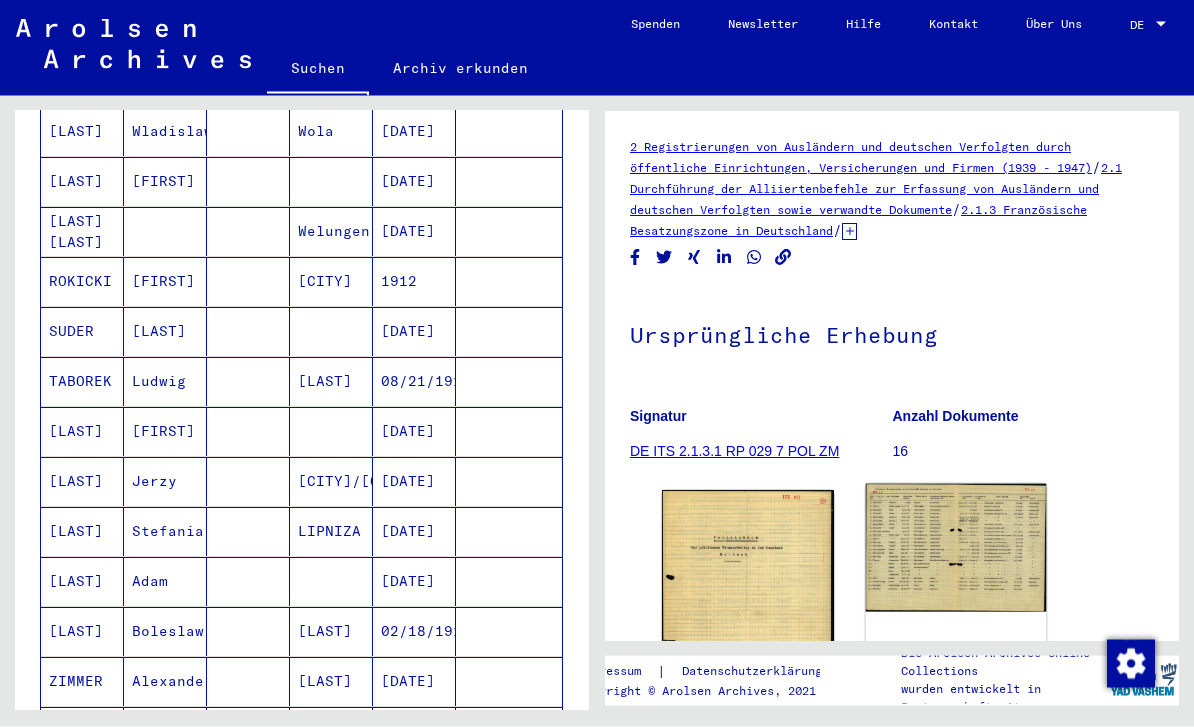 click 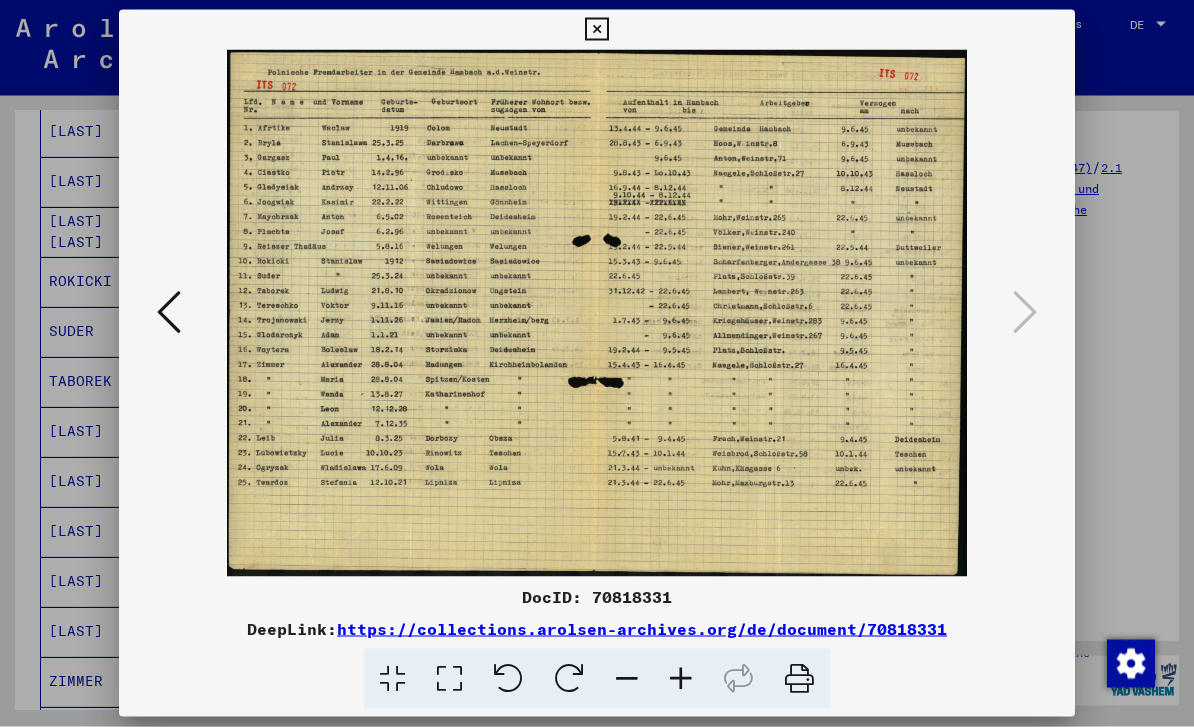 click at bounding box center (596, 30) 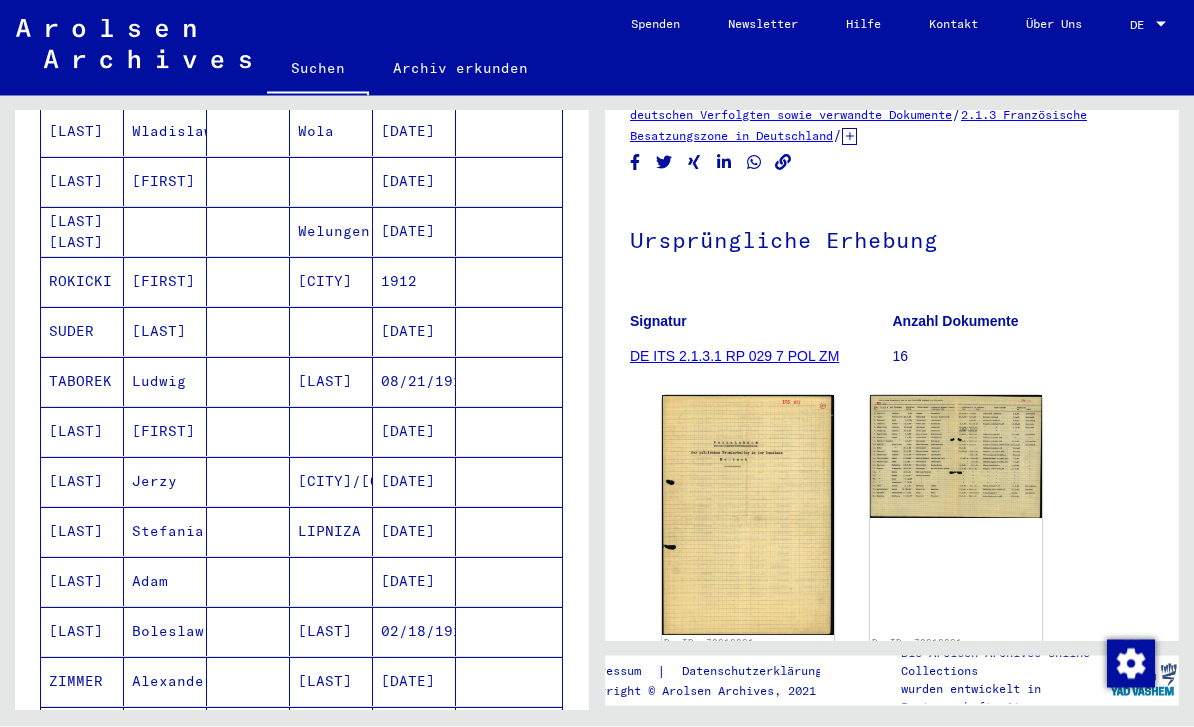 scroll, scrollTop: 98, scrollLeft: 0, axis: vertical 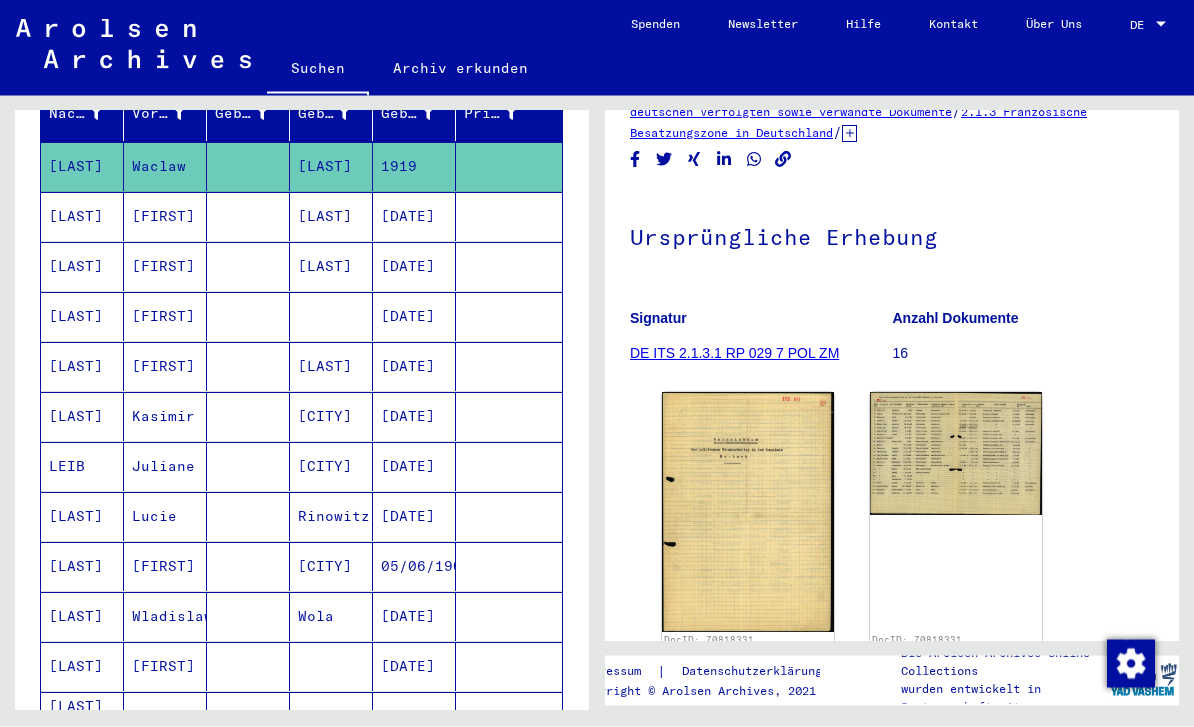 click on "[DATE]" at bounding box center [414, 267] 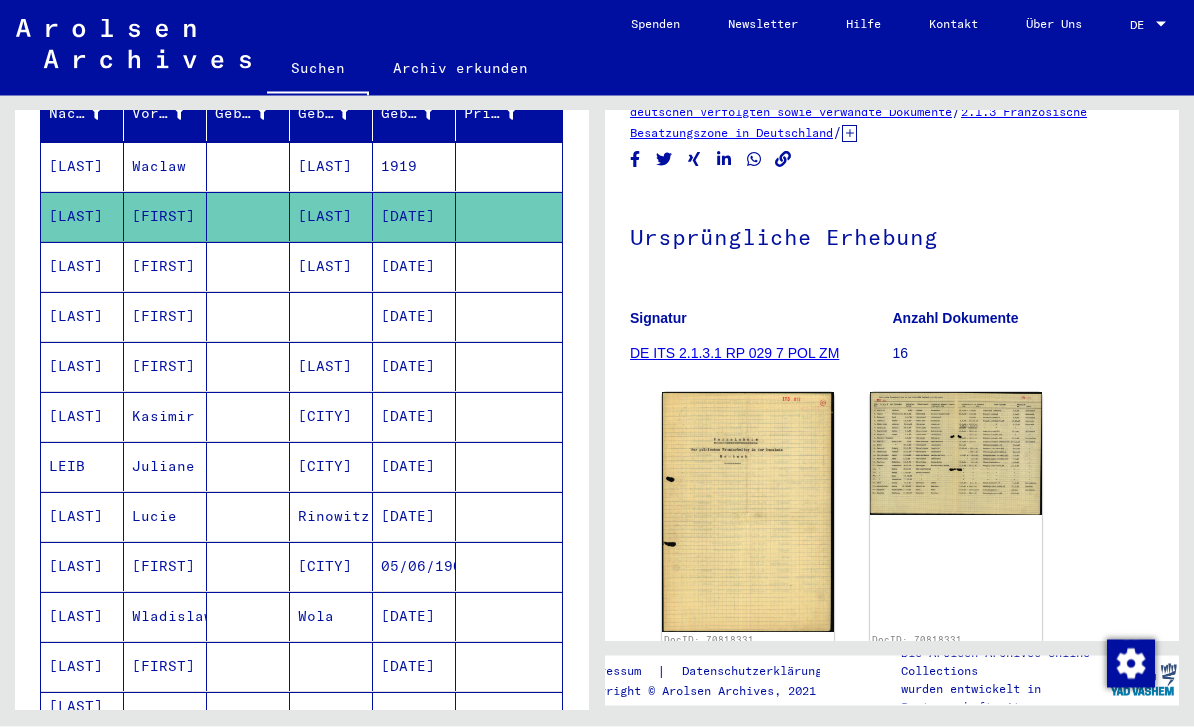 click on "1919" at bounding box center (414, 217) 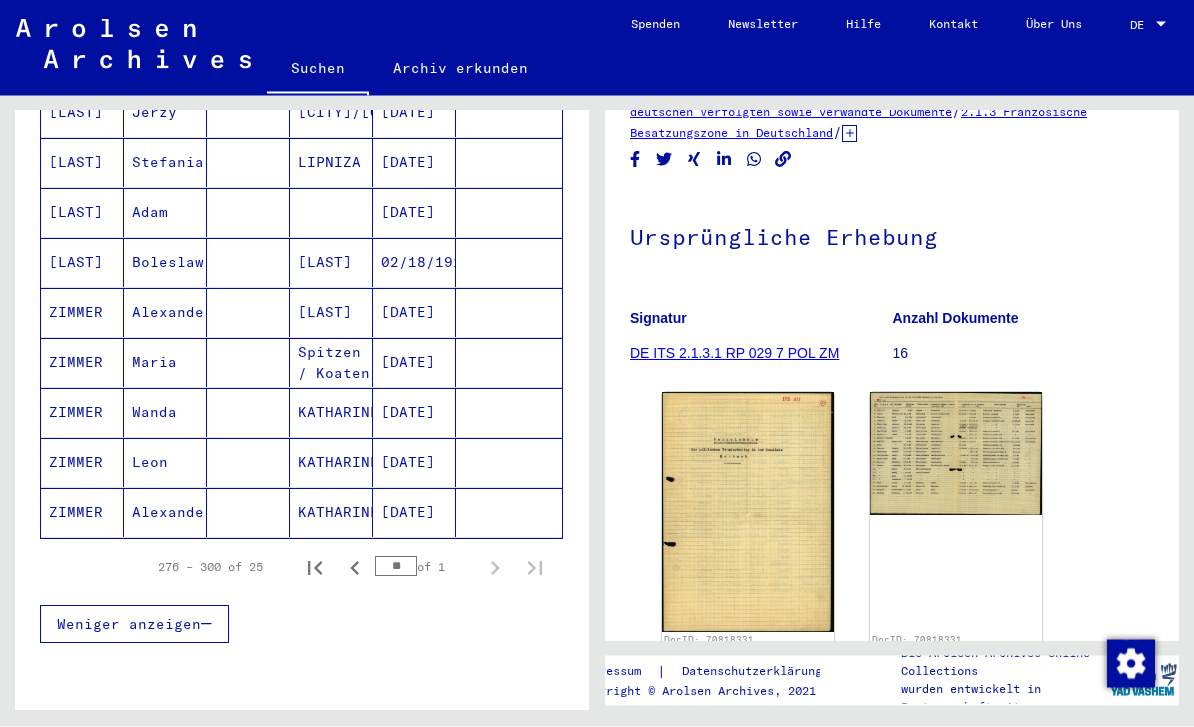 scroll, scrollTop: 1135, scrollLeft: 0, axis: vertical 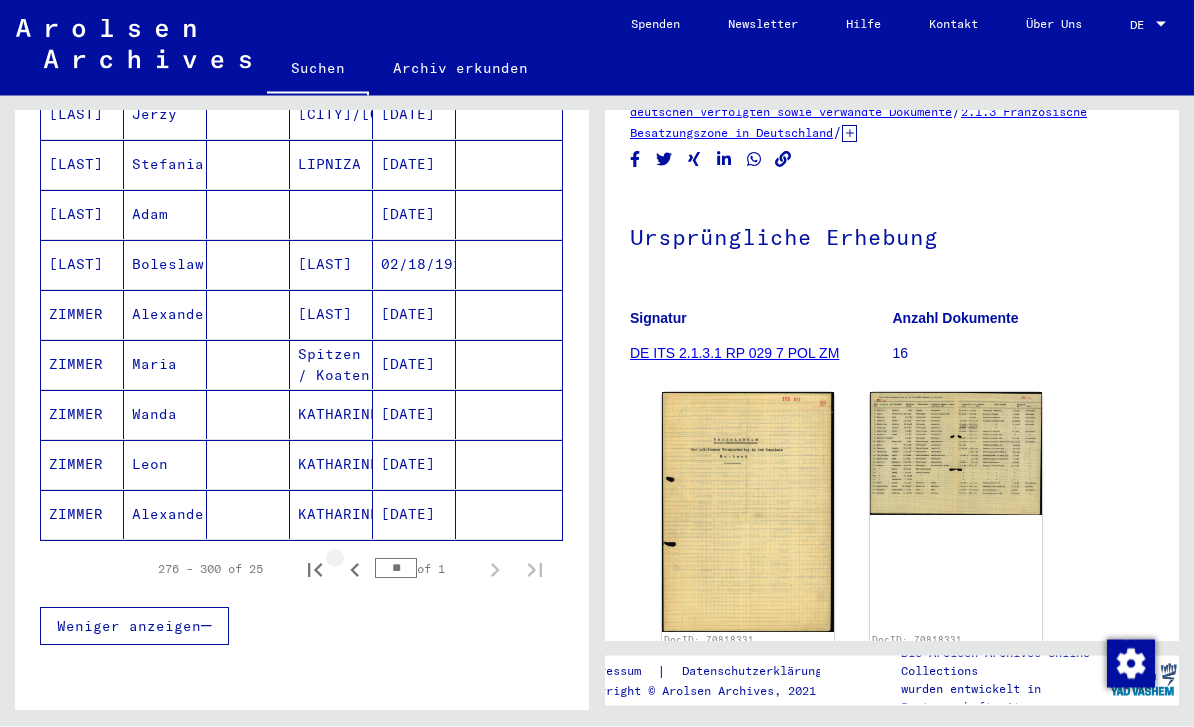 click 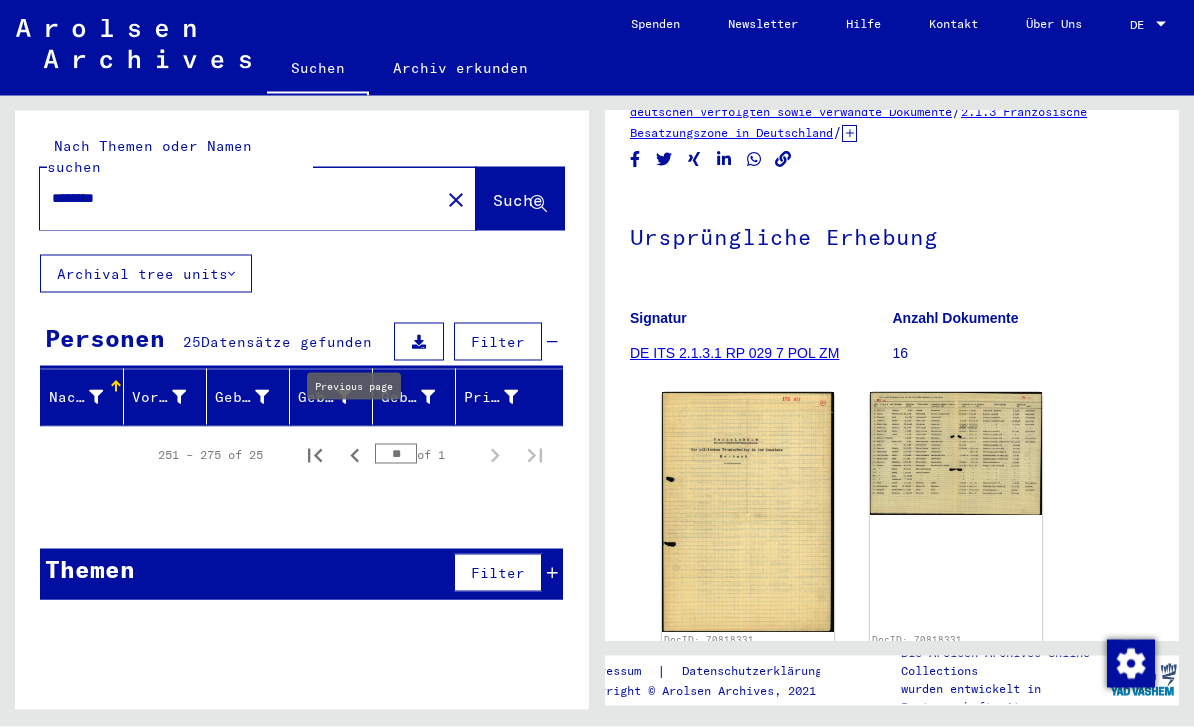 click 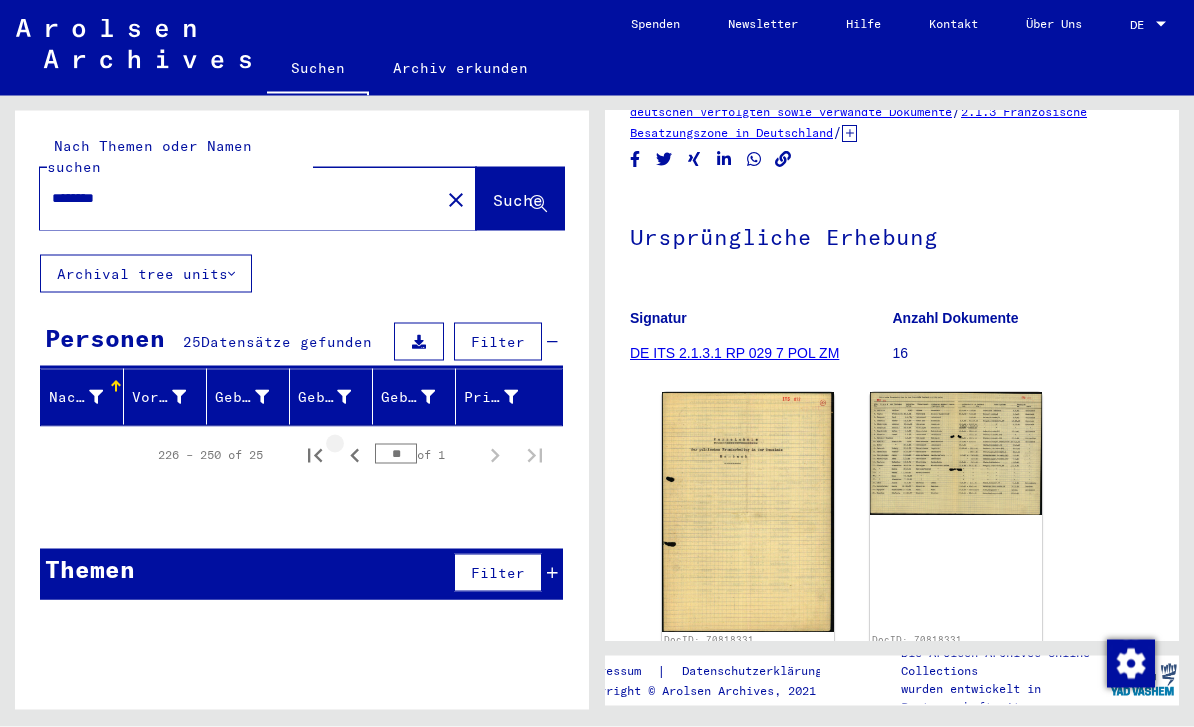 click 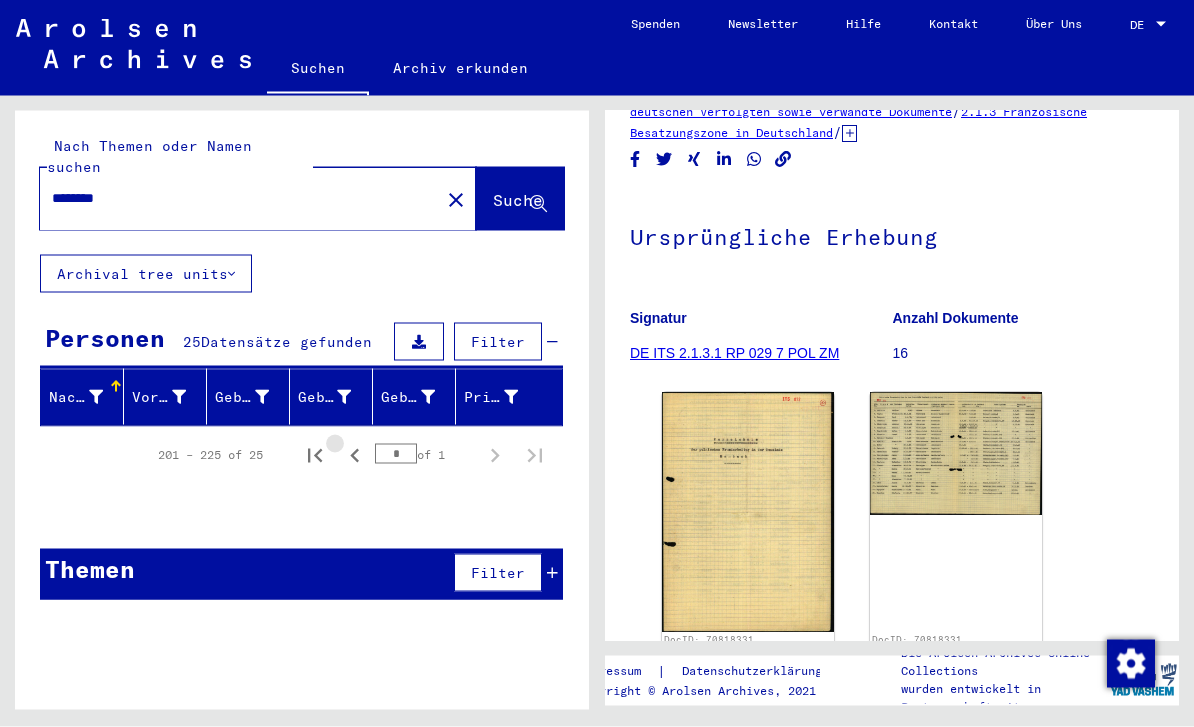 click 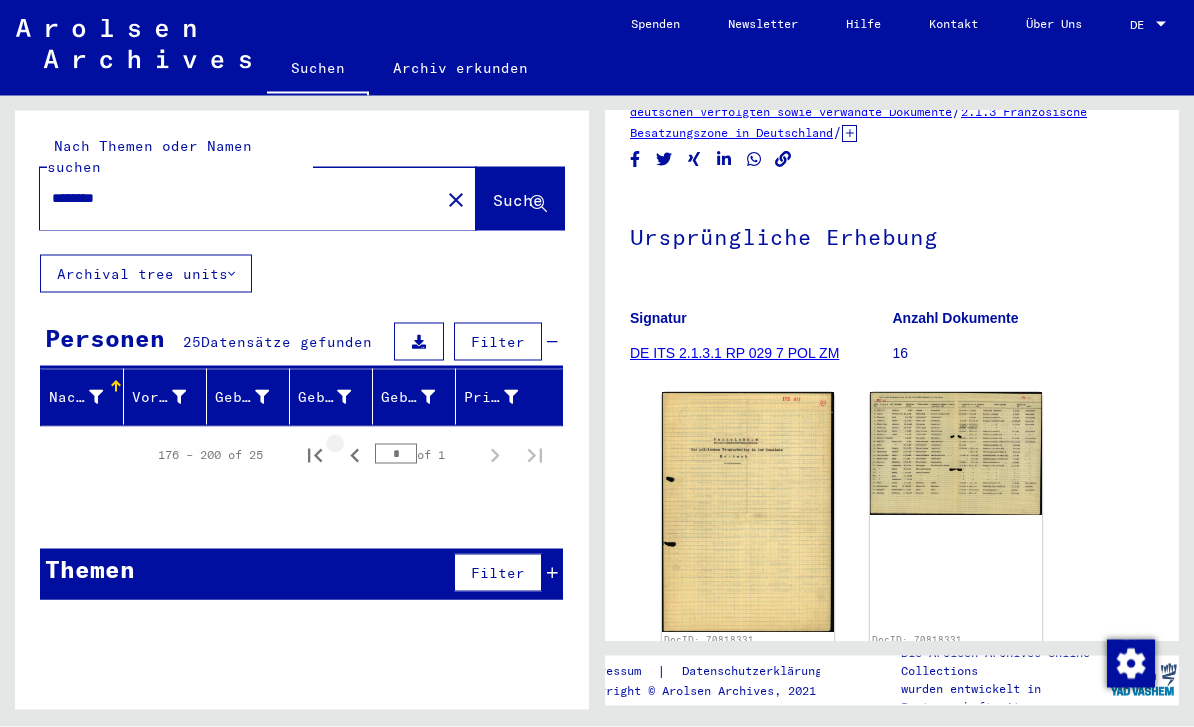 click 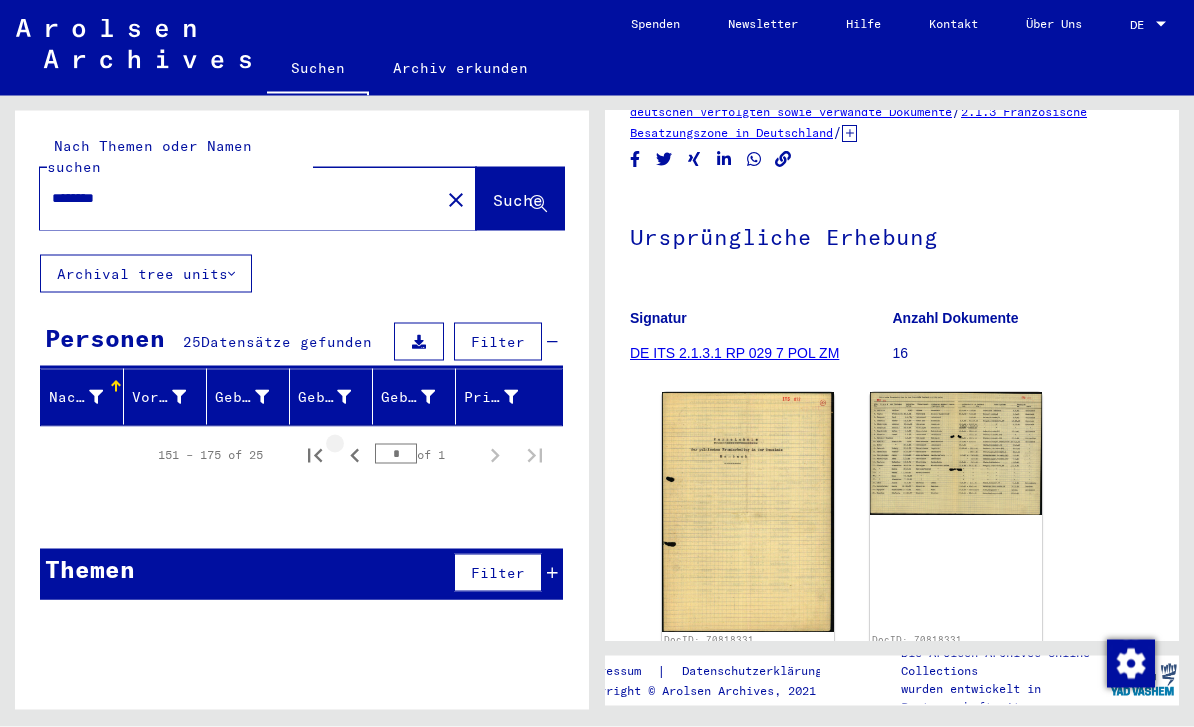 click 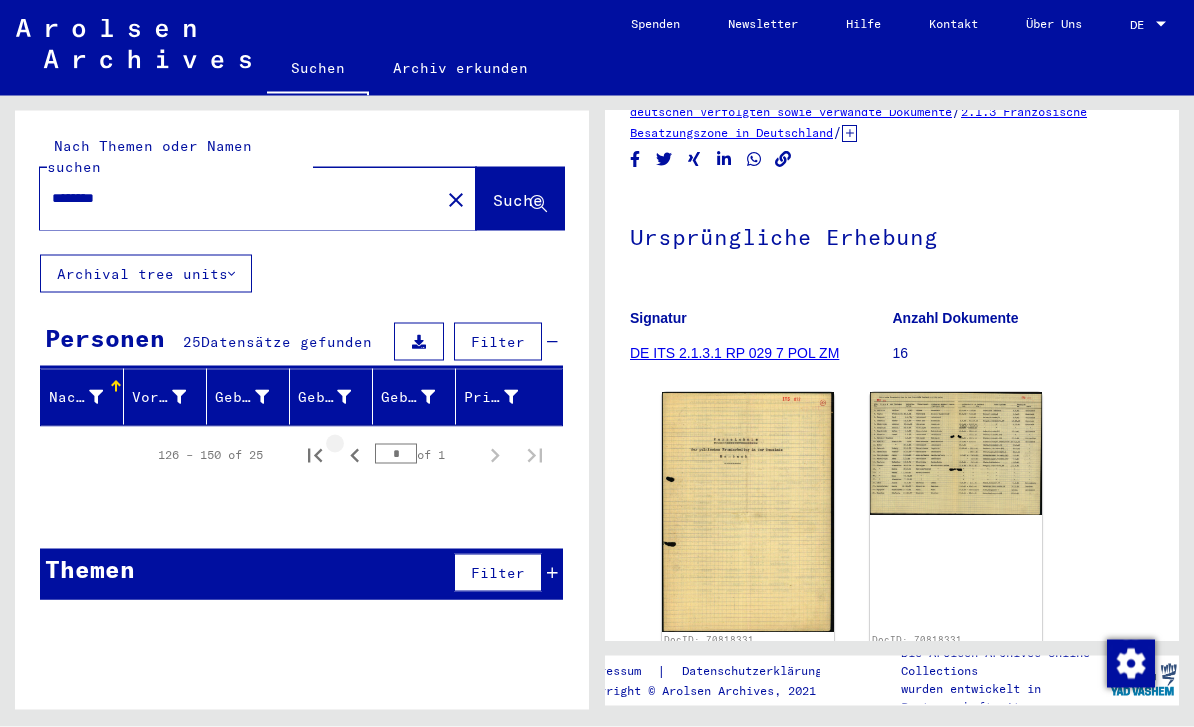 click 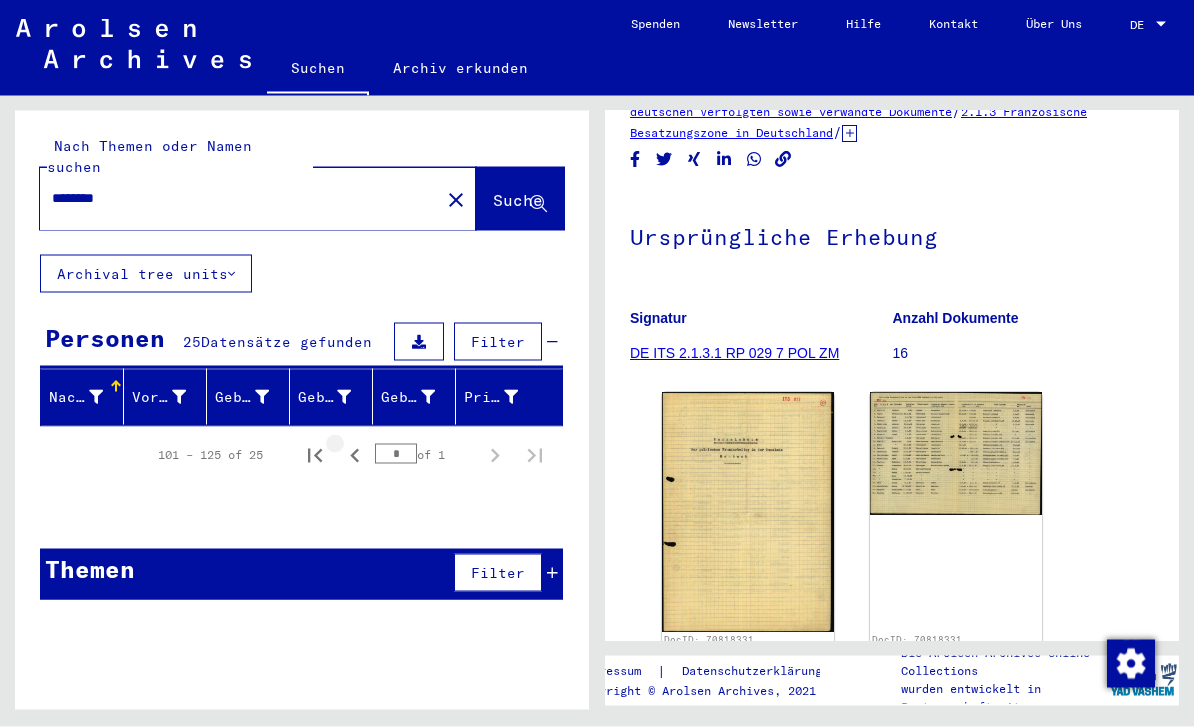 click 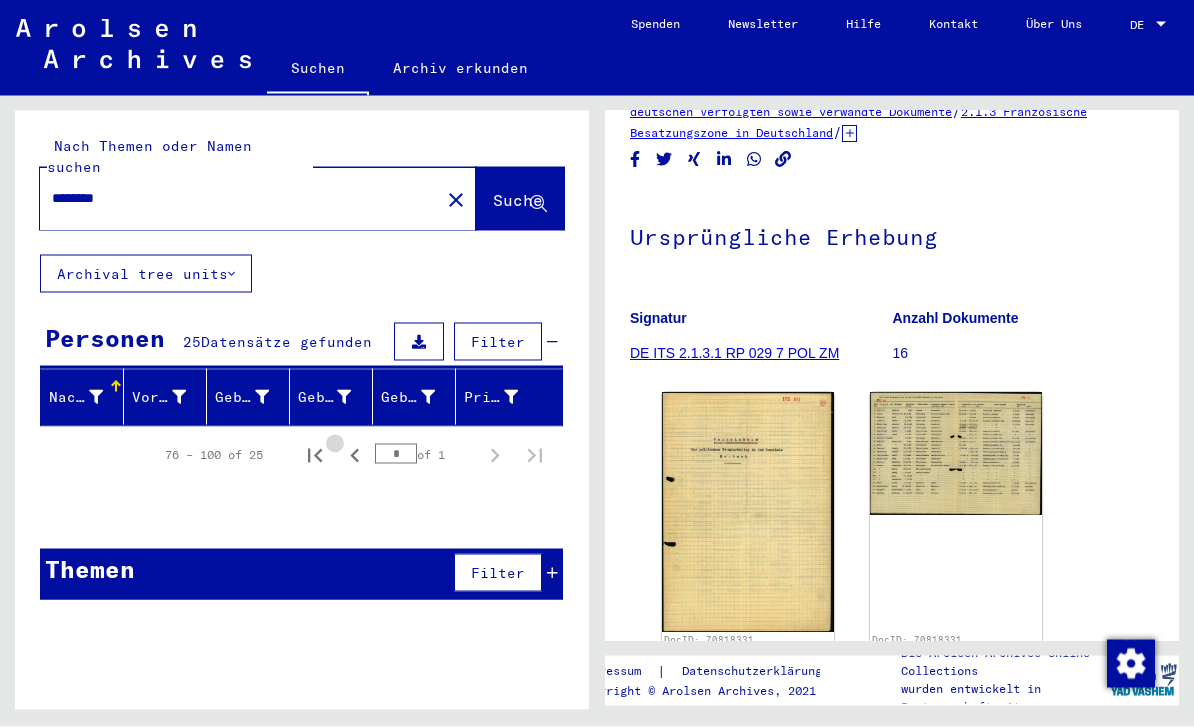 click 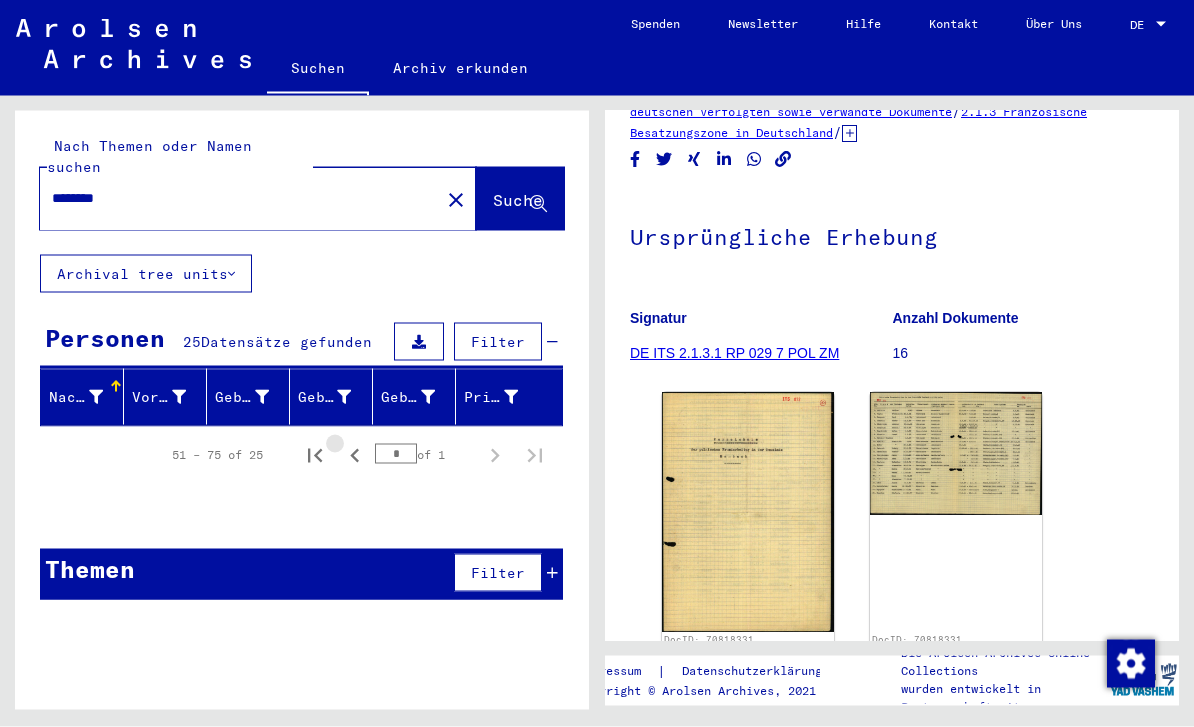 click 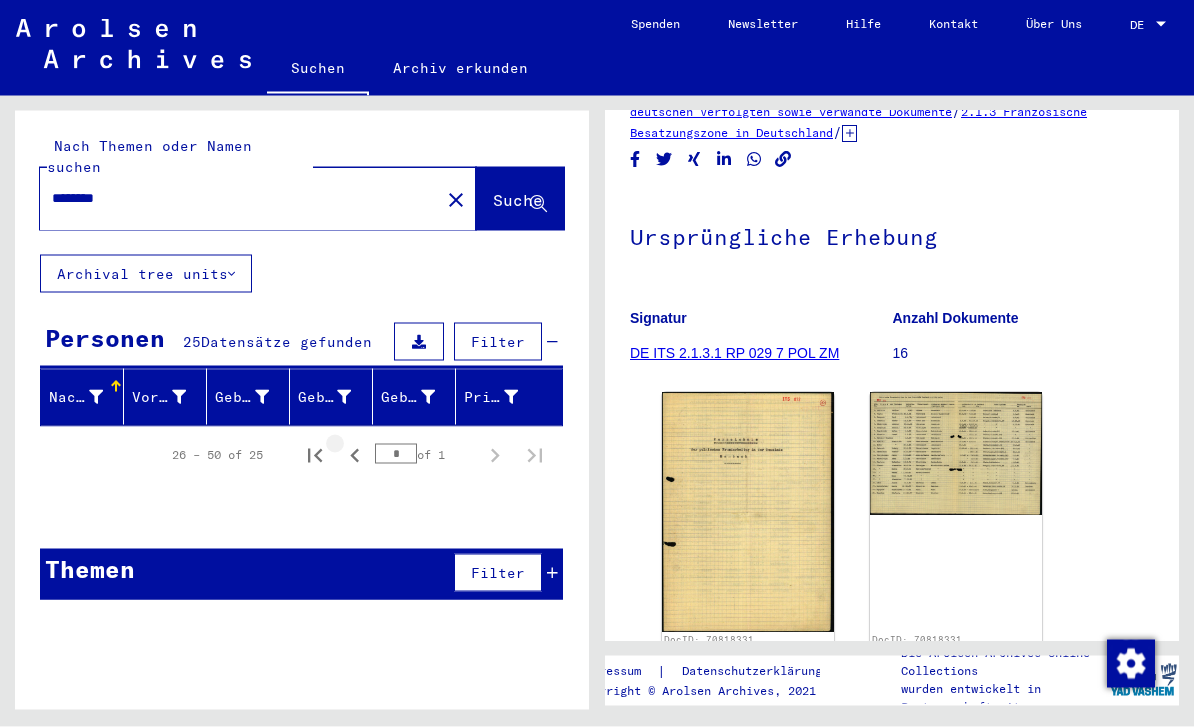 click 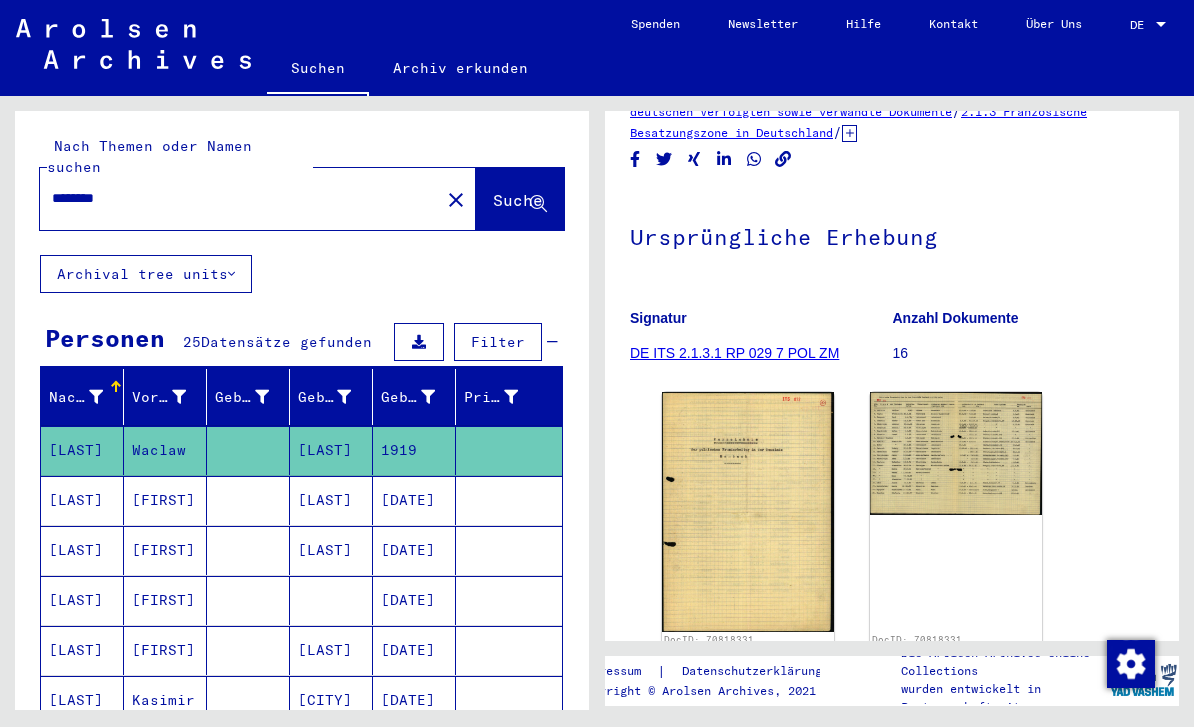 scroll, scrollTop: 0, scrollLeft: 0, axis: both 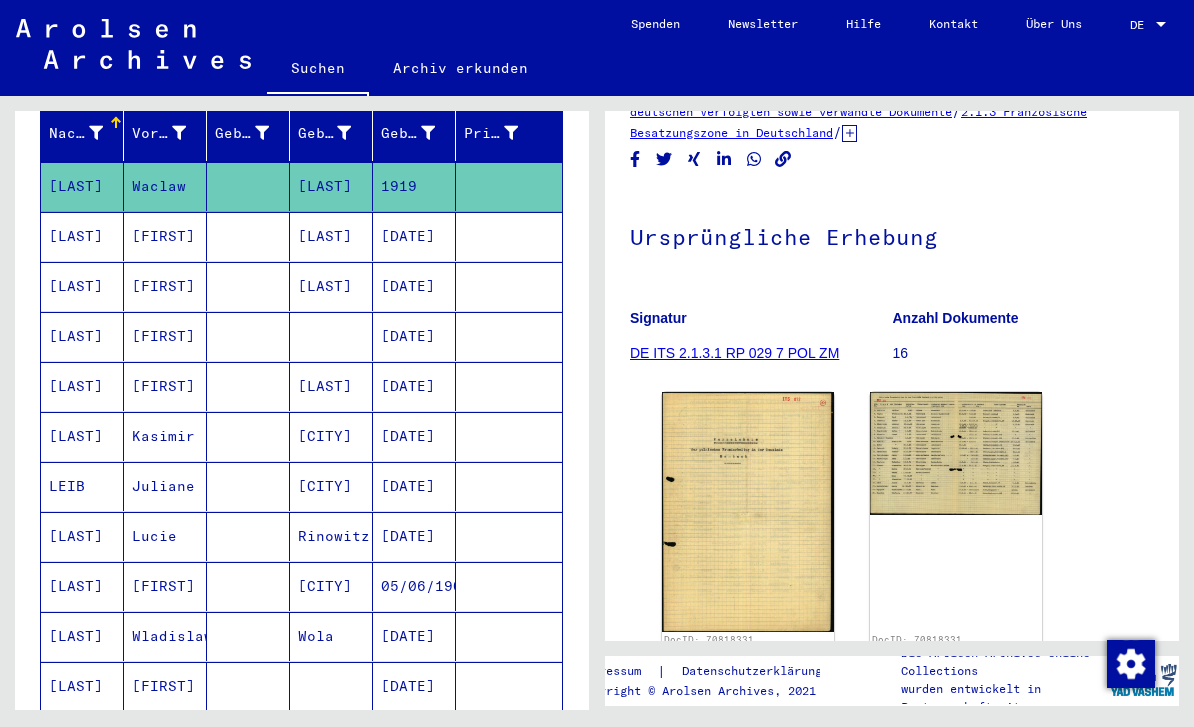 click at bounding box center [509, 636] 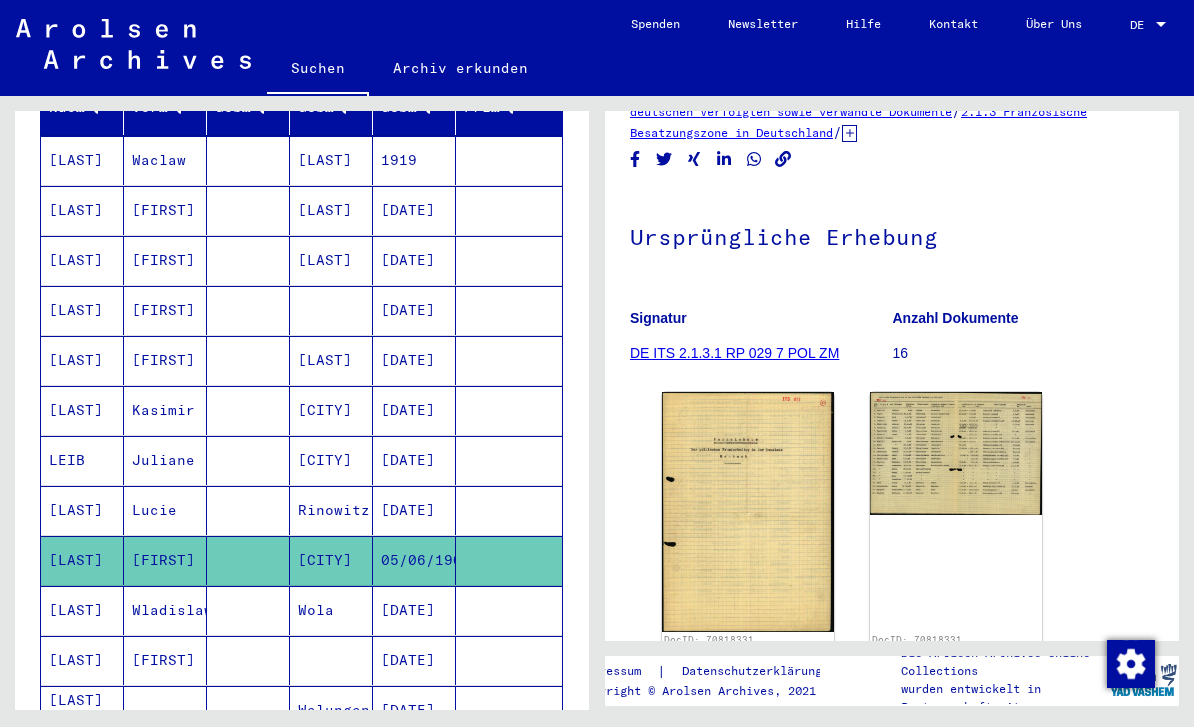 scroll, scrollTop: 351, scrollLeft: 0, axis: vertical 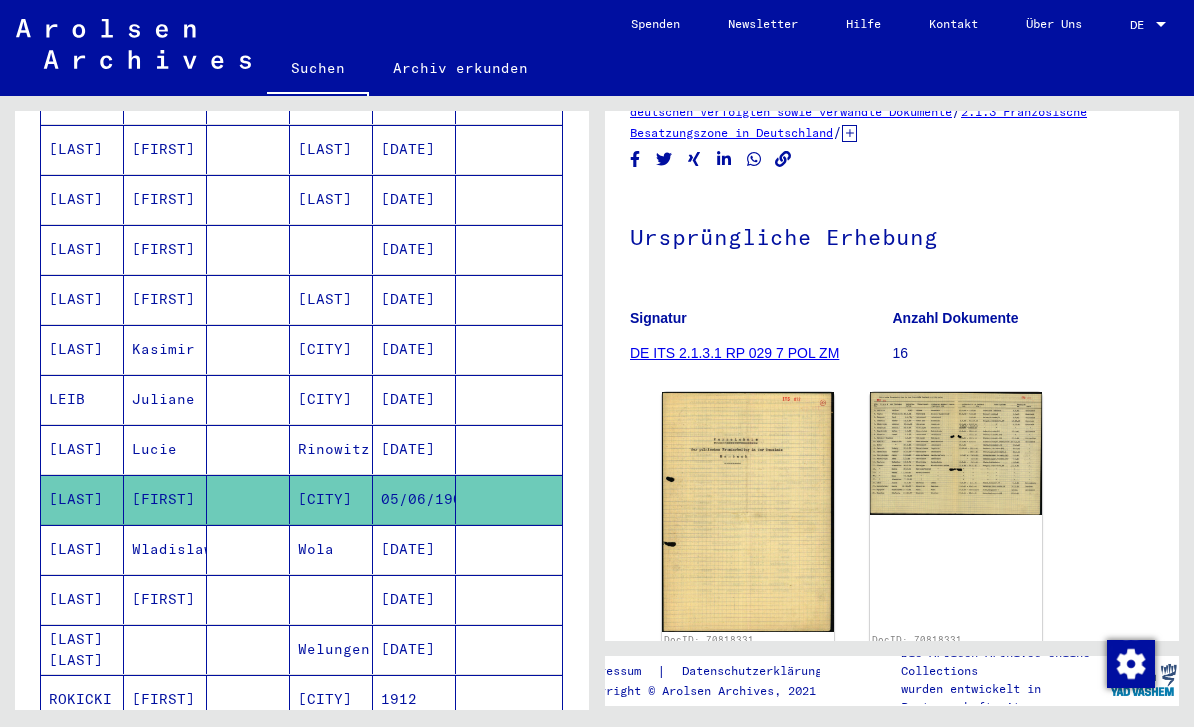 click at bounding box center (509, 649) 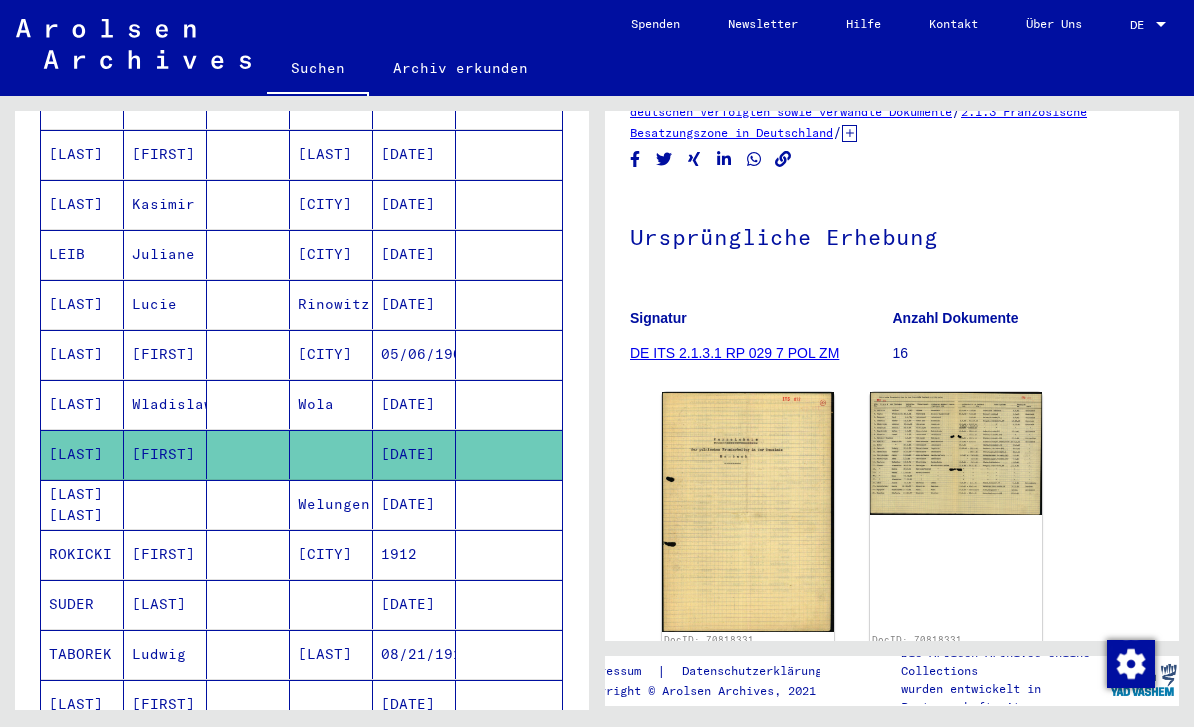 click at bounding box center (509, 704) 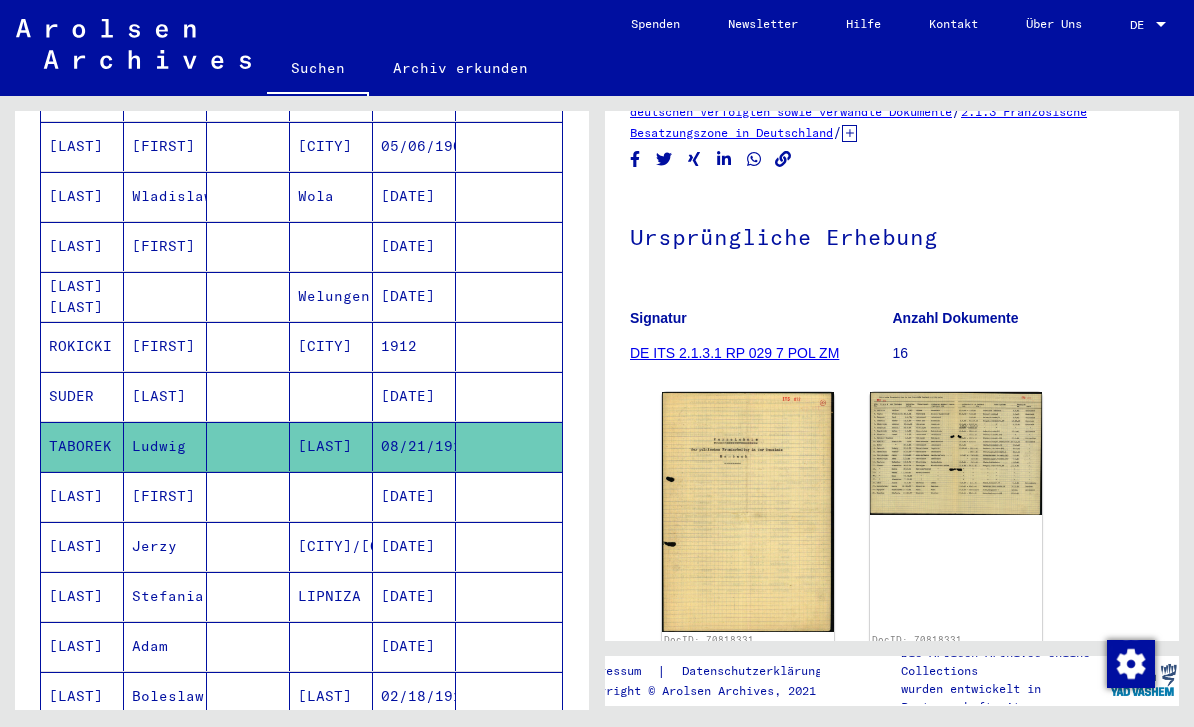 scroll, scrollTop: 706, scrollLeft: 0, axis: vertical 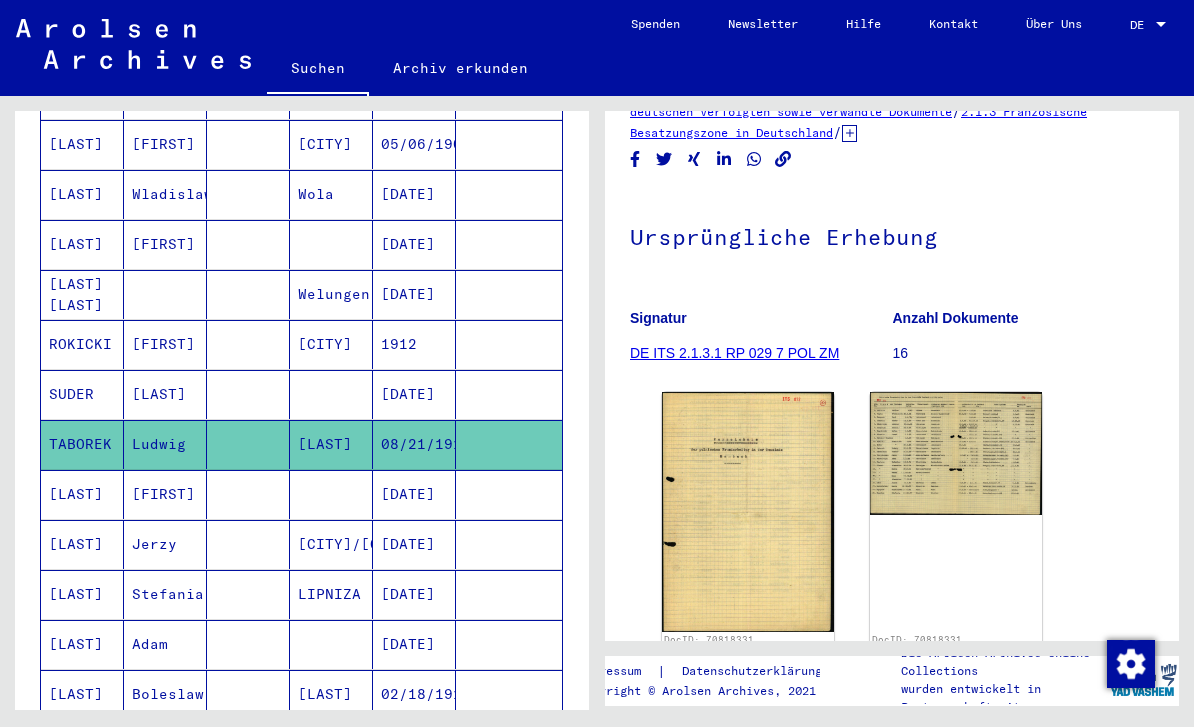 click at bounding box center (509, 594) 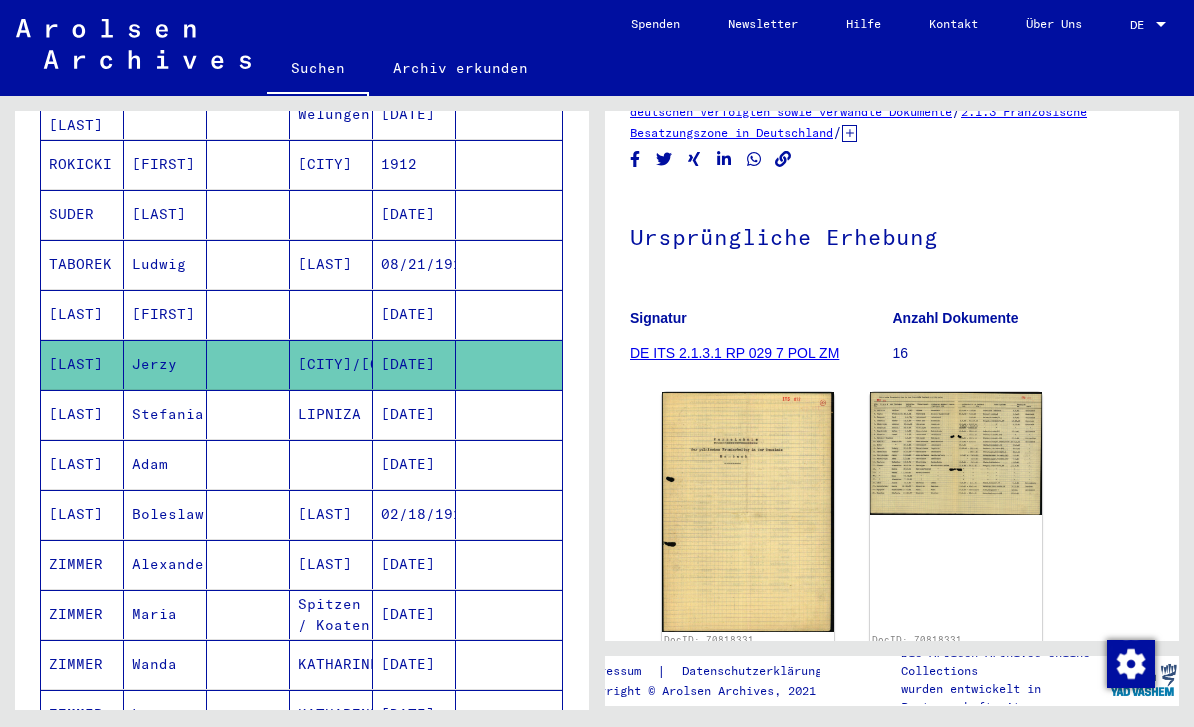 click at bounding box center (509, 664) 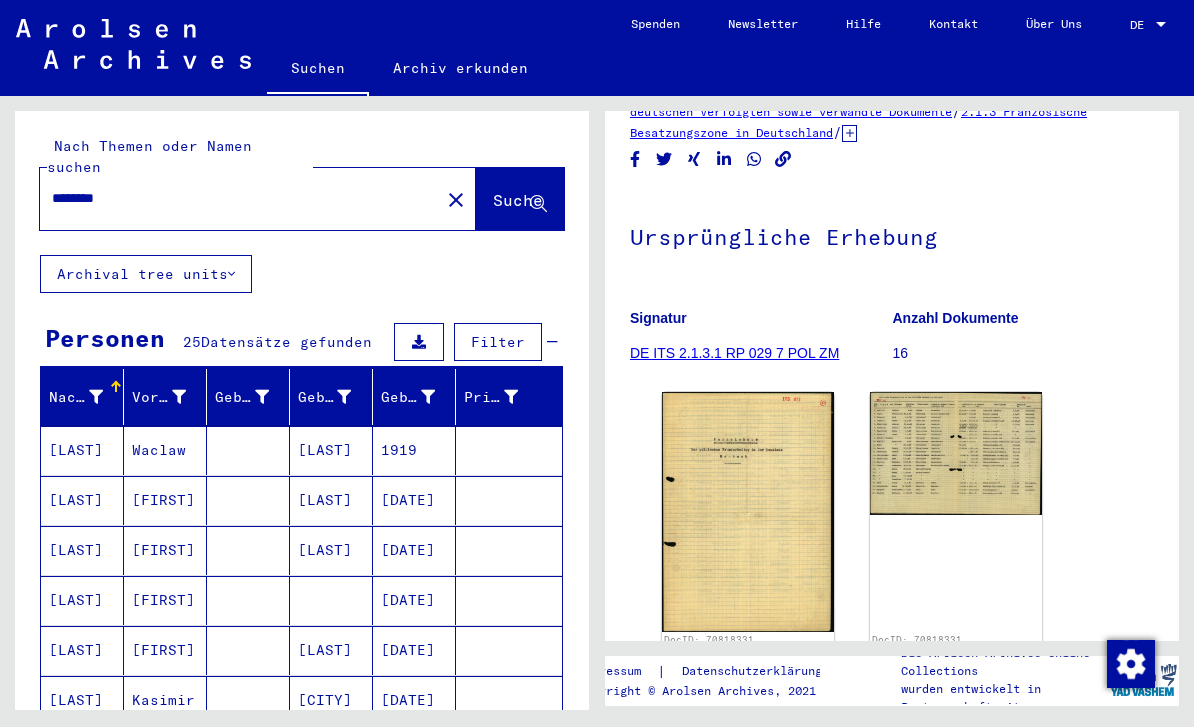 scroll, scrollTop: 0, scrollLeft: 0, axis: both 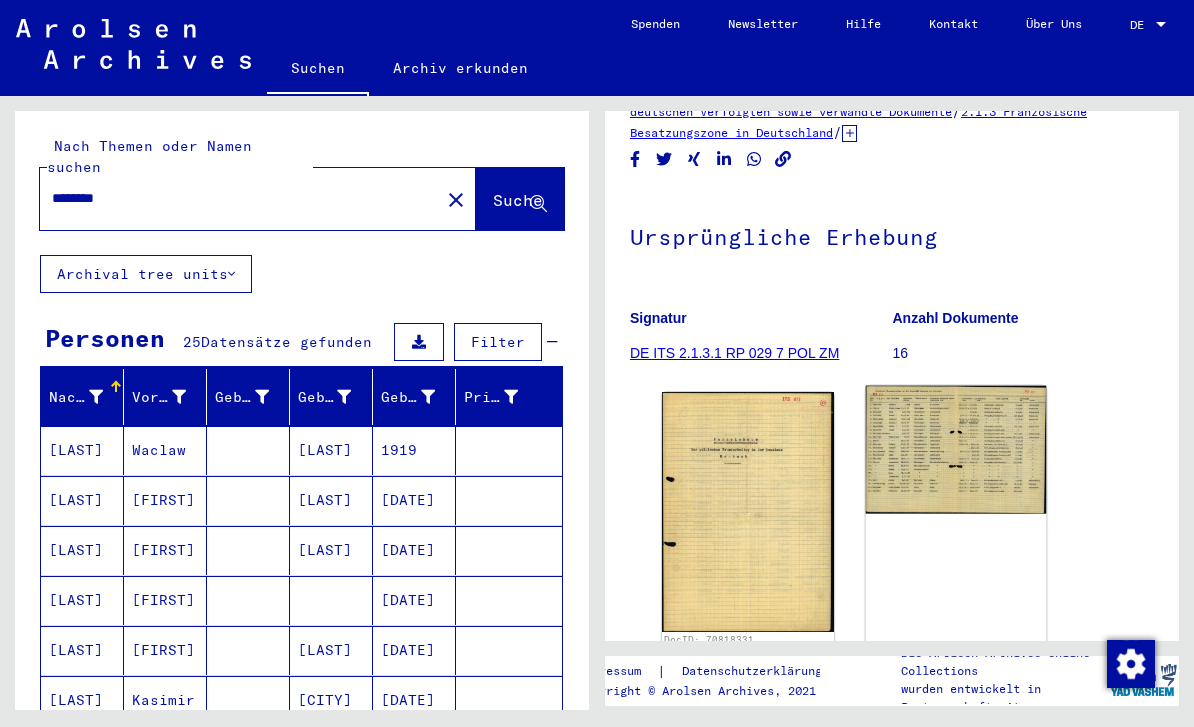 click 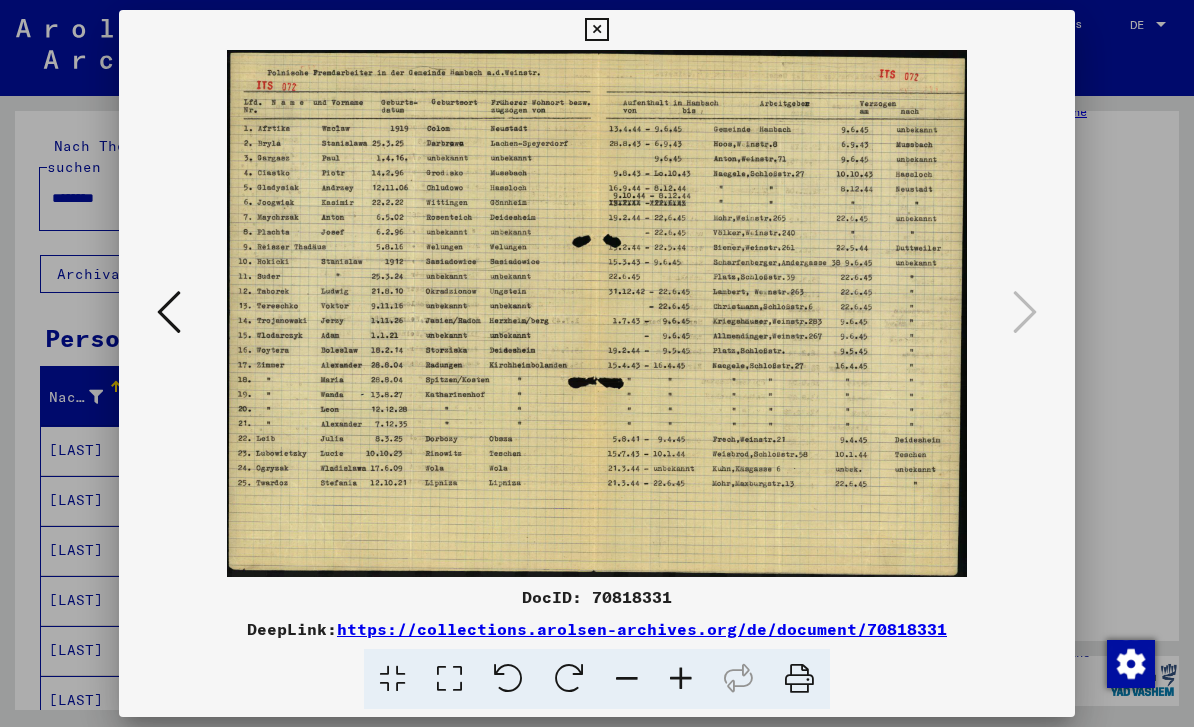click at bounding box center [597, 363] 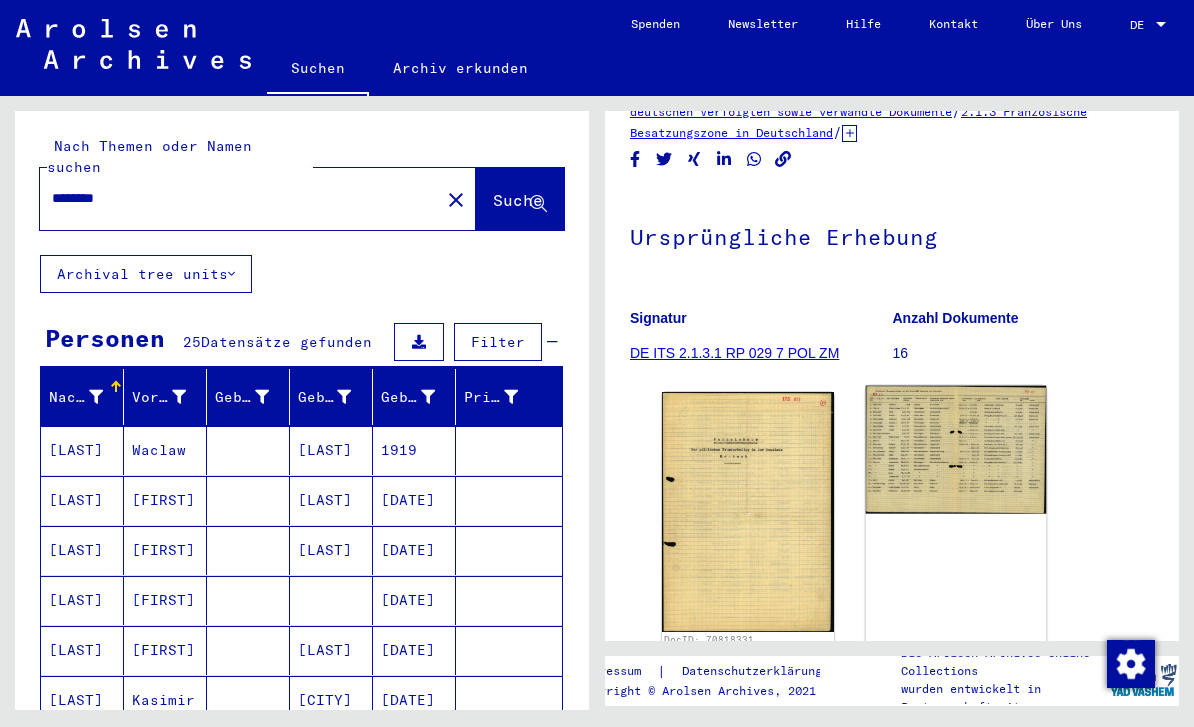 click 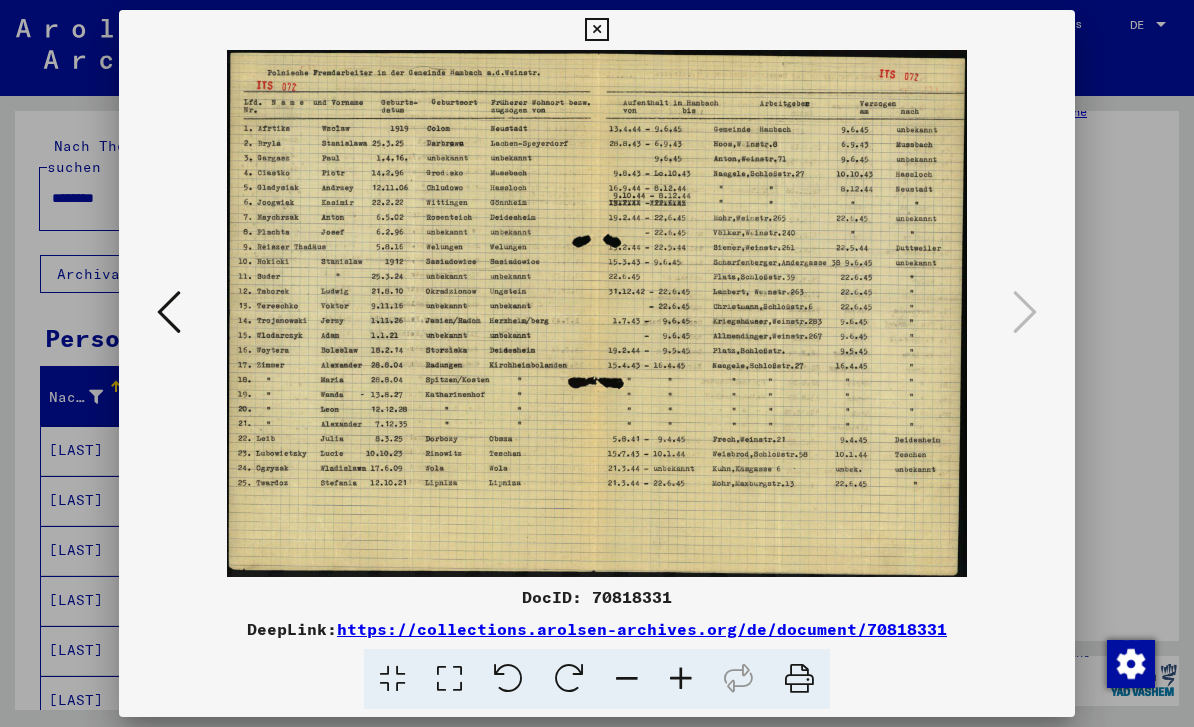 click at bounding box center [596, 30] 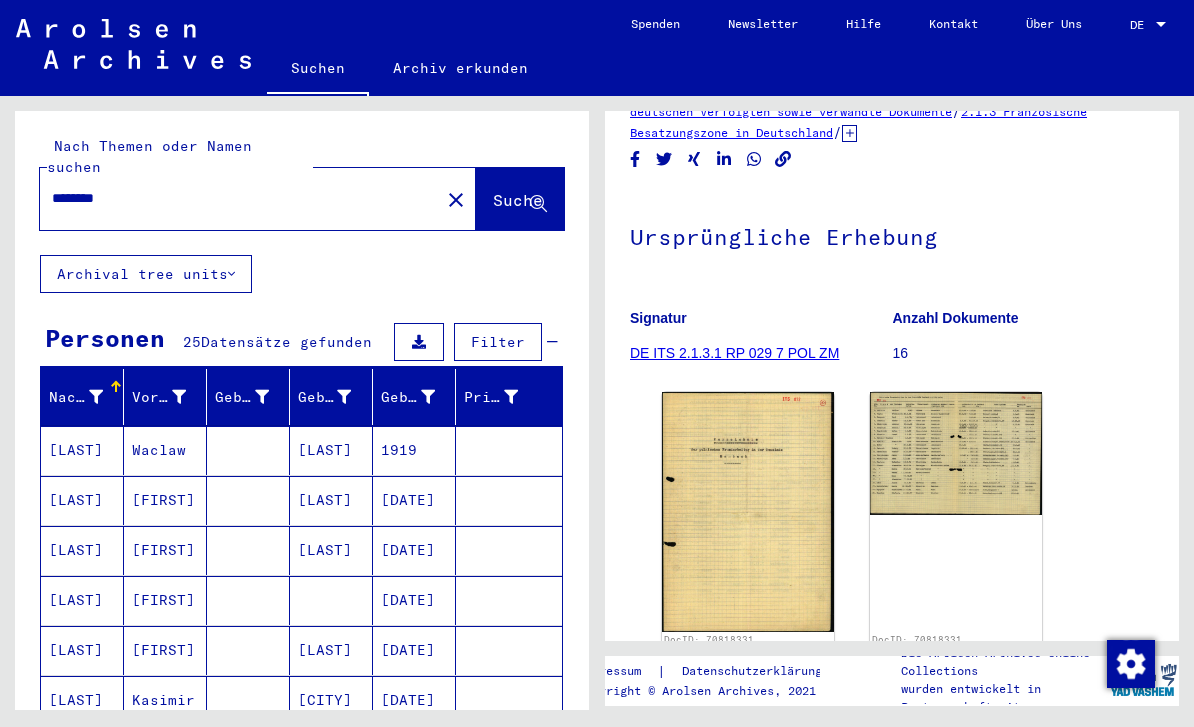 click on "[LAST]" at bounding box center [82, 500] 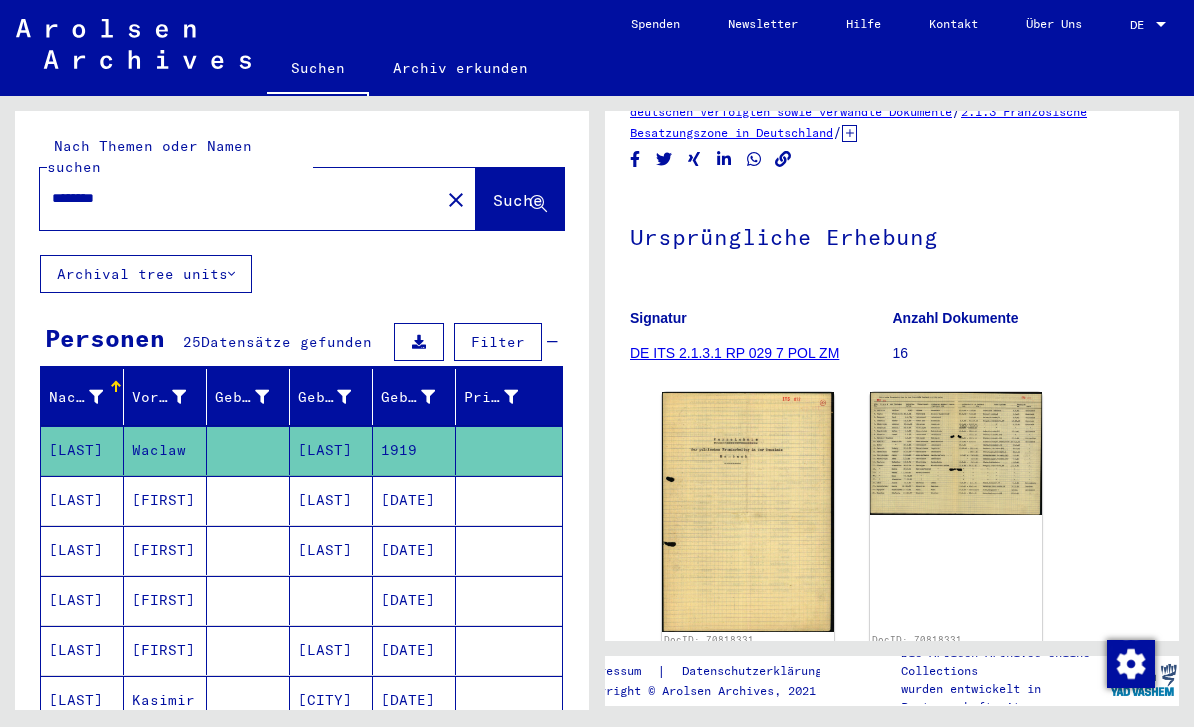click on "[LAST]" 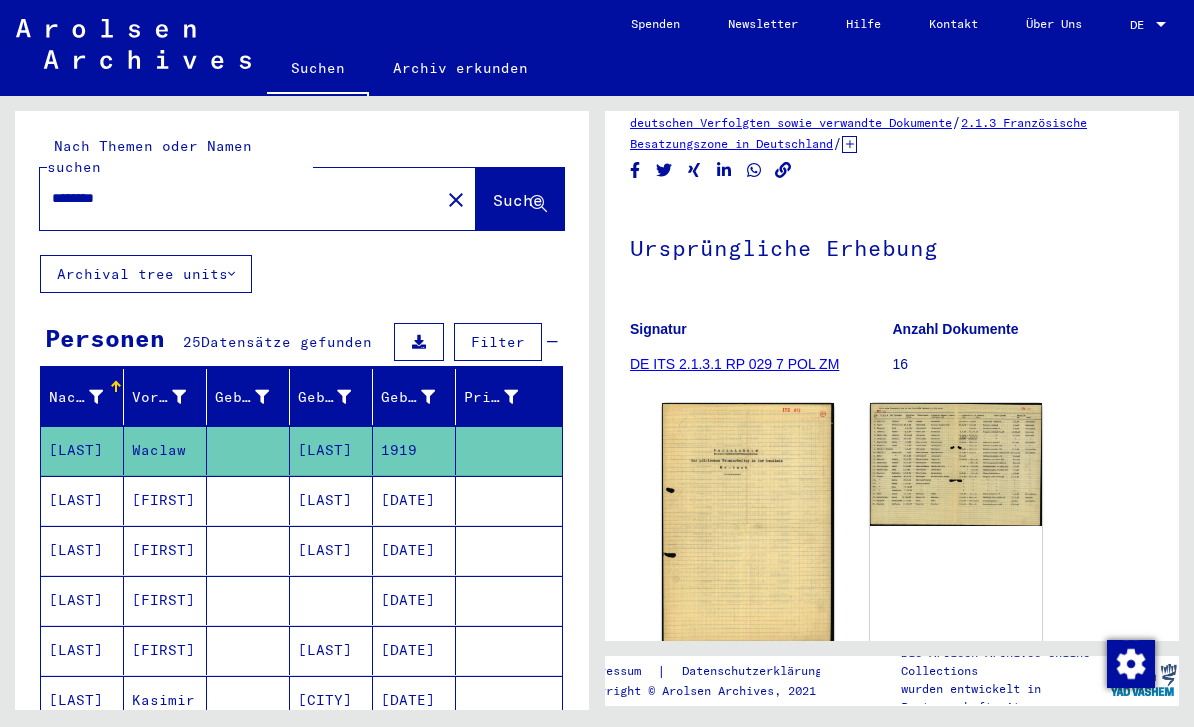 scroll, scrollTop: 93, scrollLeft: 0, axis: vertical 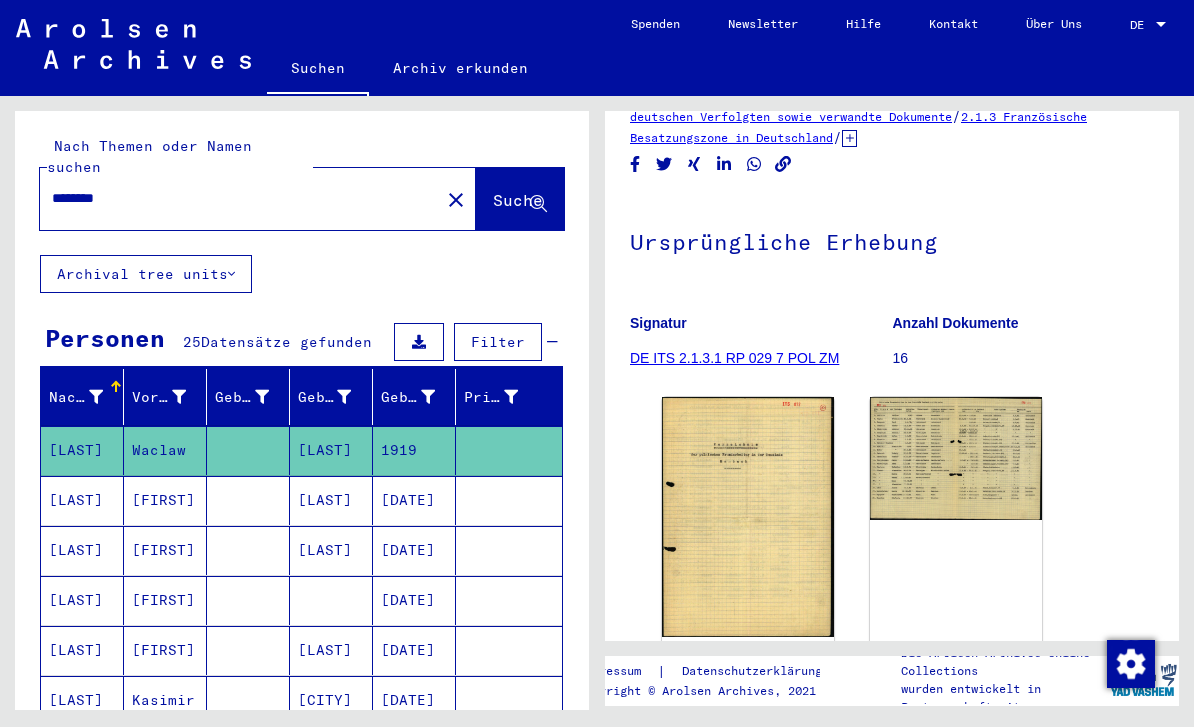 click on "[LAST]" 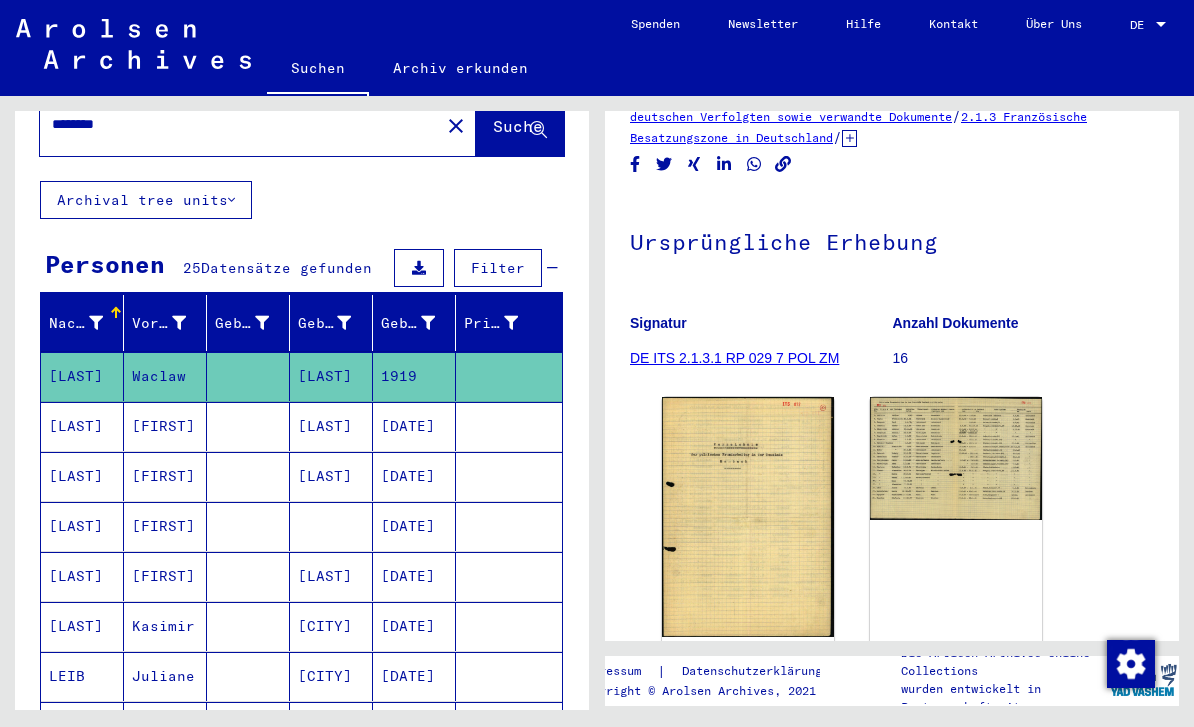scroll, scrollTop: 76, scrollLeft: 0, axis: vertical 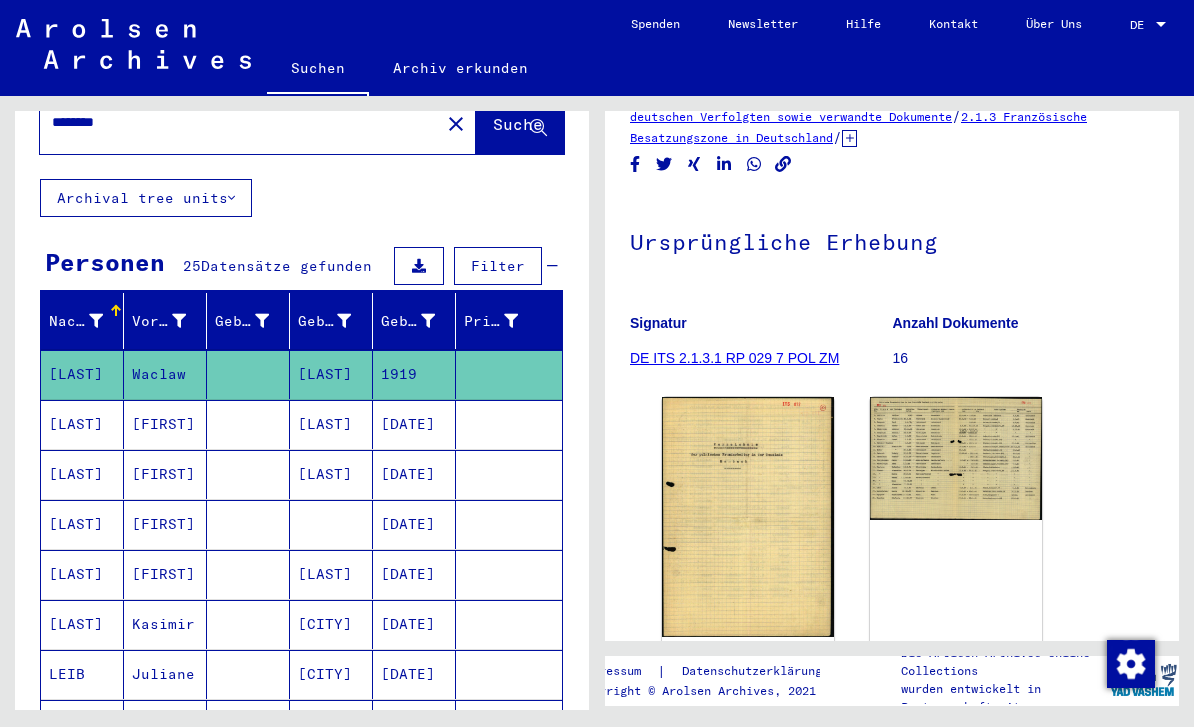 click at bounding box center [248, 474] 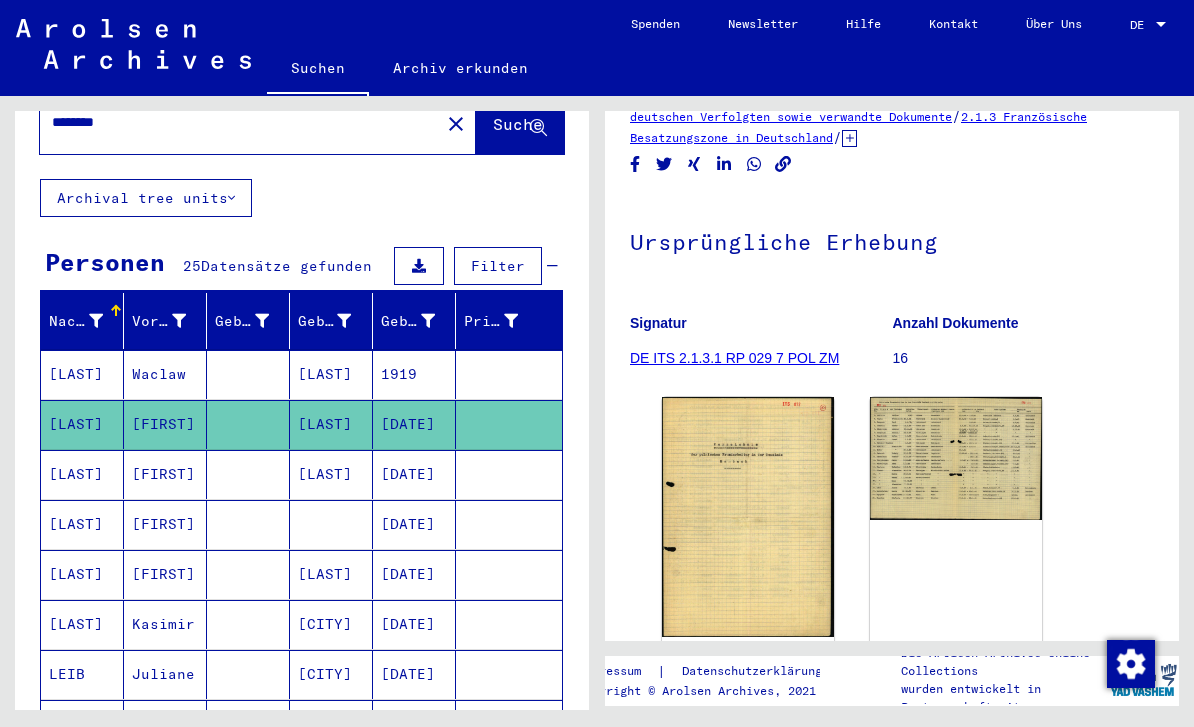 click on "[LAST]" 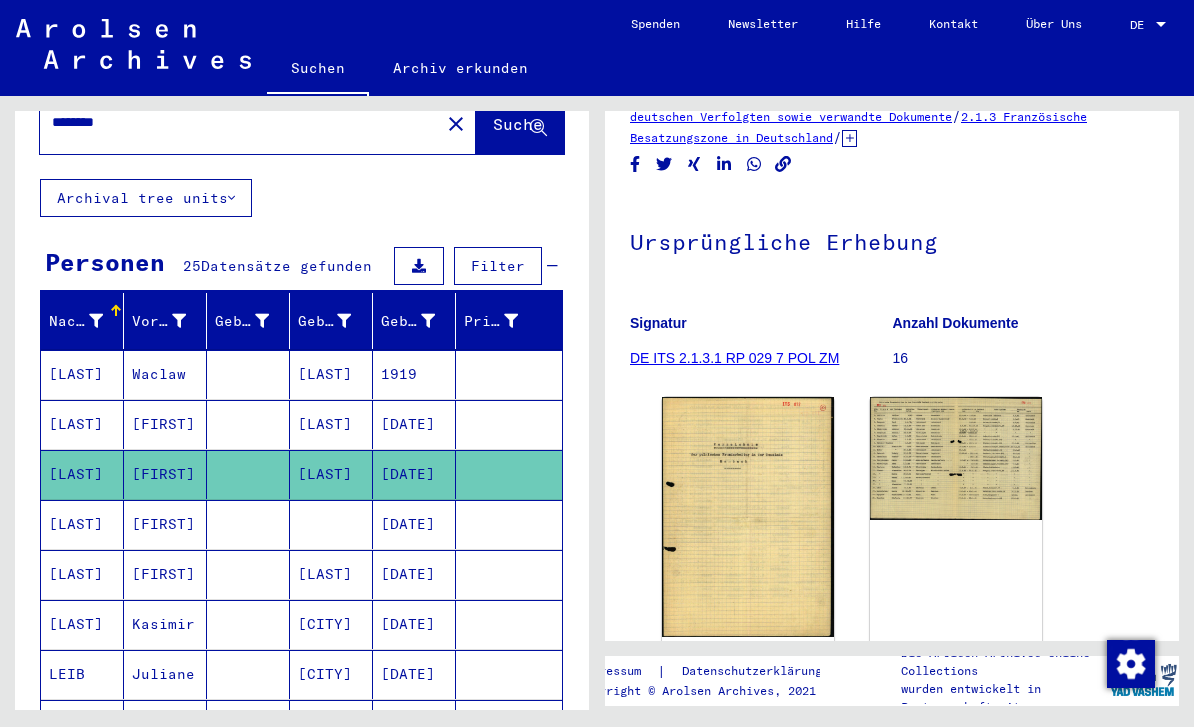 click on "[LAST]" at bounding box center (82, 574) 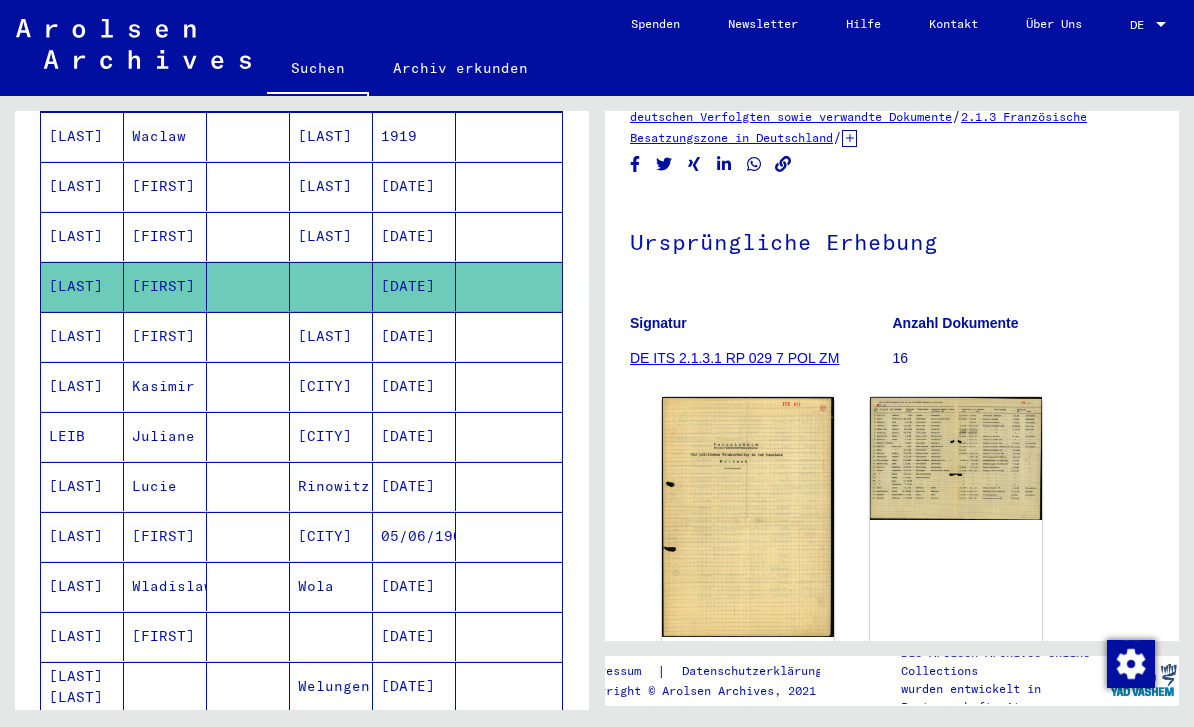 scroll, scrollTop: 335, scrollLeft: 0, axis: vertical 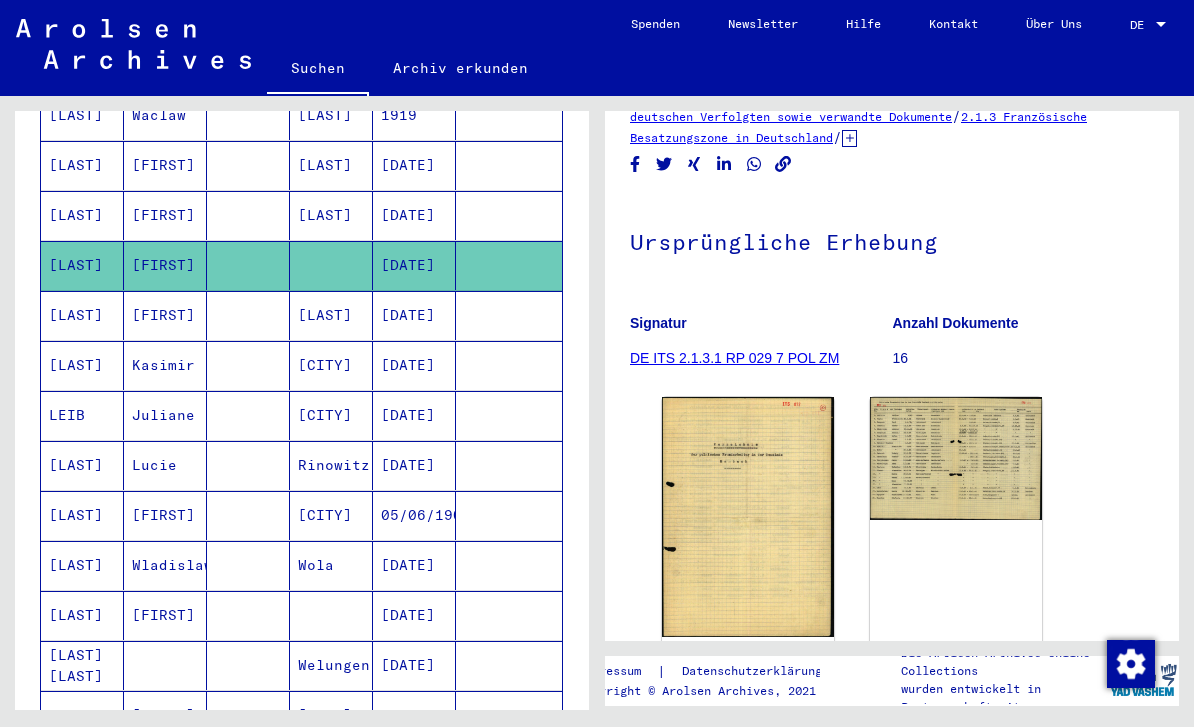 click on "[LAST]" at bounding box center (82, 365) 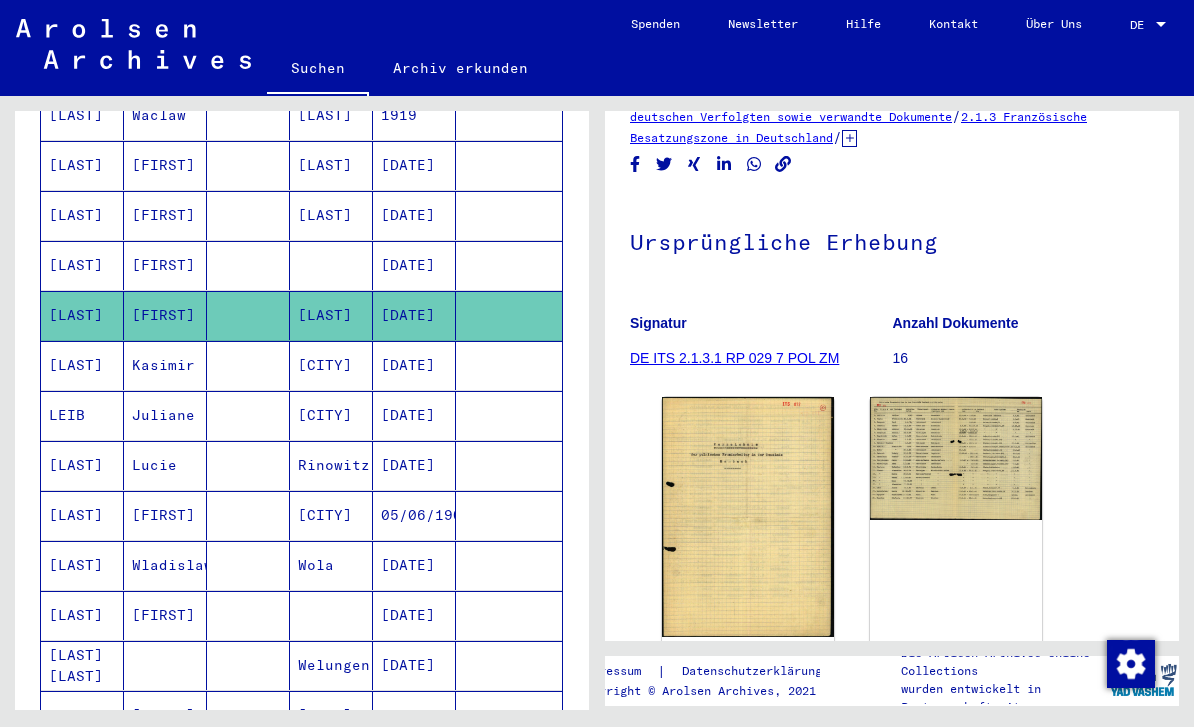 click on "[LAST]" at bounding box center (82, 415) 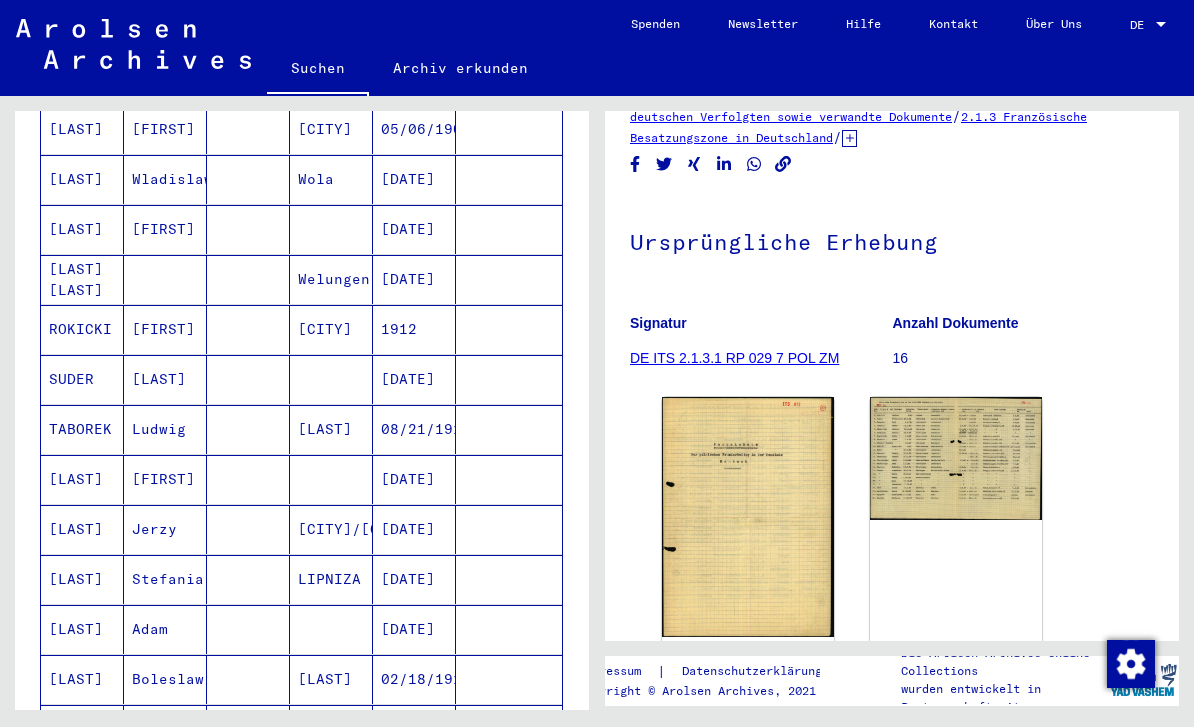 scroll, scrollTop: 944, scrollLeft: 0, axis: vertical 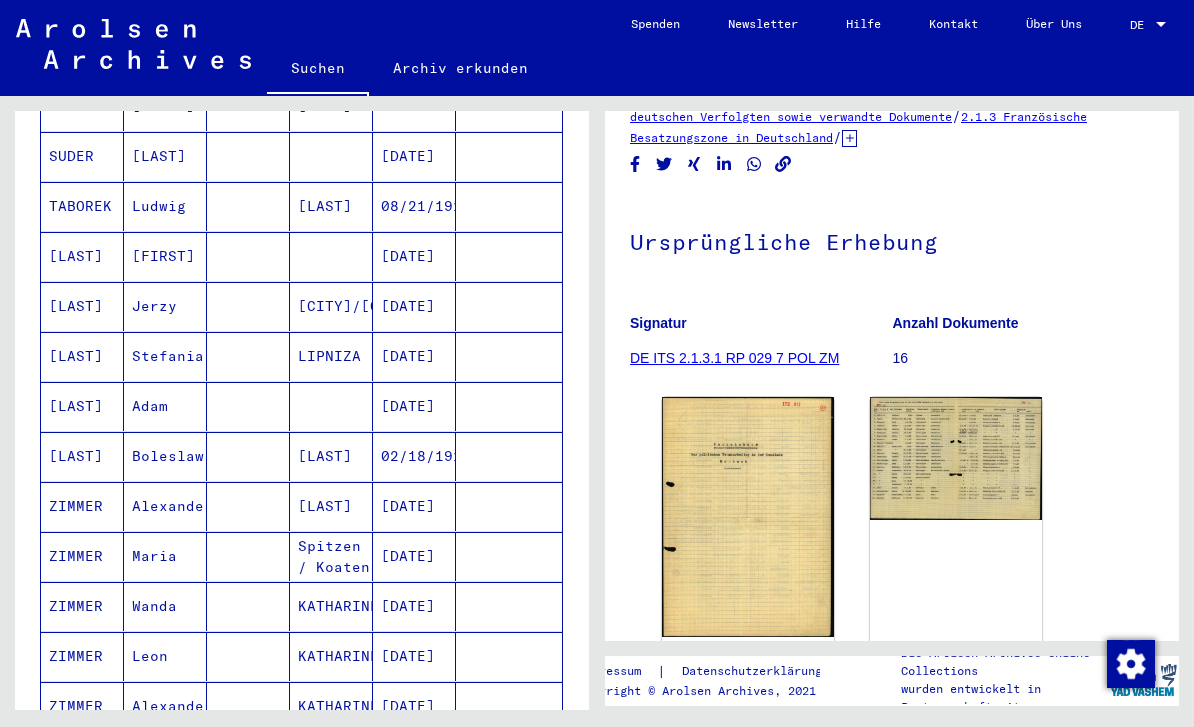 click on "[DATE]" at bounding box center [414, 656] 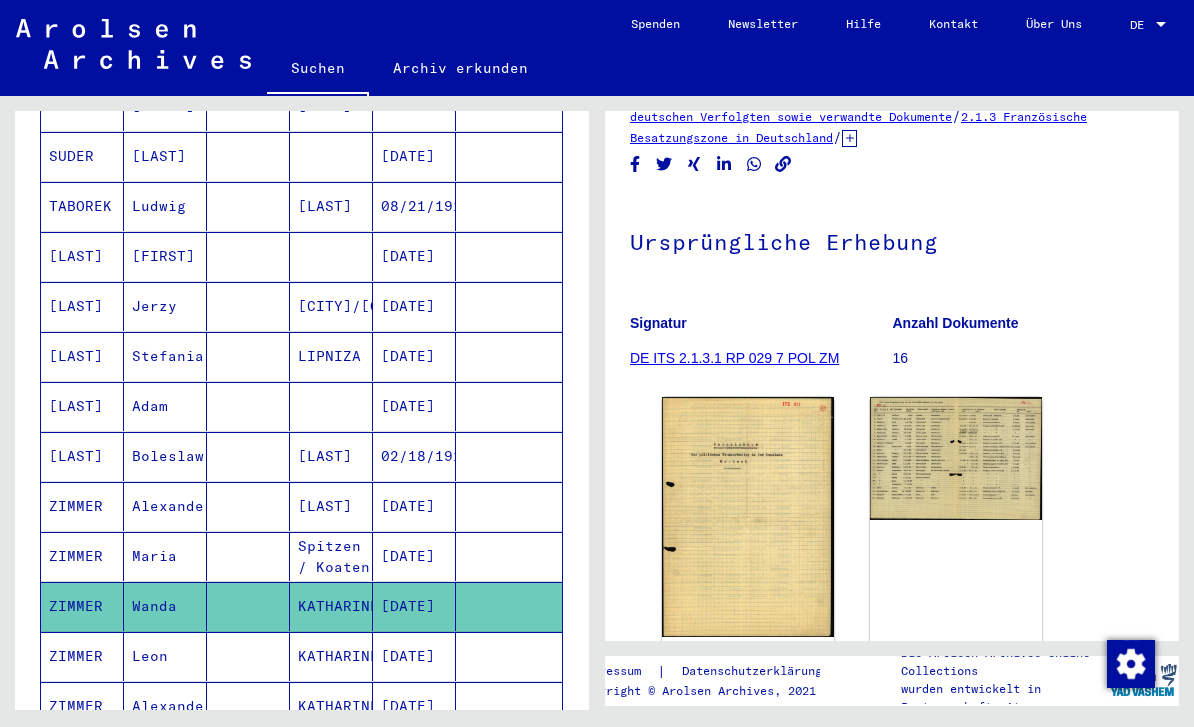 click on "[DATE]" 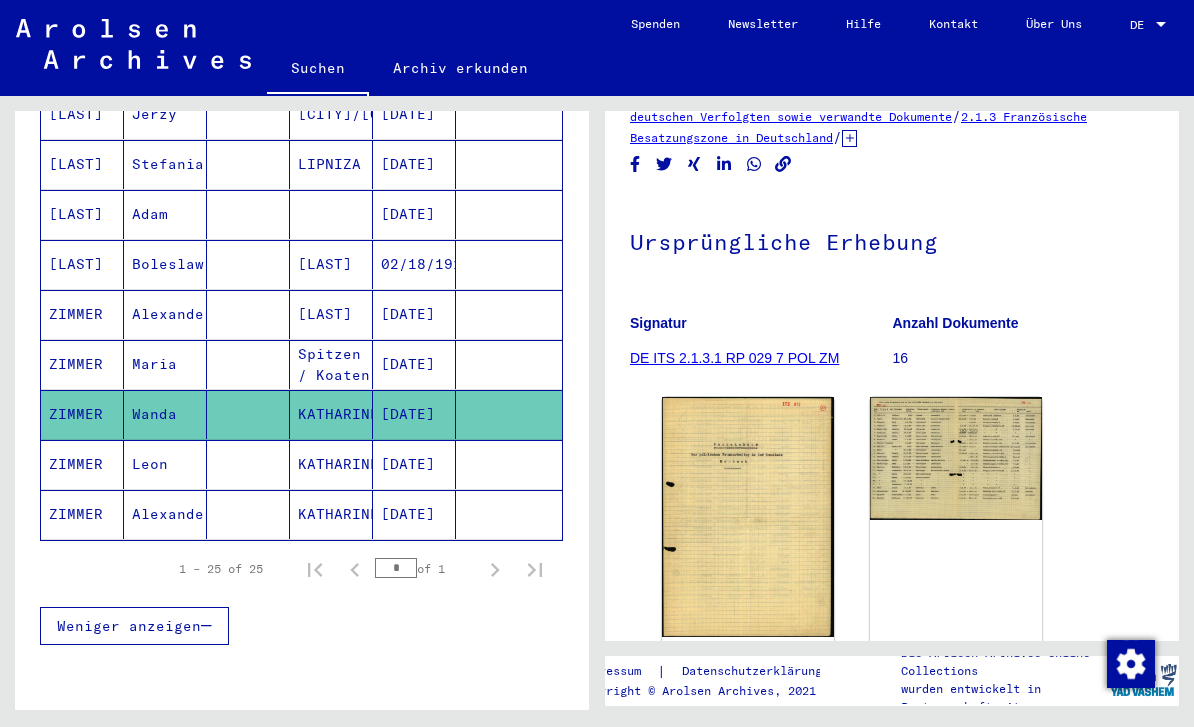 scroll, scrollTop: 1135, scrollLeft: 0, axis: vertical 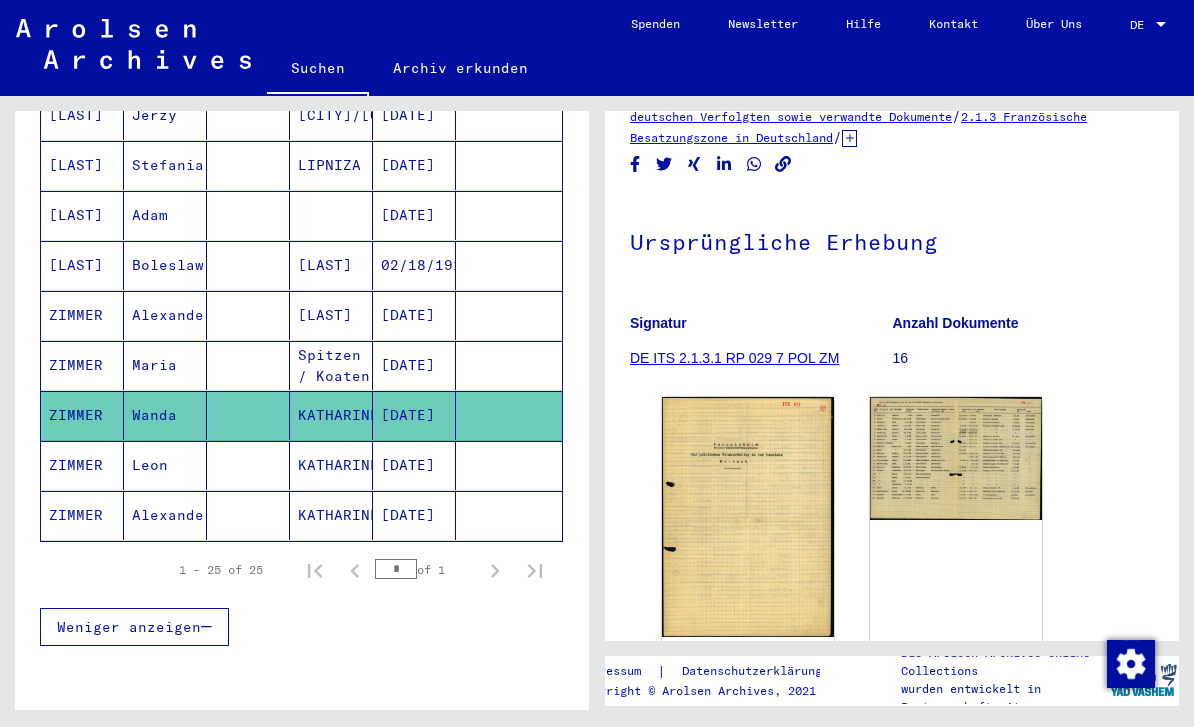 click on "[DATE]" 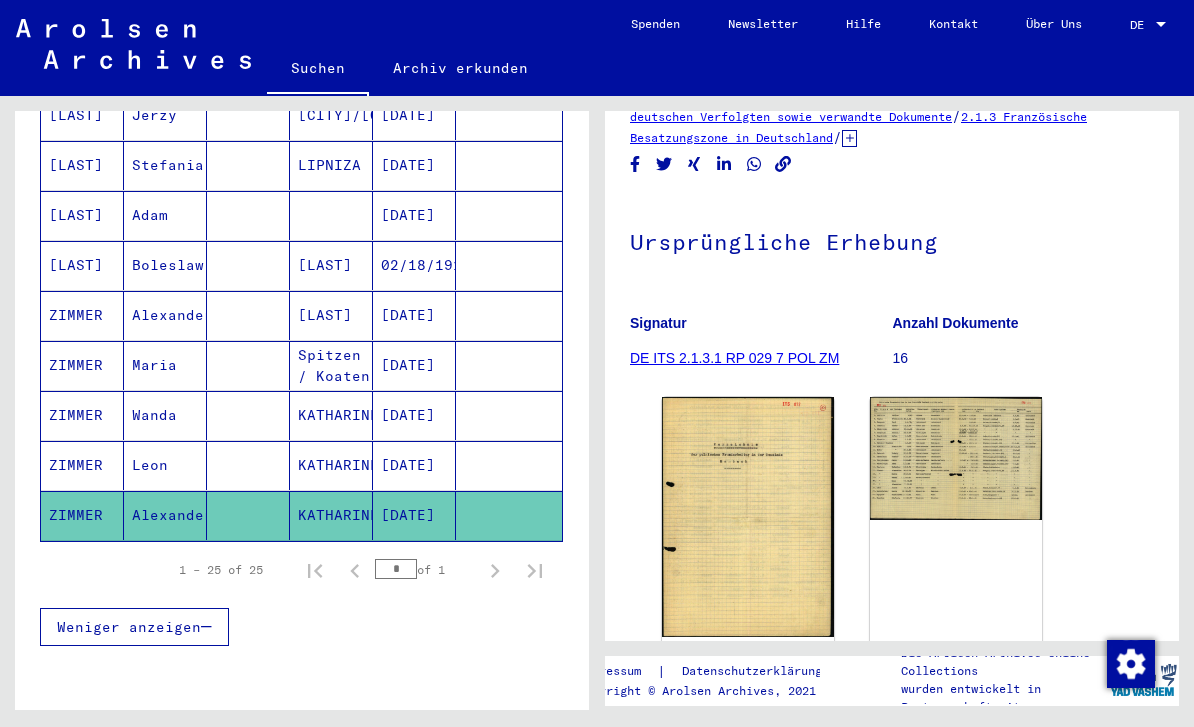 click on "KATHARINENHOF" 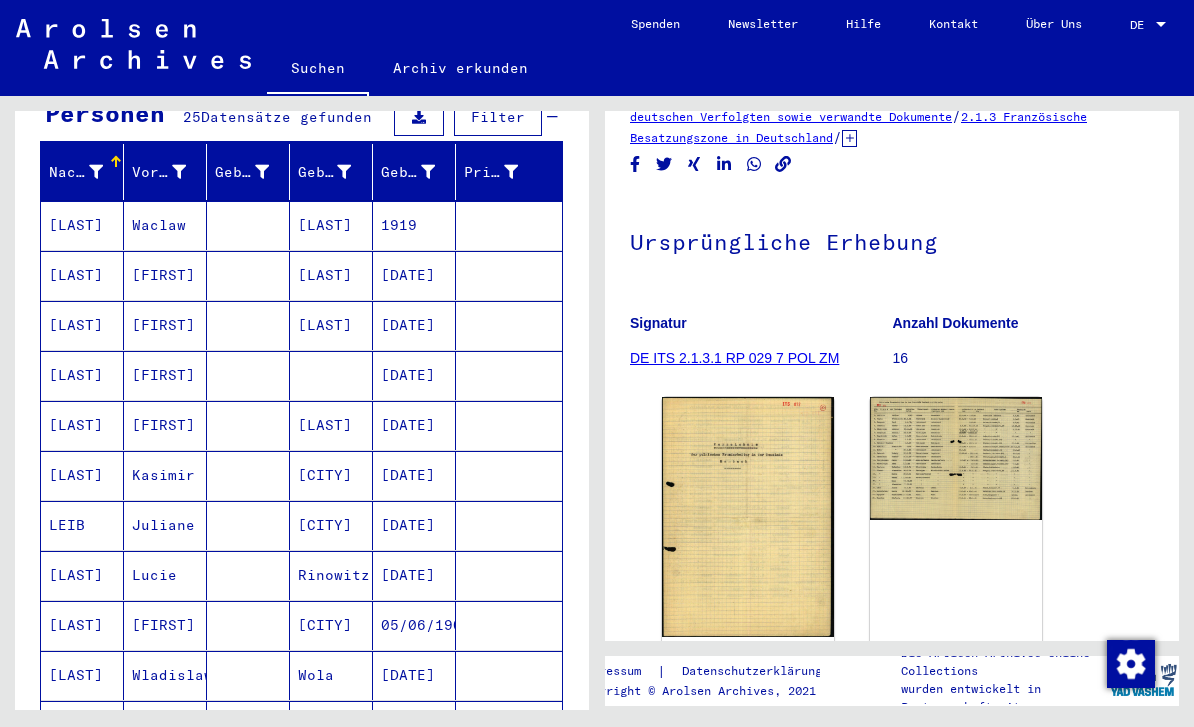 scroll, scrollTop: 212, scrollLeft: 0, axis: vertical 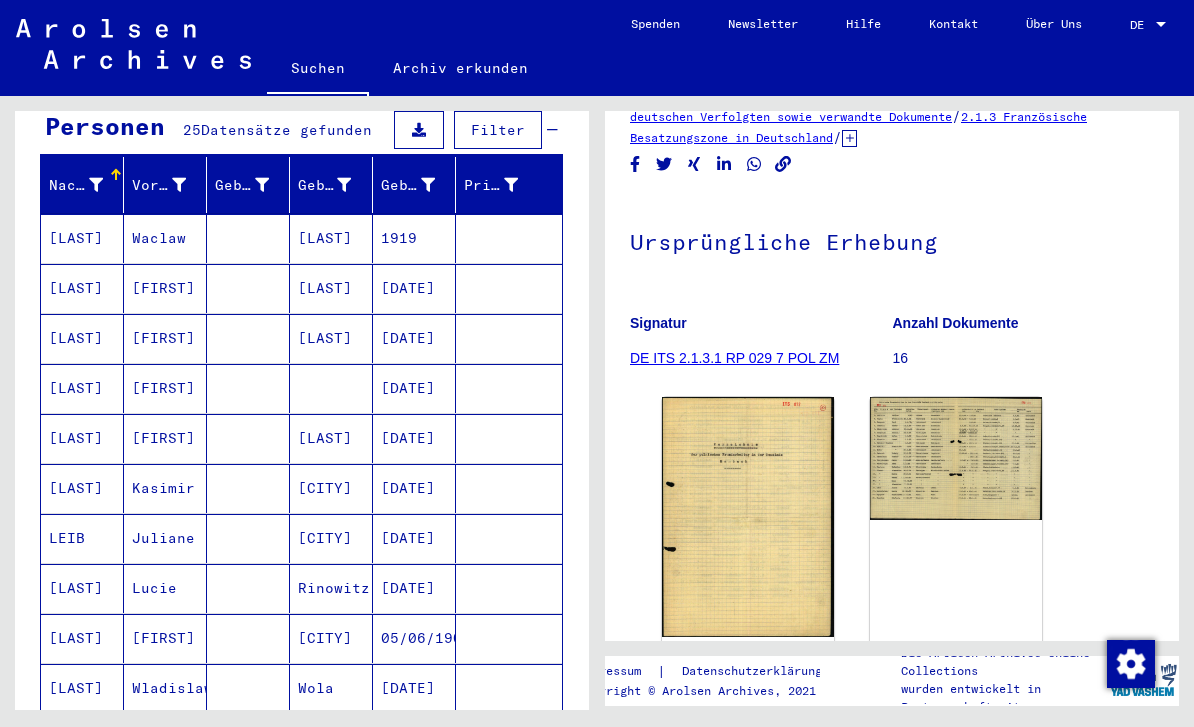 click on "[FIRST]" at bounding box center (165, 438) 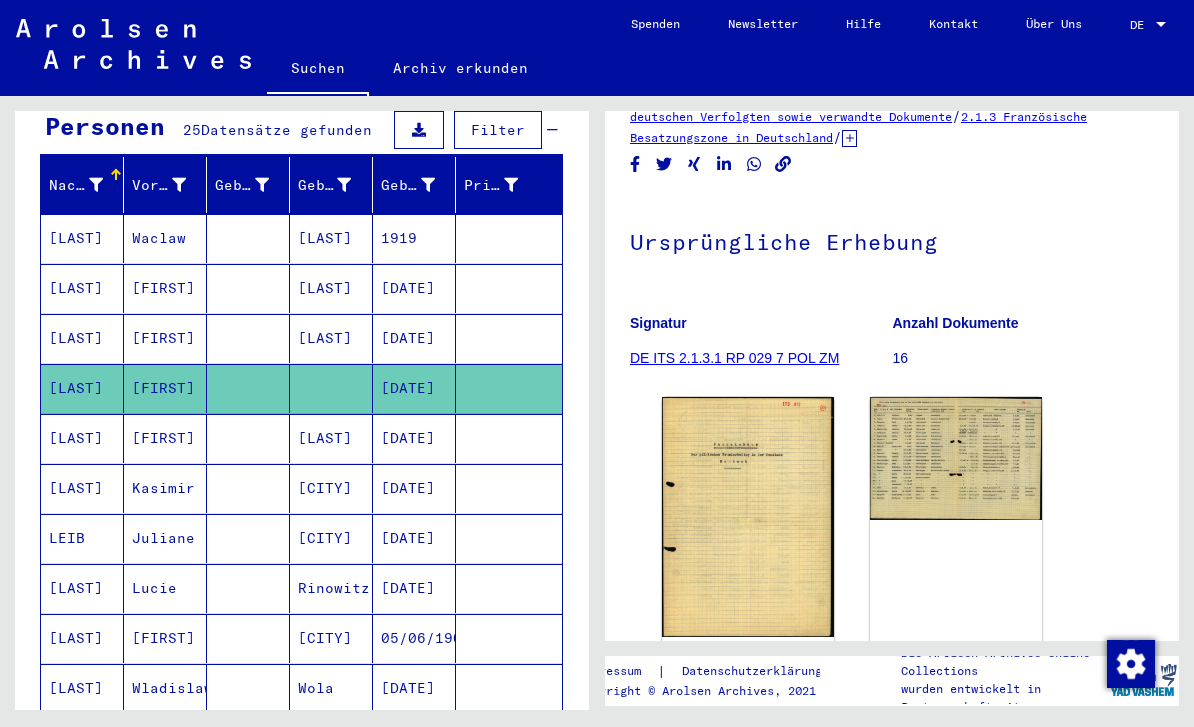 click on "[FIRST]" 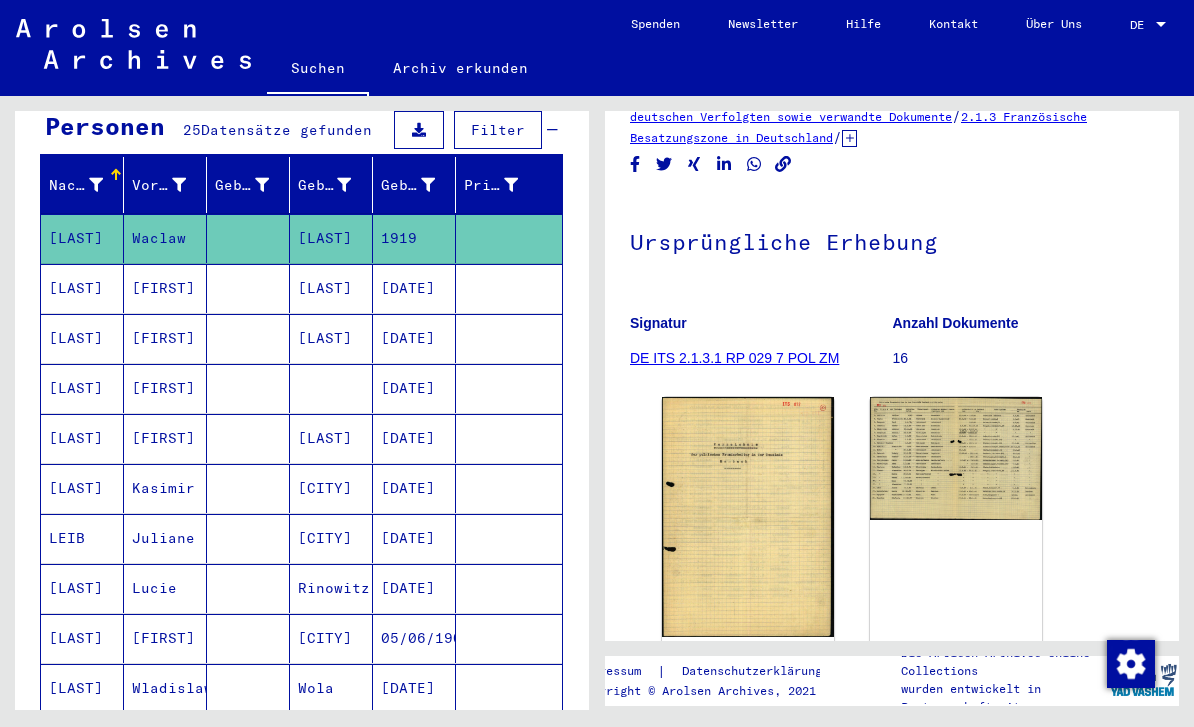 click on "[FIRST]" at bounding box center (165, 338) 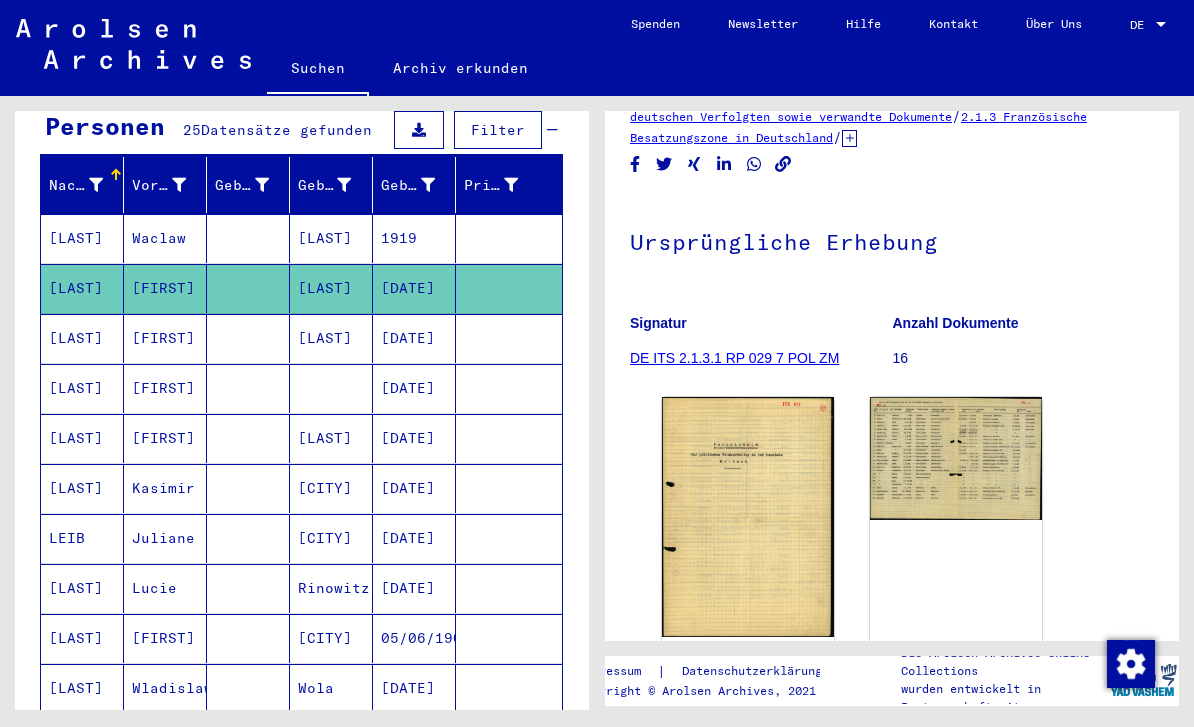 click on "[FIRST]" 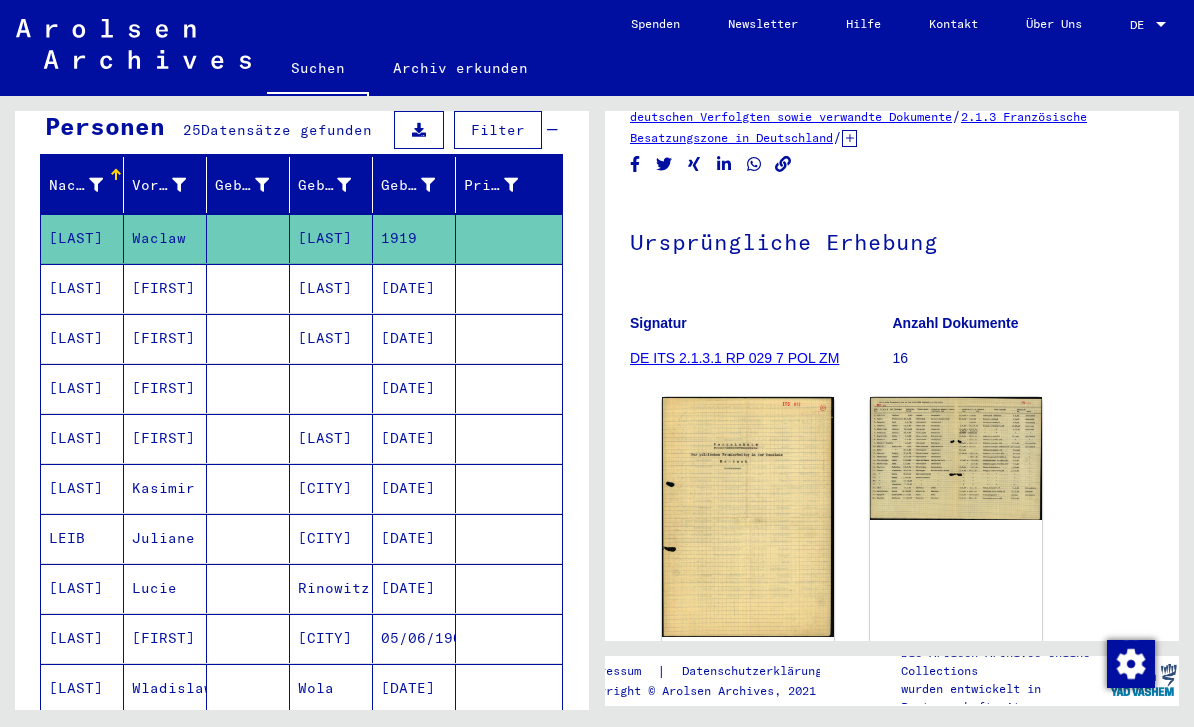 click on "Waclaw" 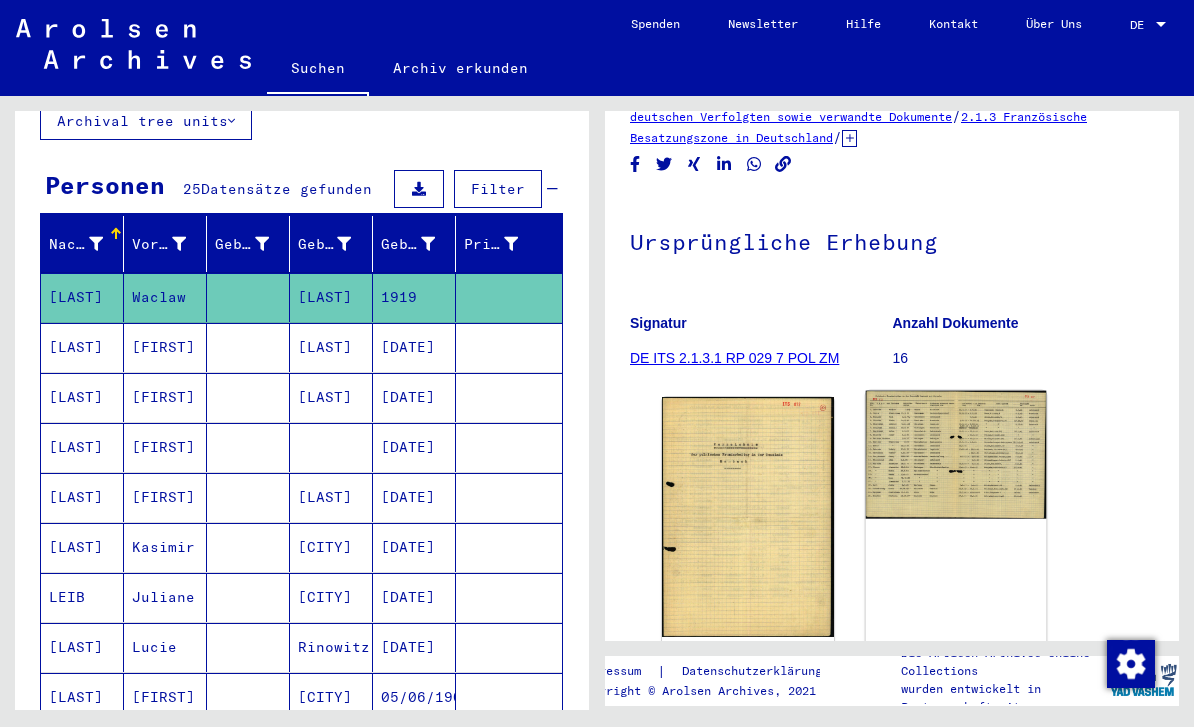 click 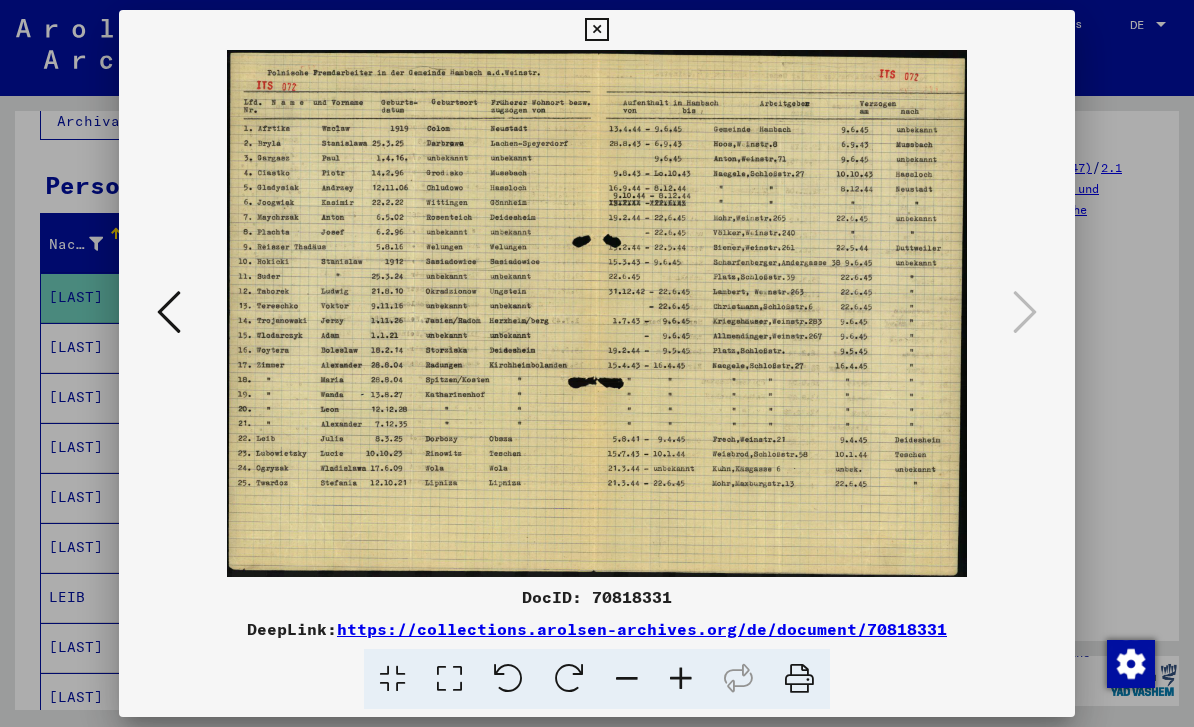 scroll, scrollTop: 0, scrollLeft: 0, axis: both 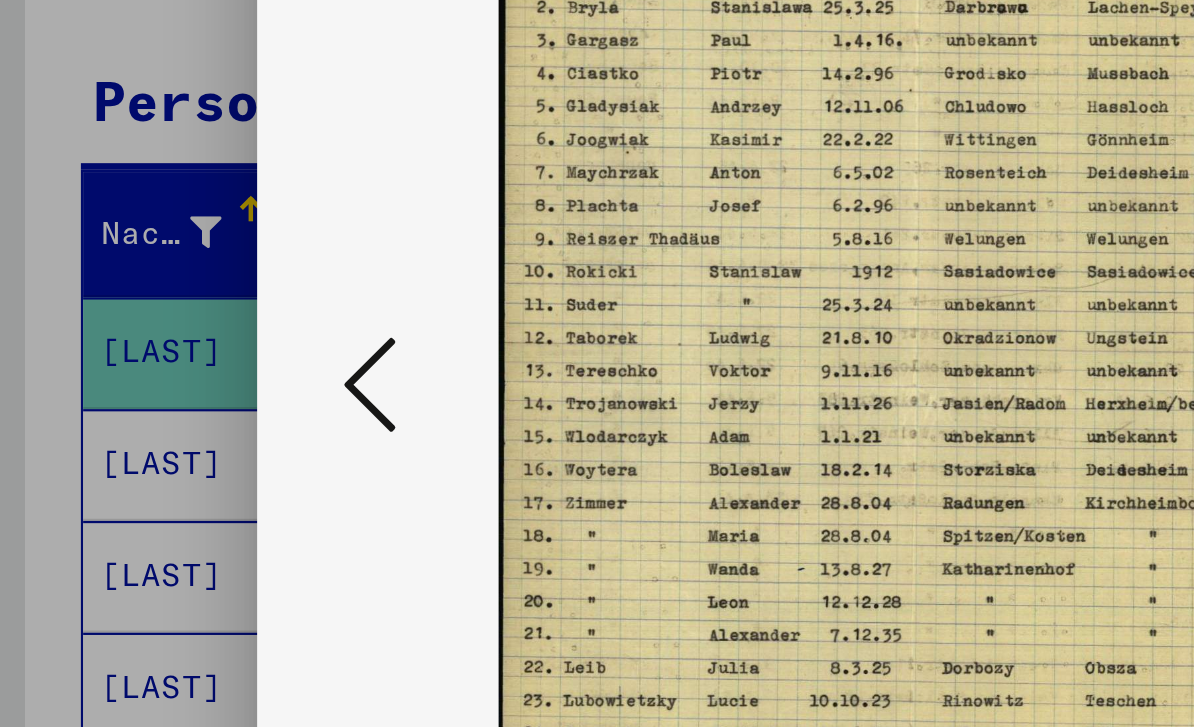click at bounding box center [596, 313] 